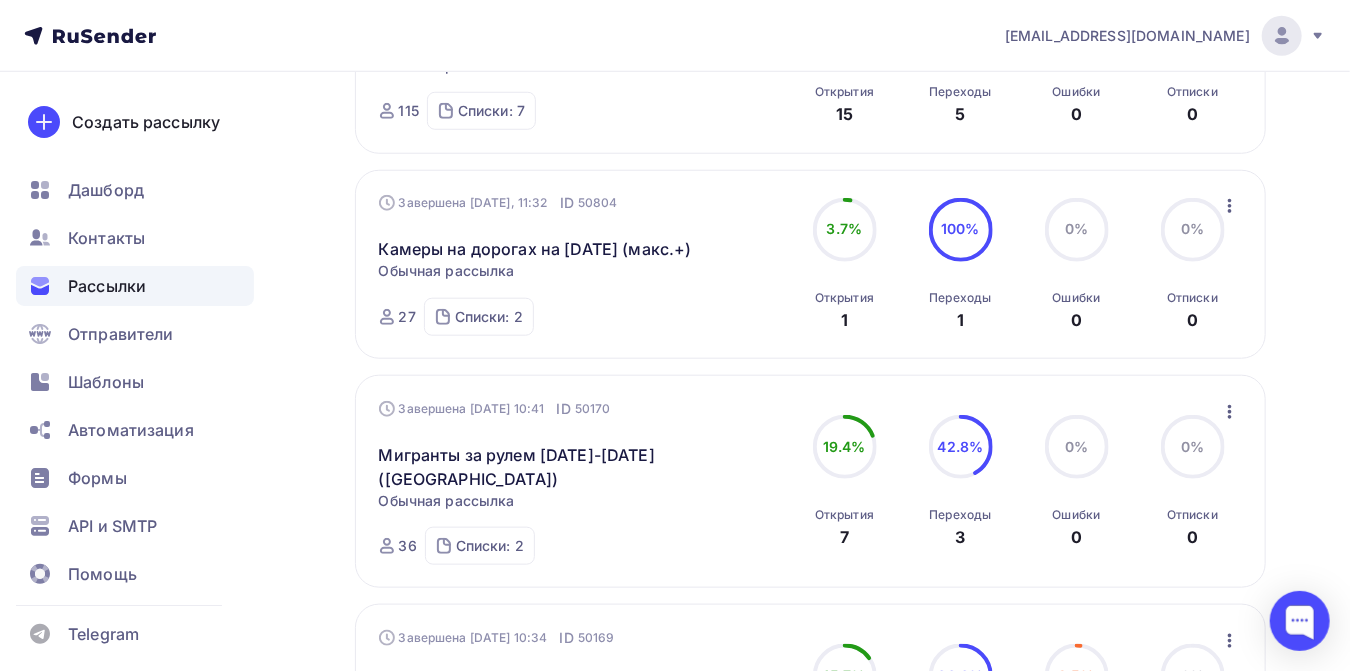 scroll, scrollTop: 777, scrollLeft: 0, axis: vertical 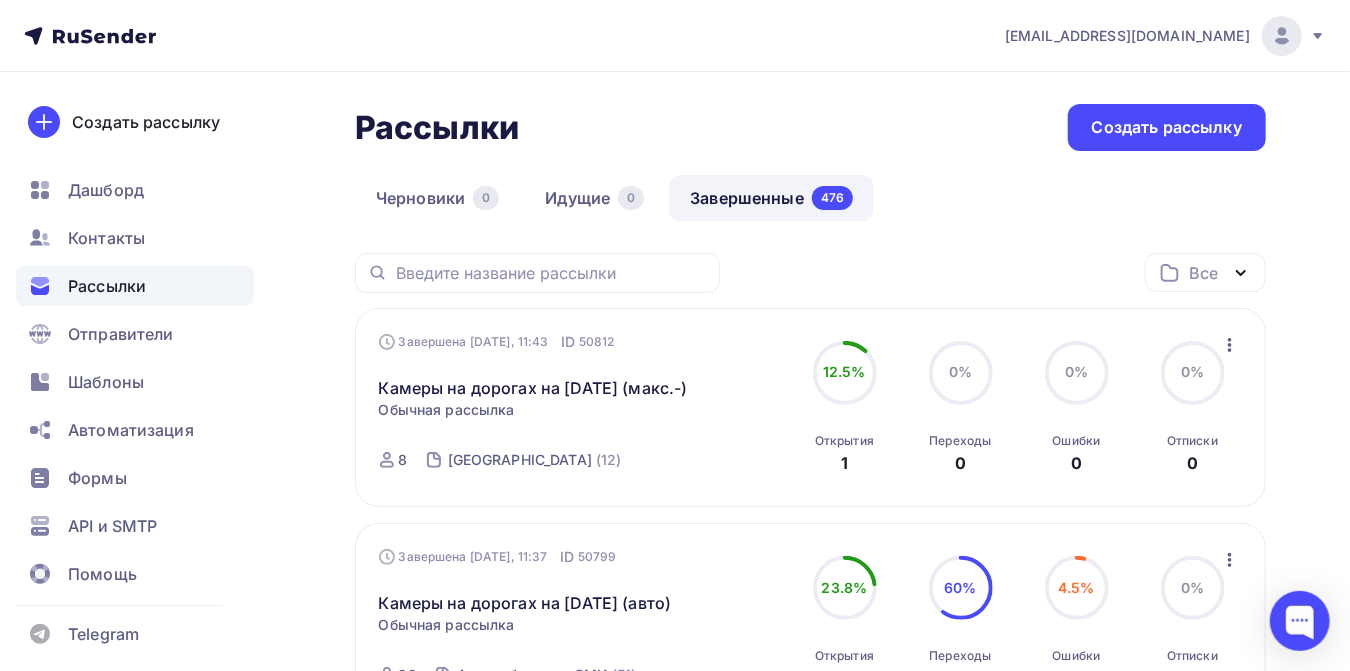 click on "press@promrating.ru" at bounding box center (1165, 36) 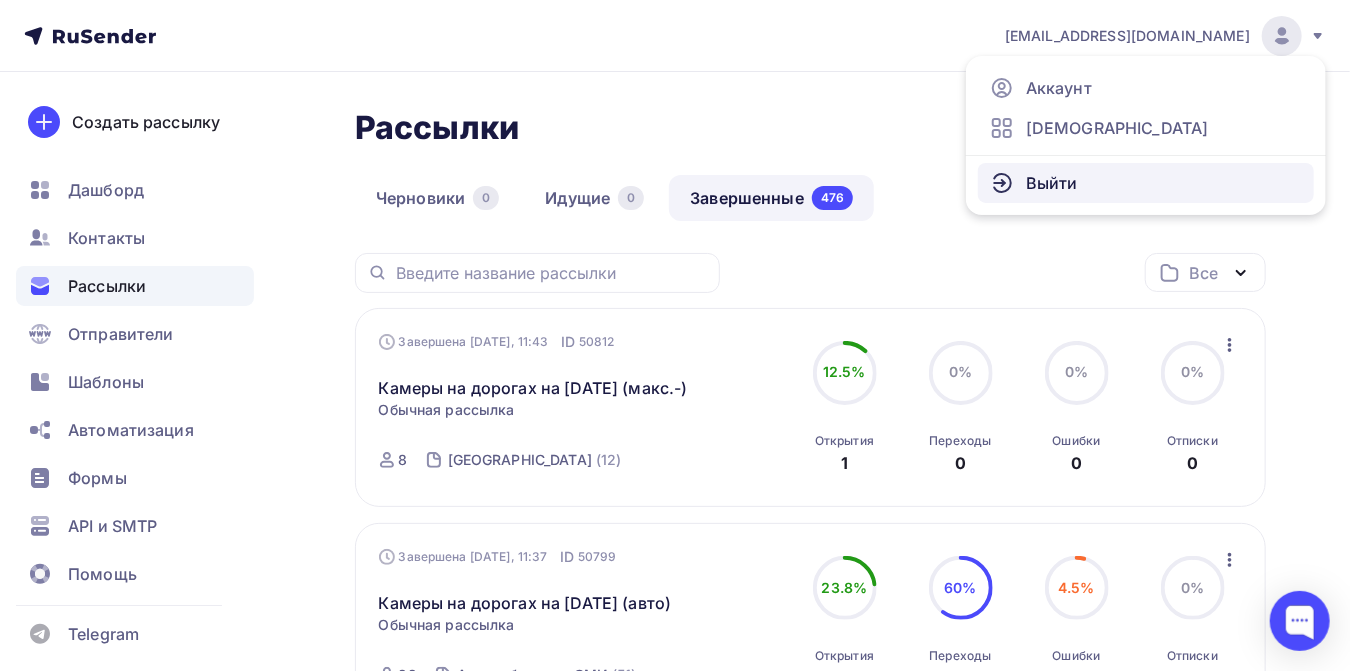 click on "Выйти" at bounding box center (1052, 183) 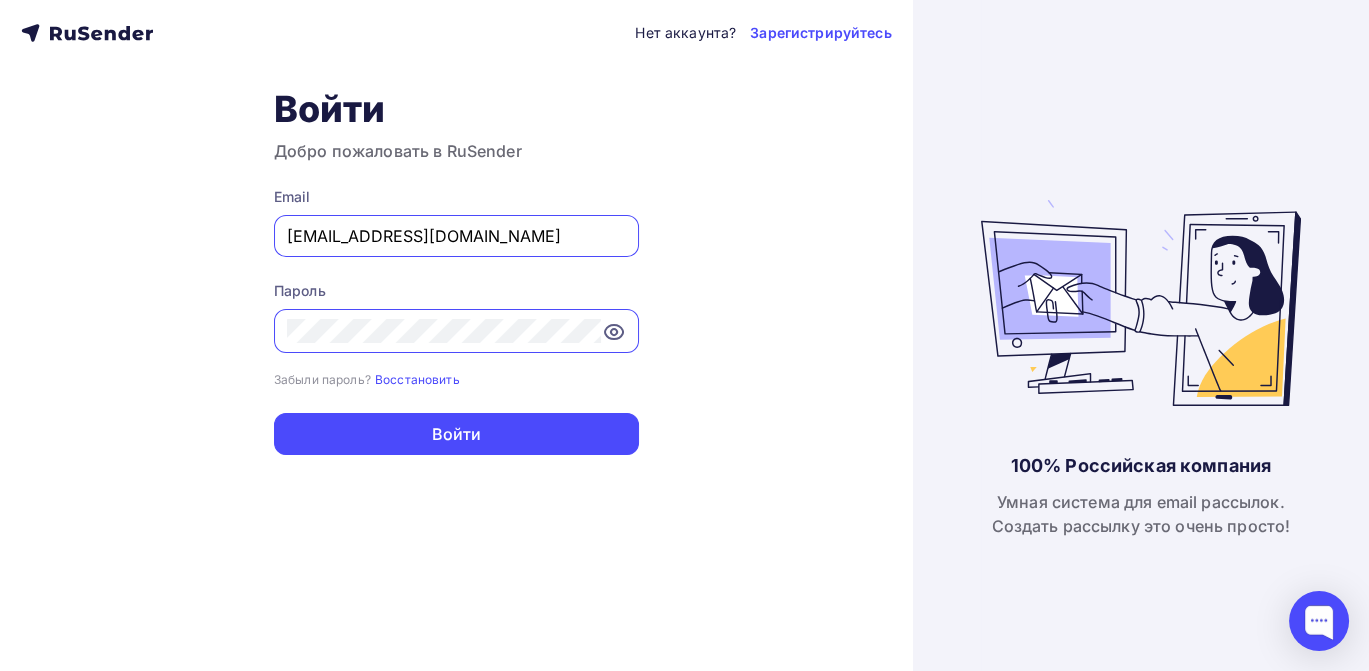 click on "press@promrating.ru" at bounding box center (456, 236) 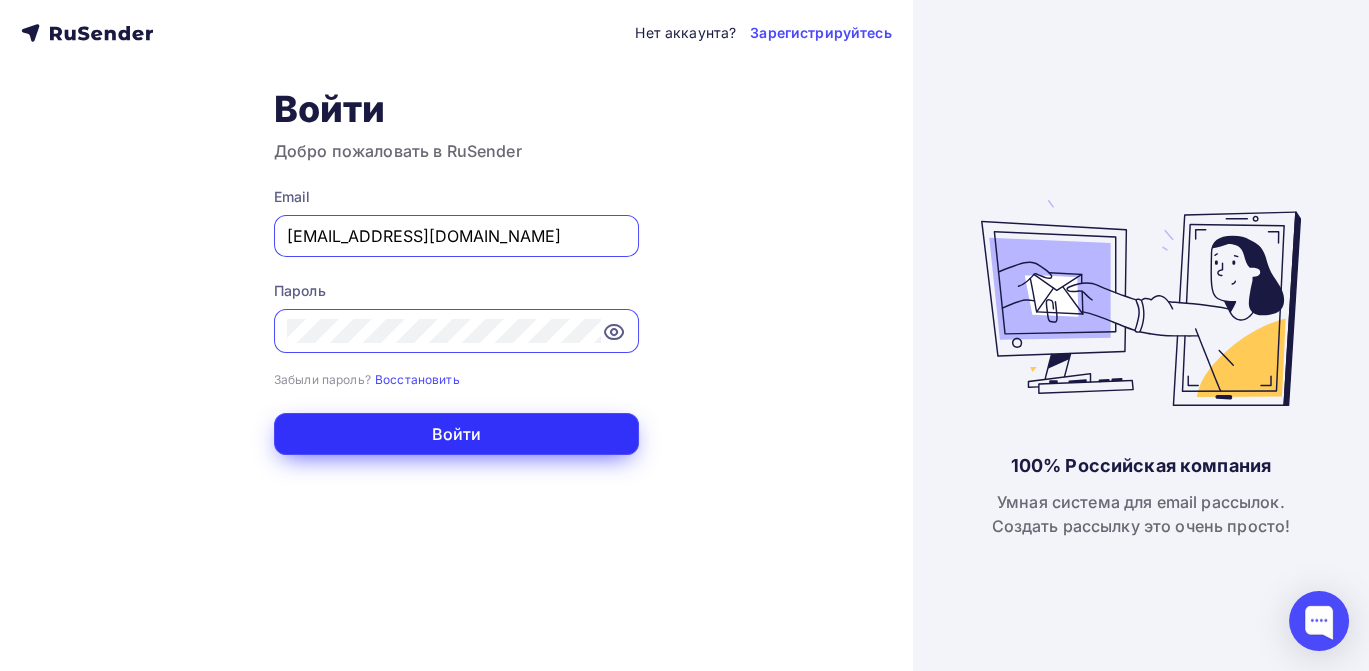 click on "Войти" at bounding box center (456, 434) 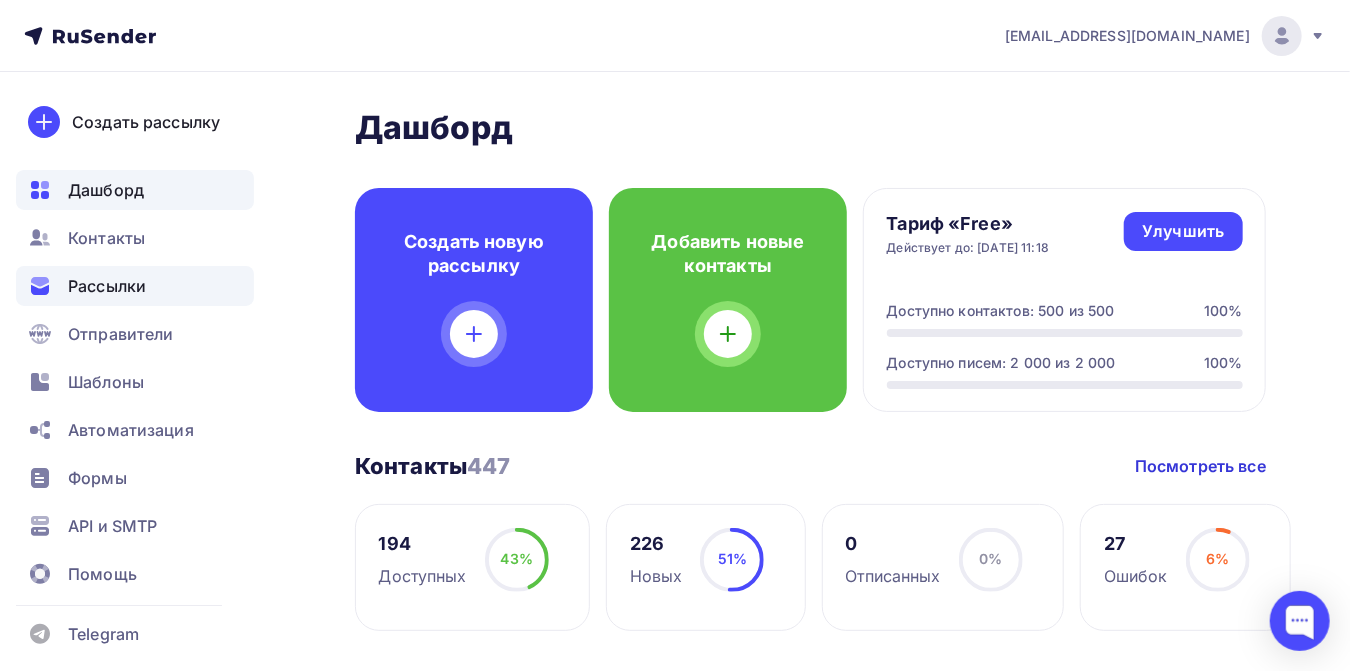 click on "Рассылки" at bounding box center (107, 286) 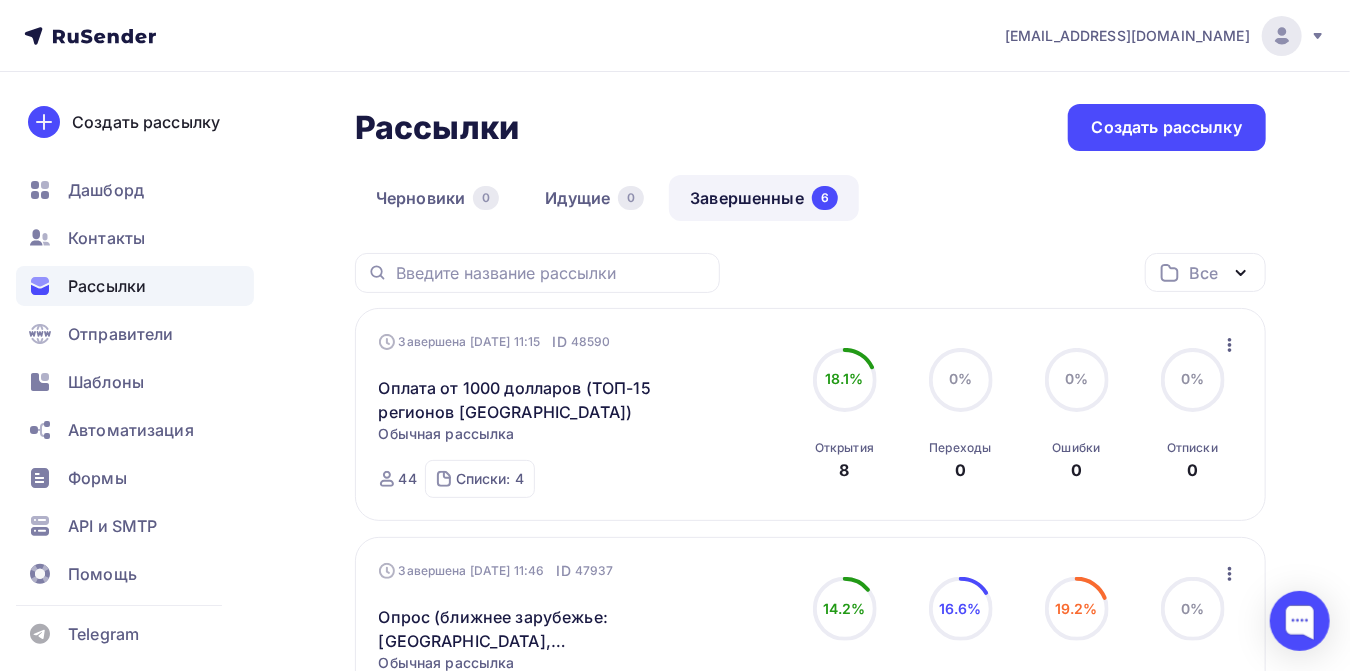 click 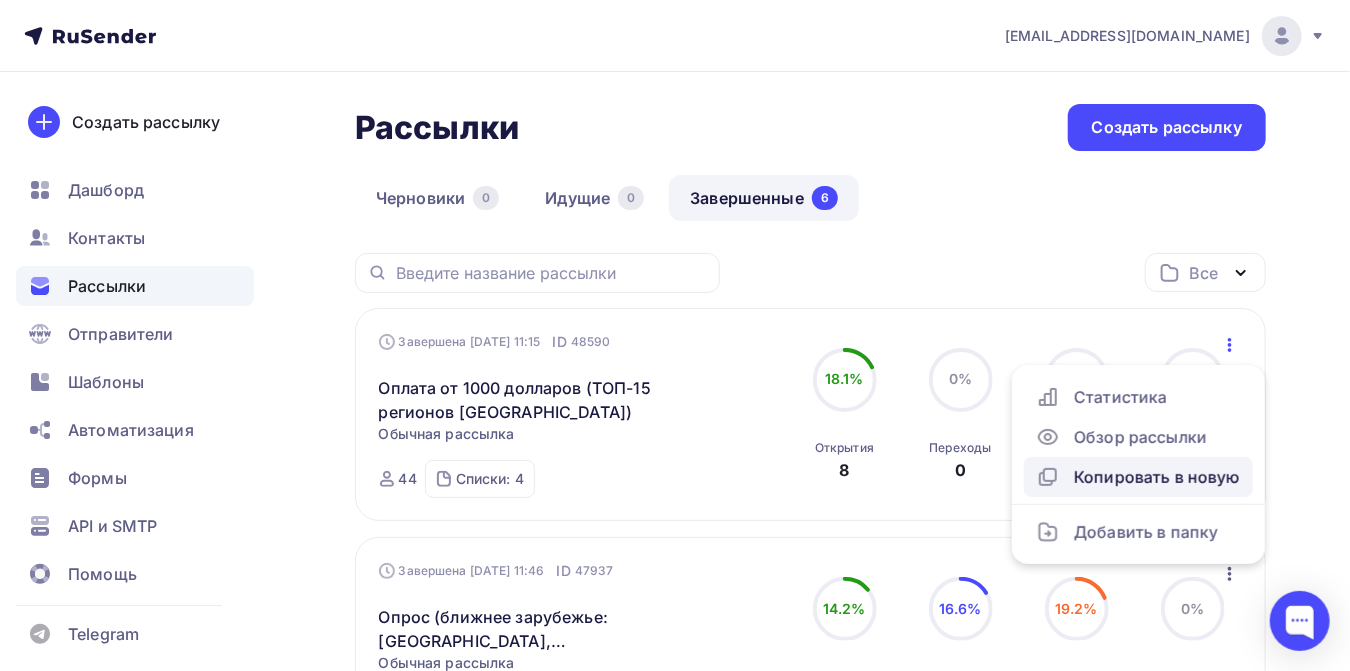 click on "Копировать в новую" at bounding box center [1138, 477] 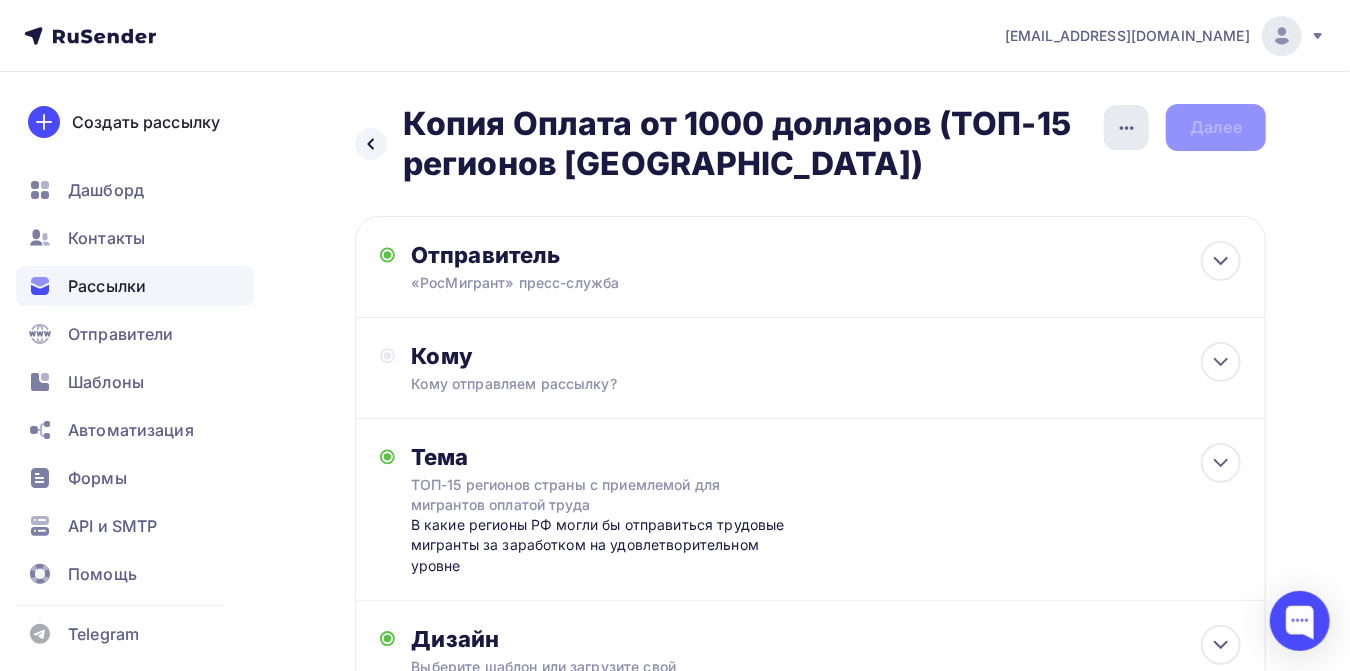 click 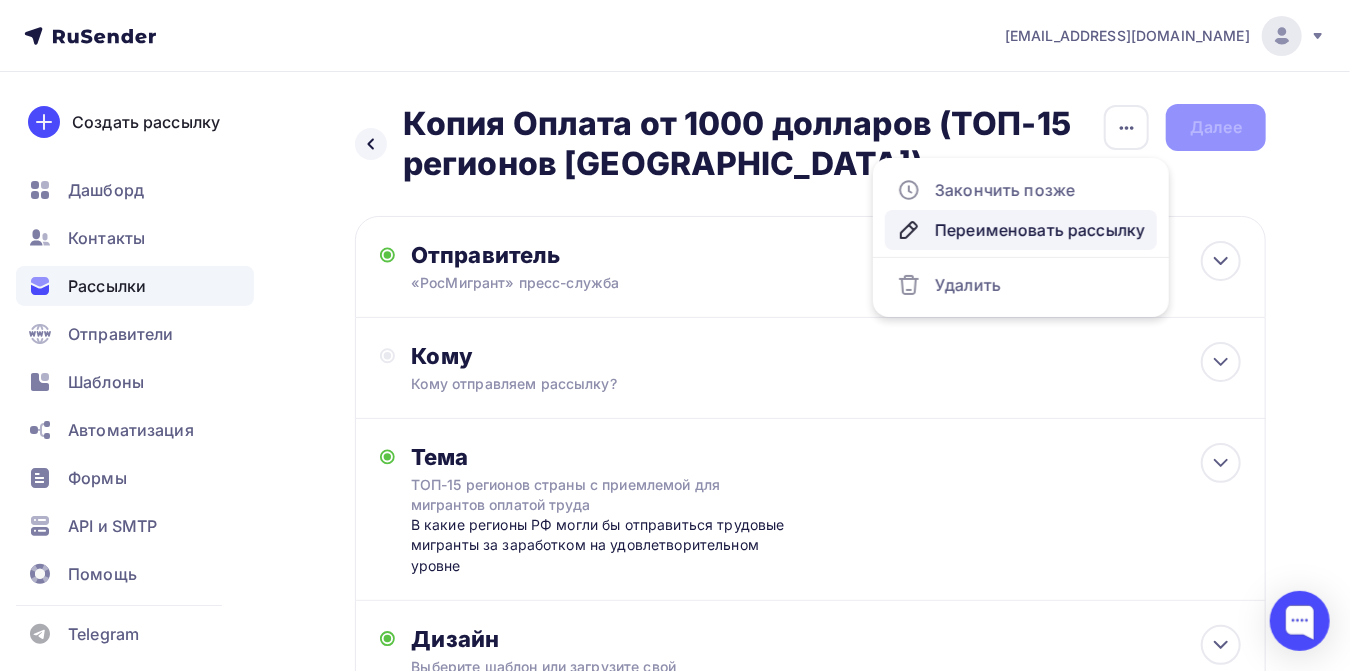 click on "Переименовать рассылку" at bounding box center (1021, 230) 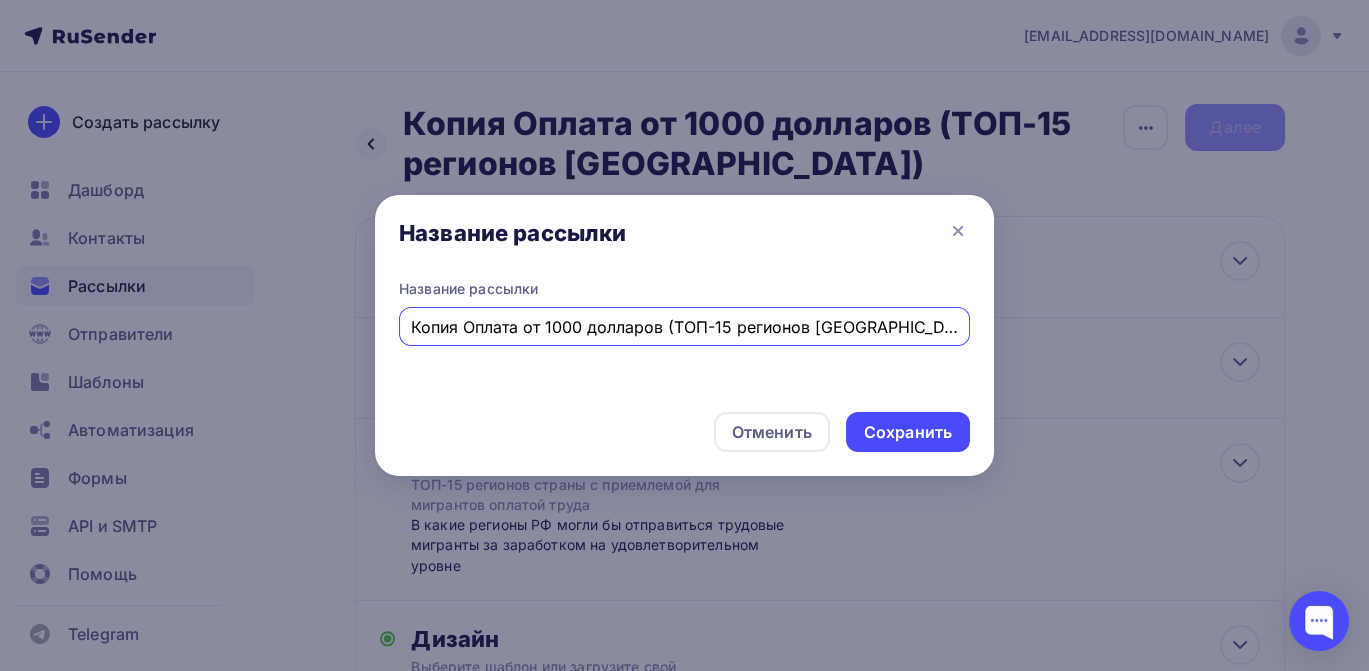 drag, startPoint x: 891, startPoint y: 331, endPoint x: 402, endPoint y: 322, distance: 489.08282 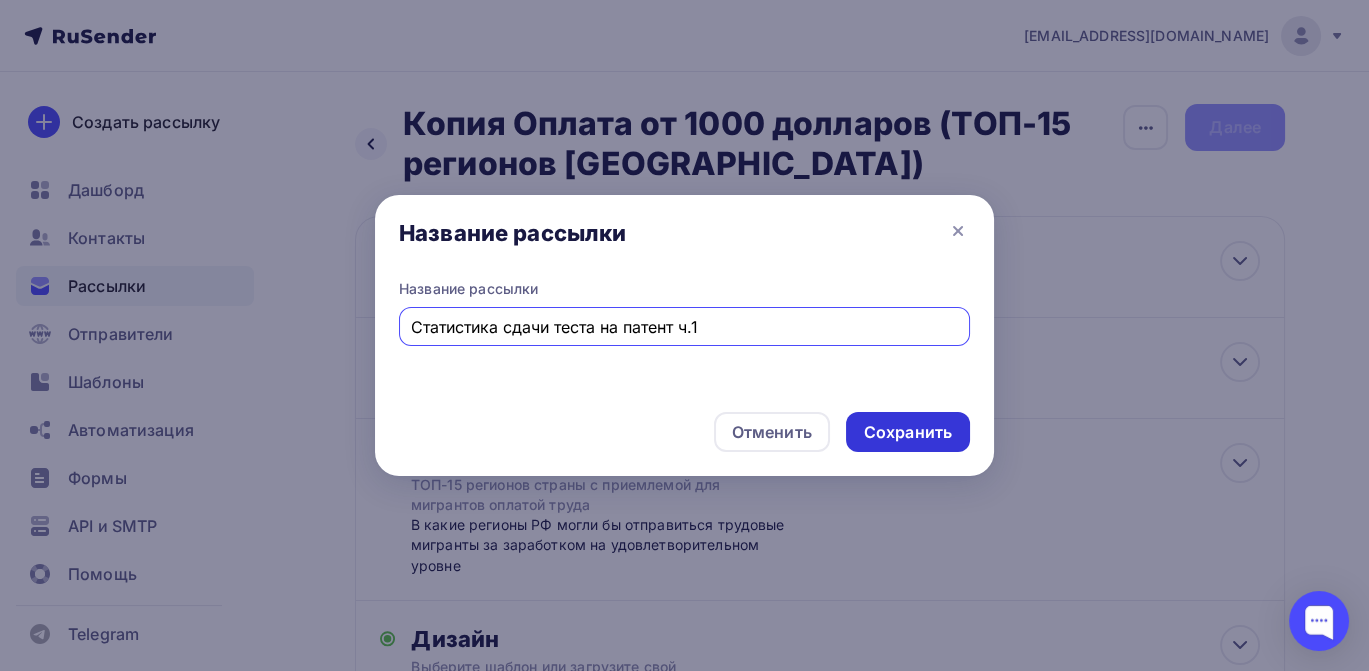 type on "Статистика сдачи теста на патент ч.1" 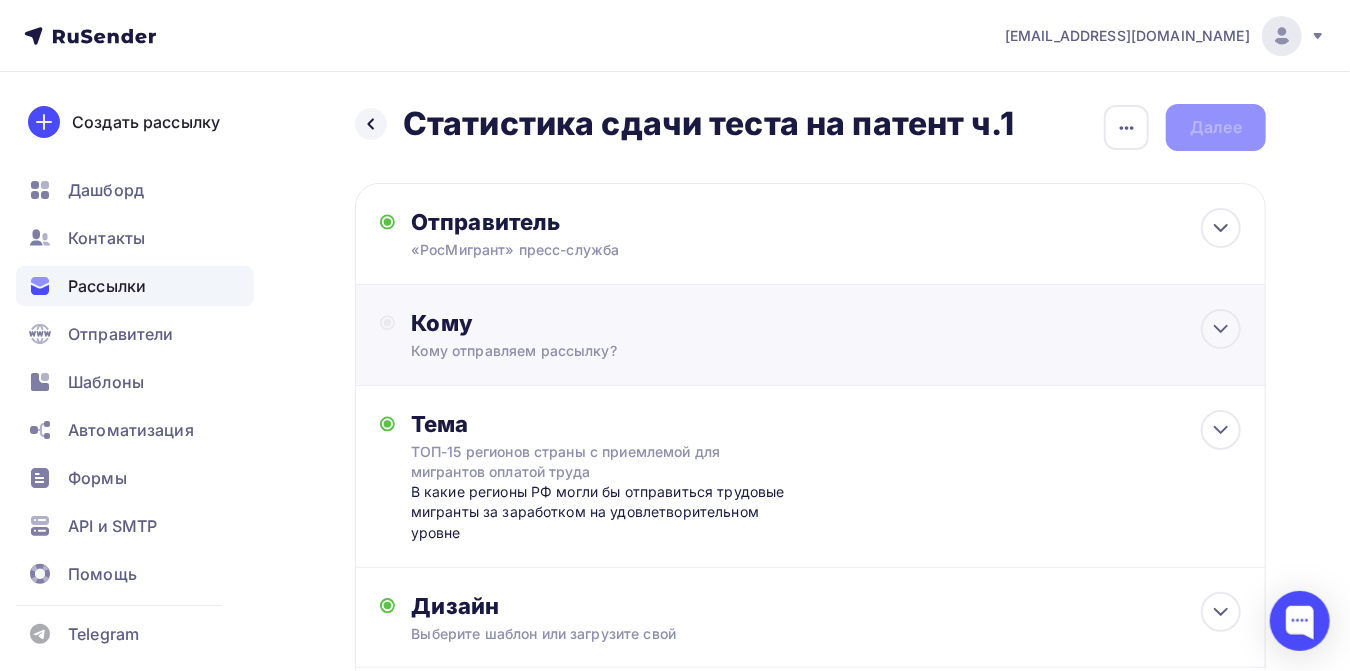 click on "Кому" at bounding box center [826, 323] 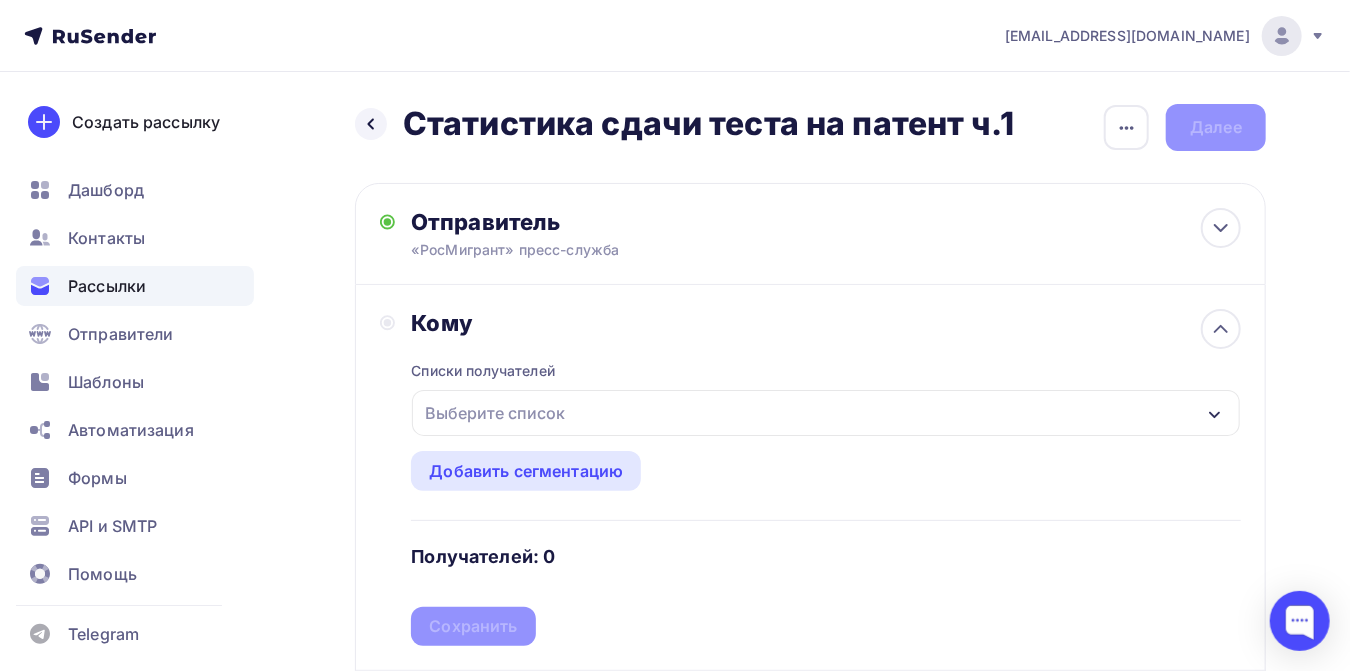 click on "Выберите список" at bounding box center [495, 413] 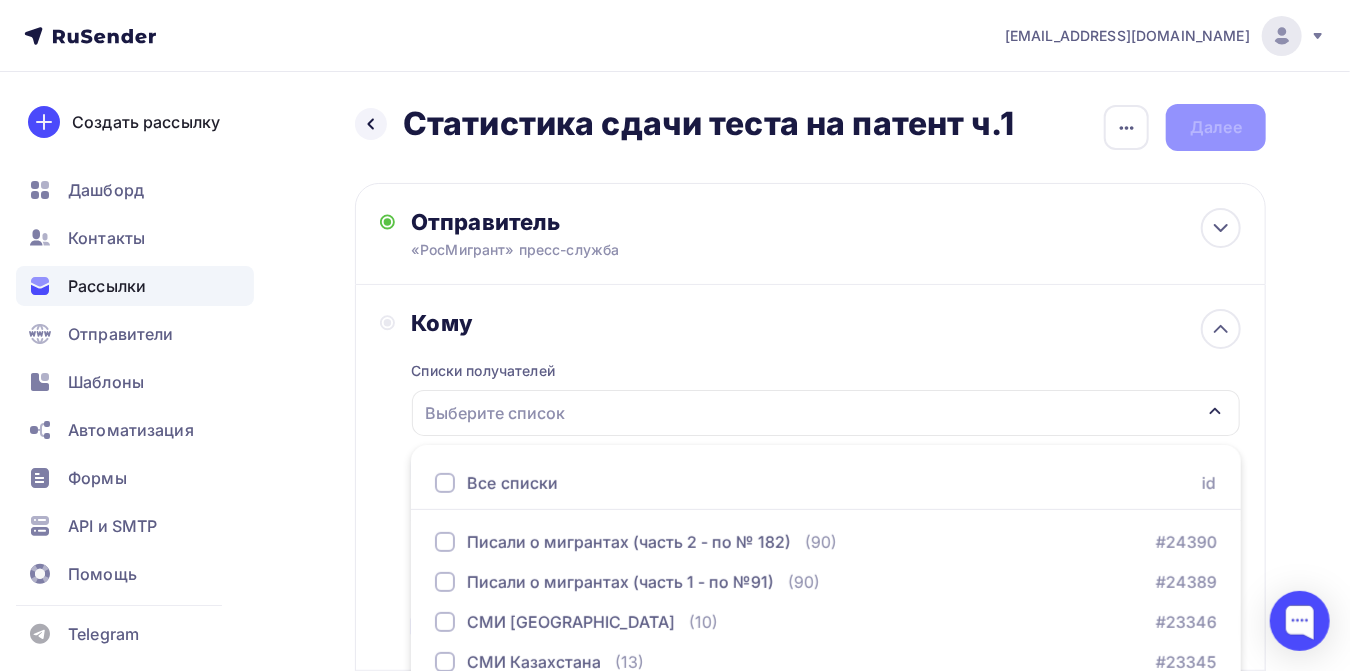 scroll, scrollTop: 291, scrollLeft: 0, axis: vertical 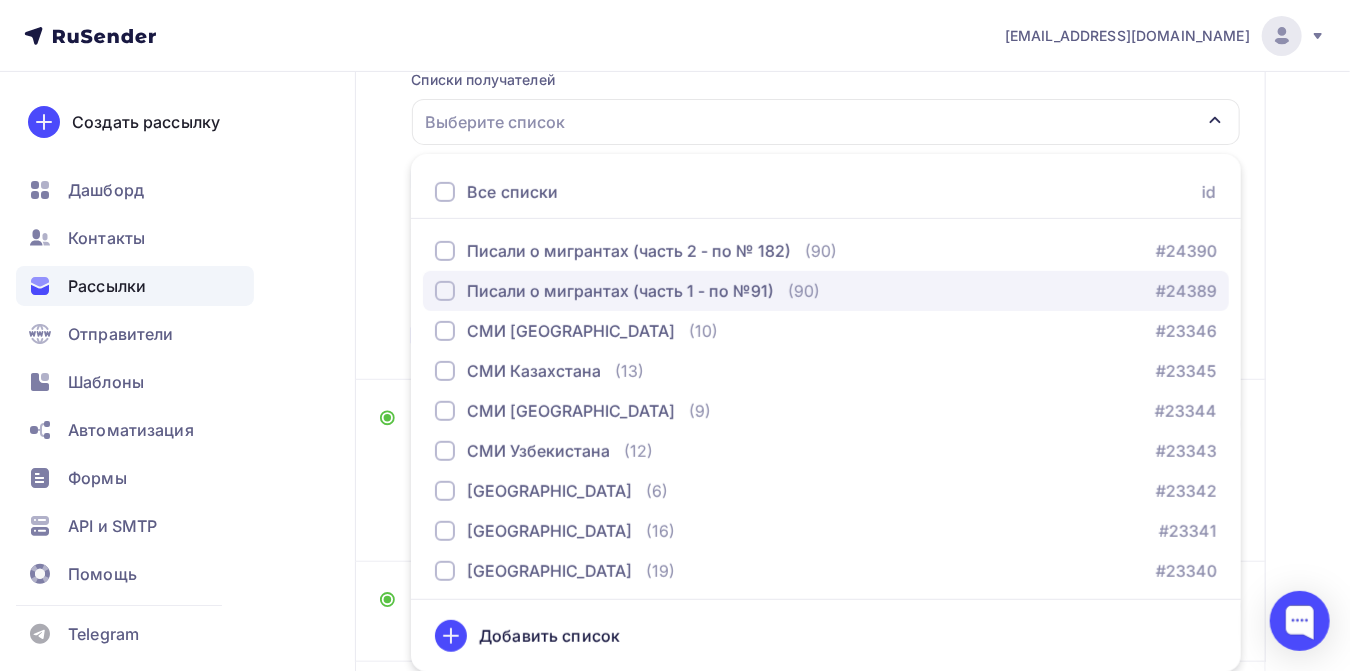 click at bounding box center (445, 291) 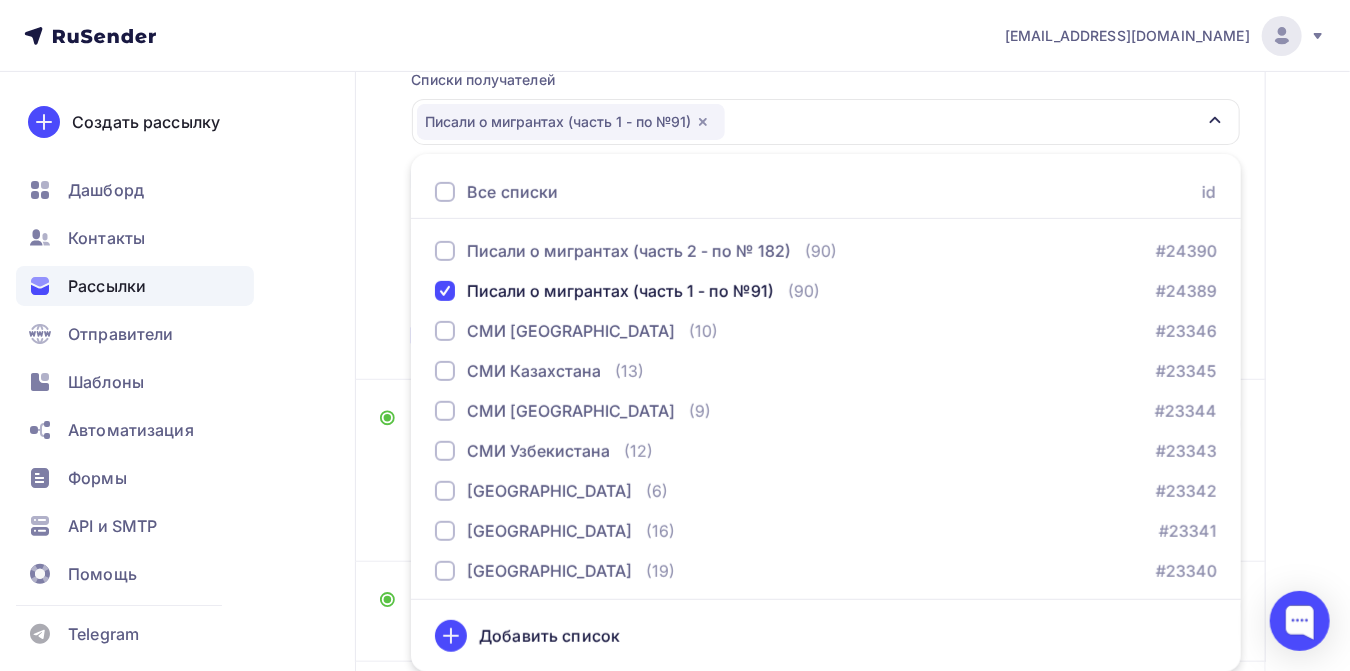click on "Назад
Статистика сдачи теста на патент ч.1
Статистика сдачи теста на патент ч.1
Закончить позже
Переименовать рассылку
Удалить
Далее
Отправитель
«РосМигрант» пресс-служба
Email  *
press@simplepayments24.ru
press@growth-technologies.ru           press@simplepayments24.ru               Добавить отправителя
Рекомендуем  добавить почту на домене , чтобы рассылка не попала в «Спам»
Имя                 Сохранить" at bounding box center (675, 336) 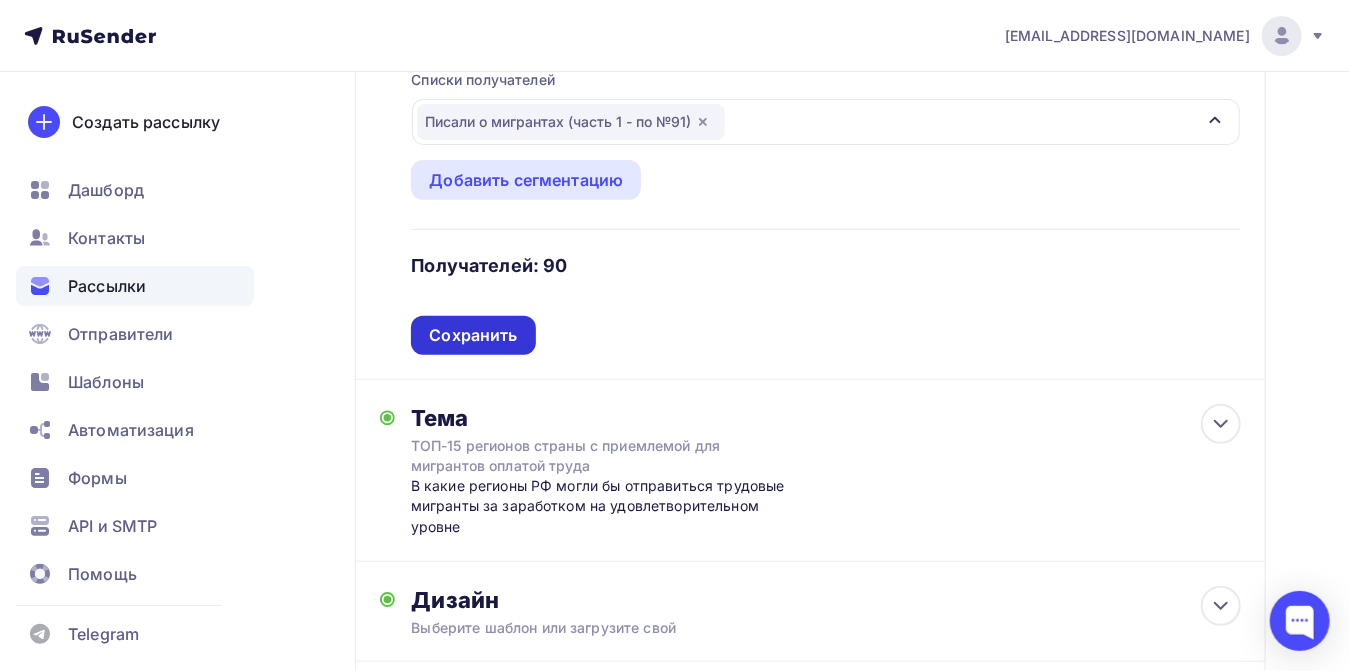 click on "Сохранить" at bounding box center (473, 335) 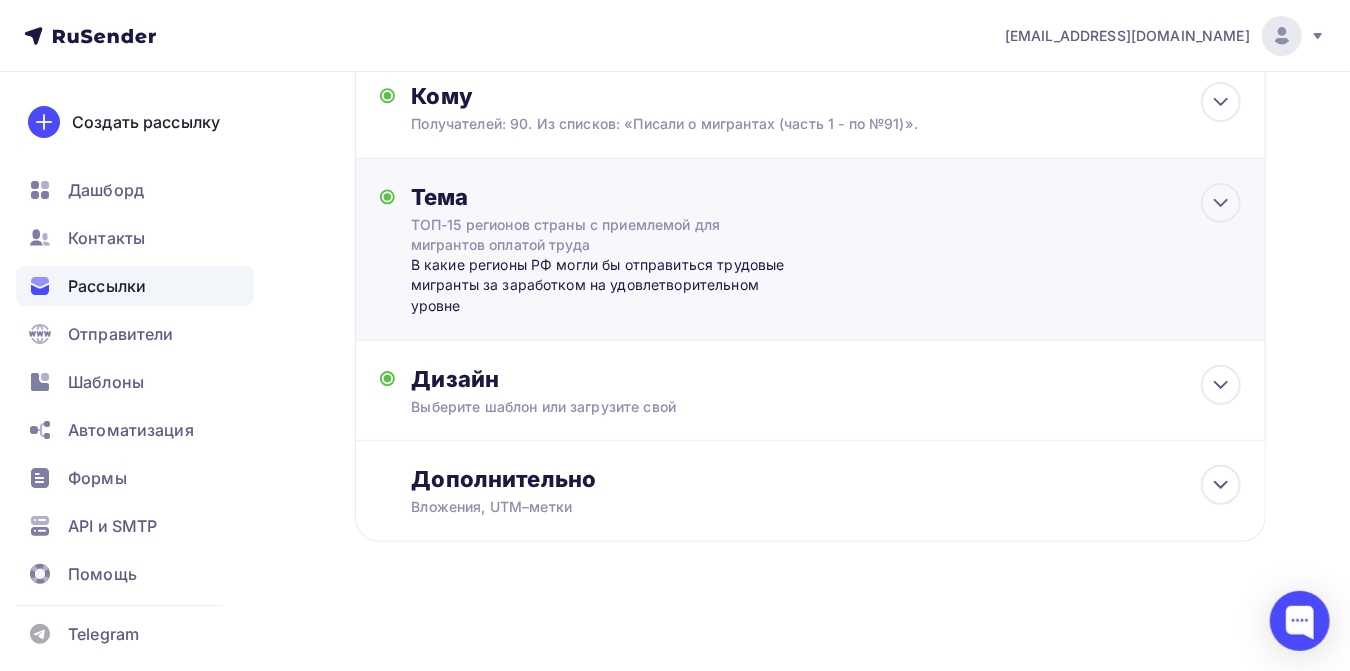 click on "ТОП-15 регионов страны с приемлемой для мигрантов оплатой труда" at bounding box center [589, 235] 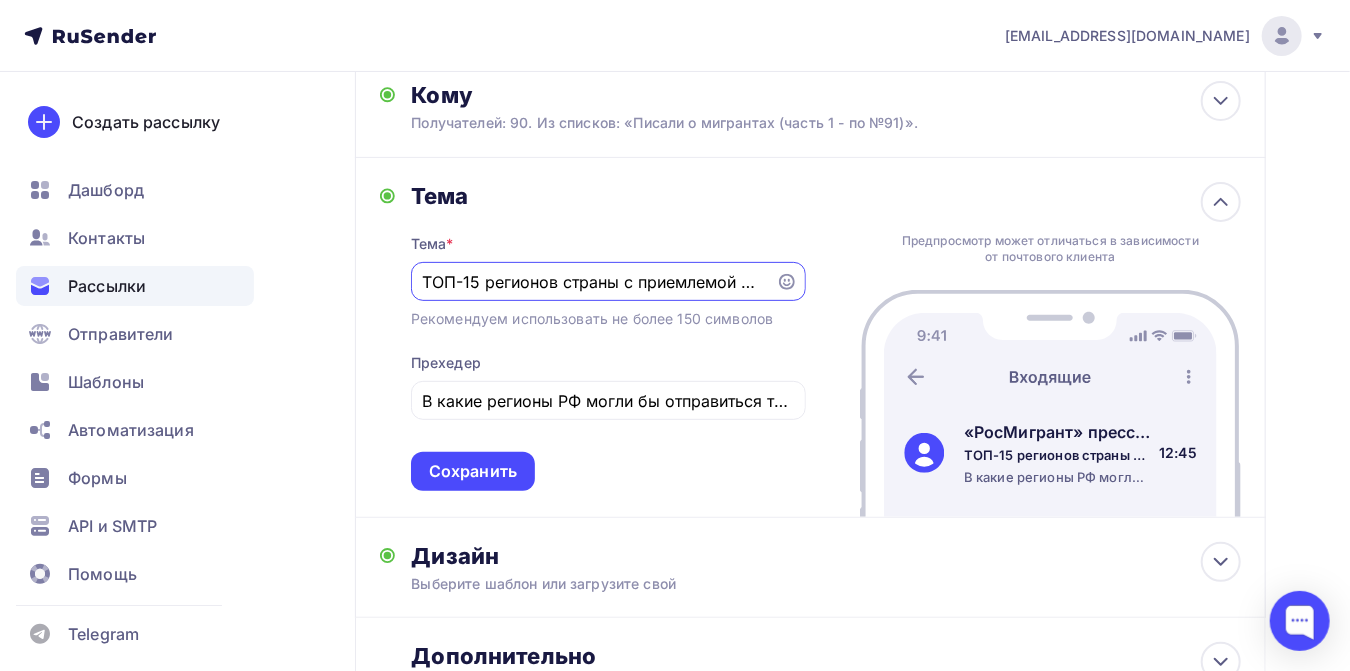 scroll, scrollTop: 146, scrollLeft: 0, axis: vertical 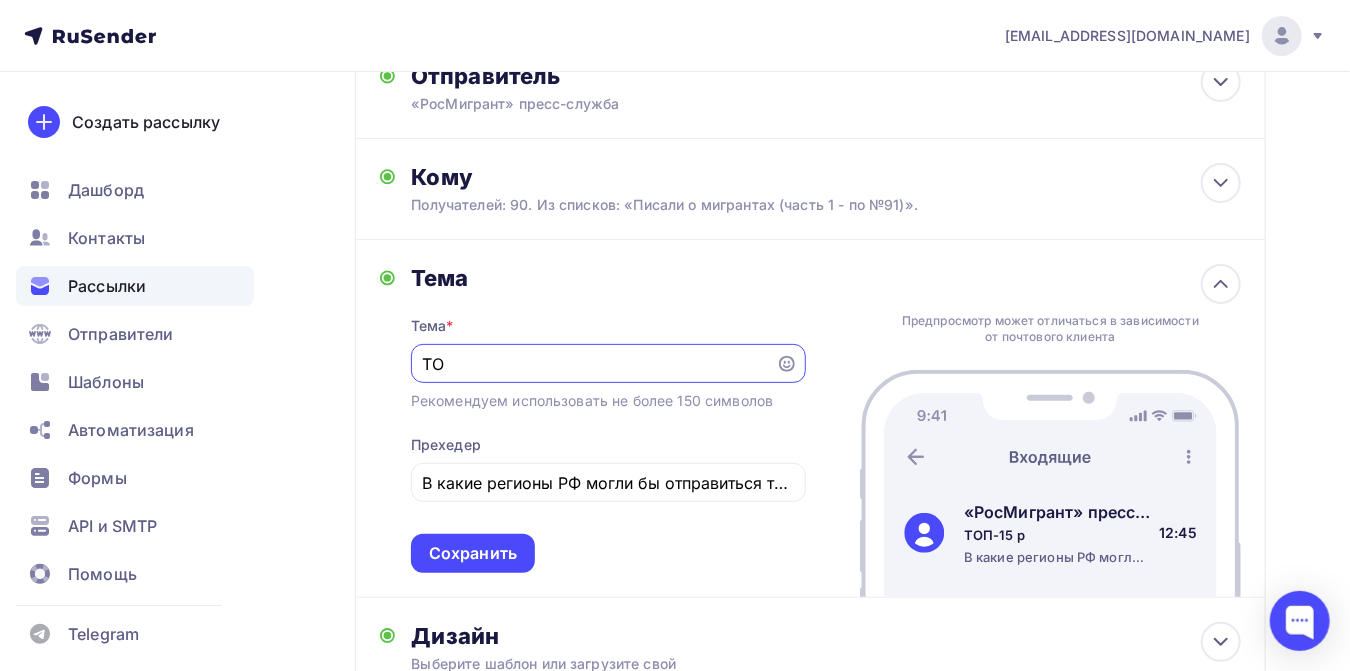 type on "Т" 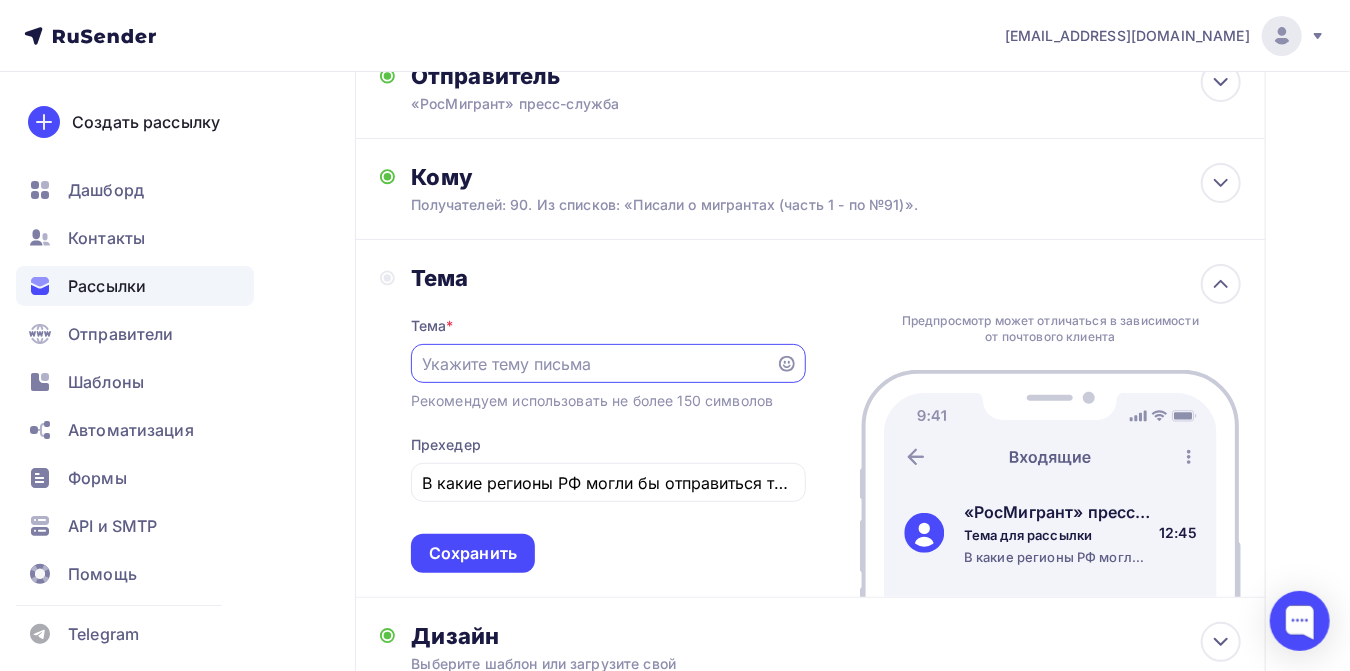 paste on "Более половины  мигрантов успешно прошли пробное тестирование на патент" 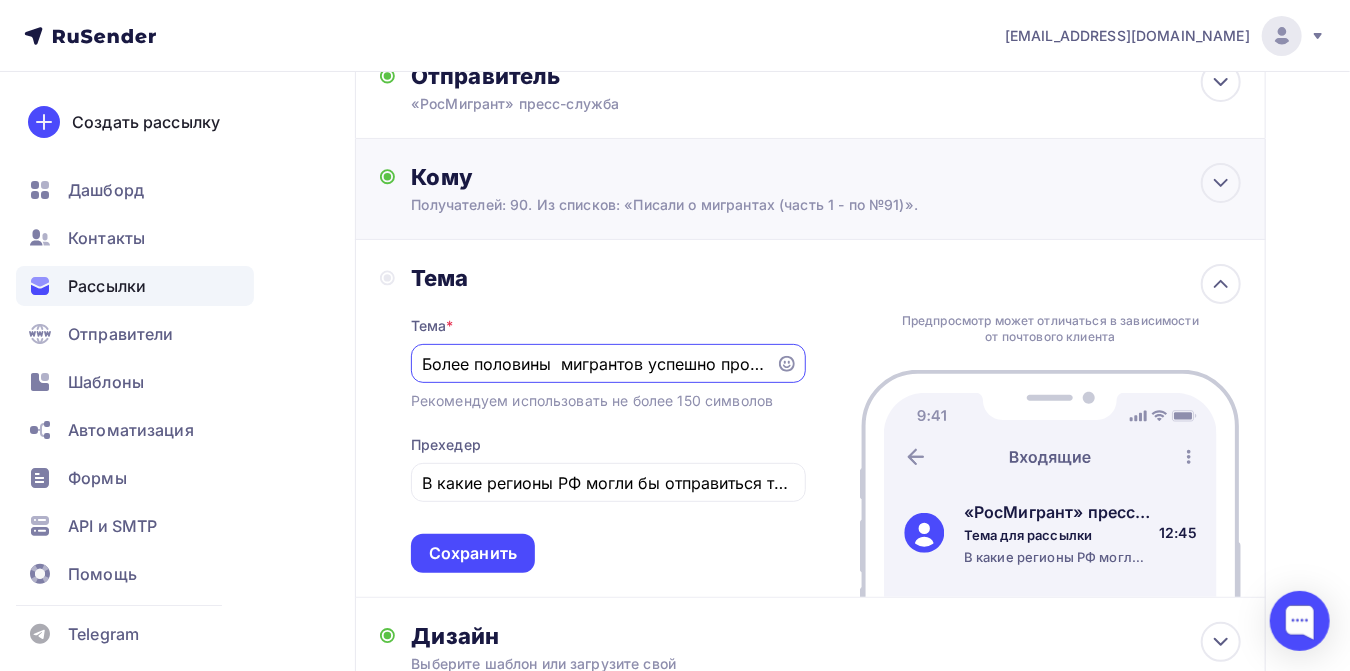 scroll, scrollTop: 0, scrollLeft: 281, axis: horizontal 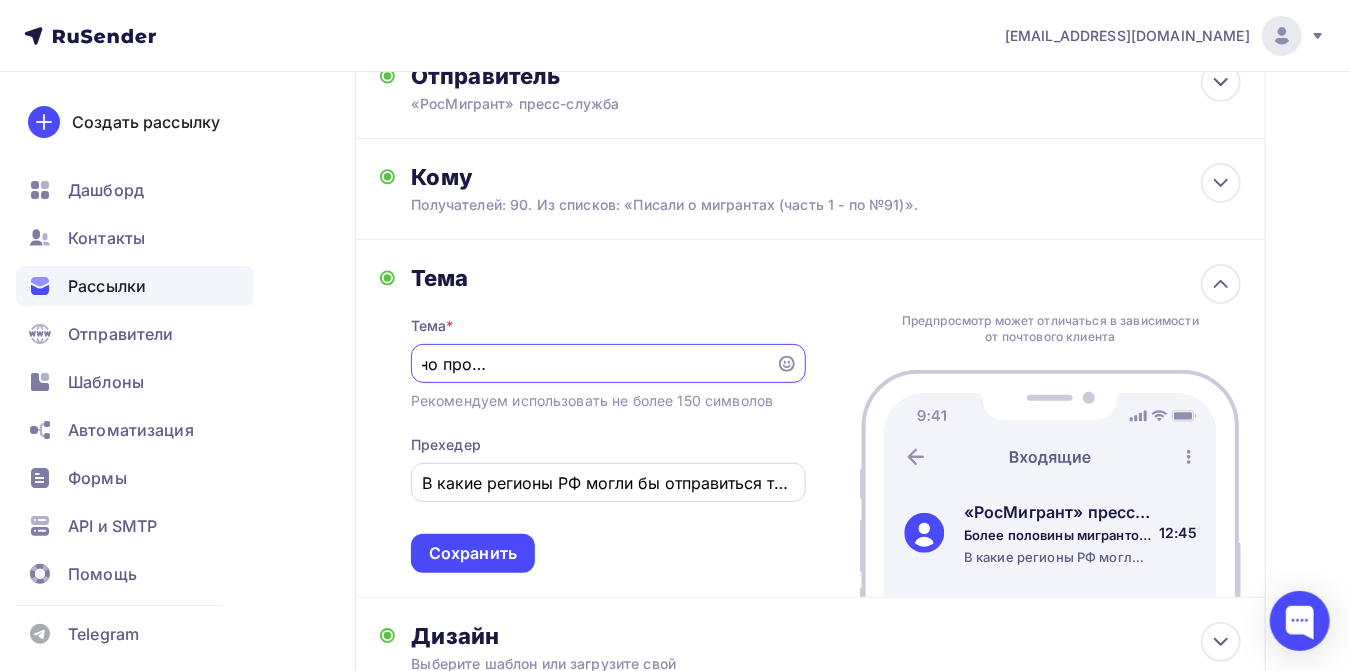 type on "Более половины  мигрантов успешно прошли пробное тестирование на патент" 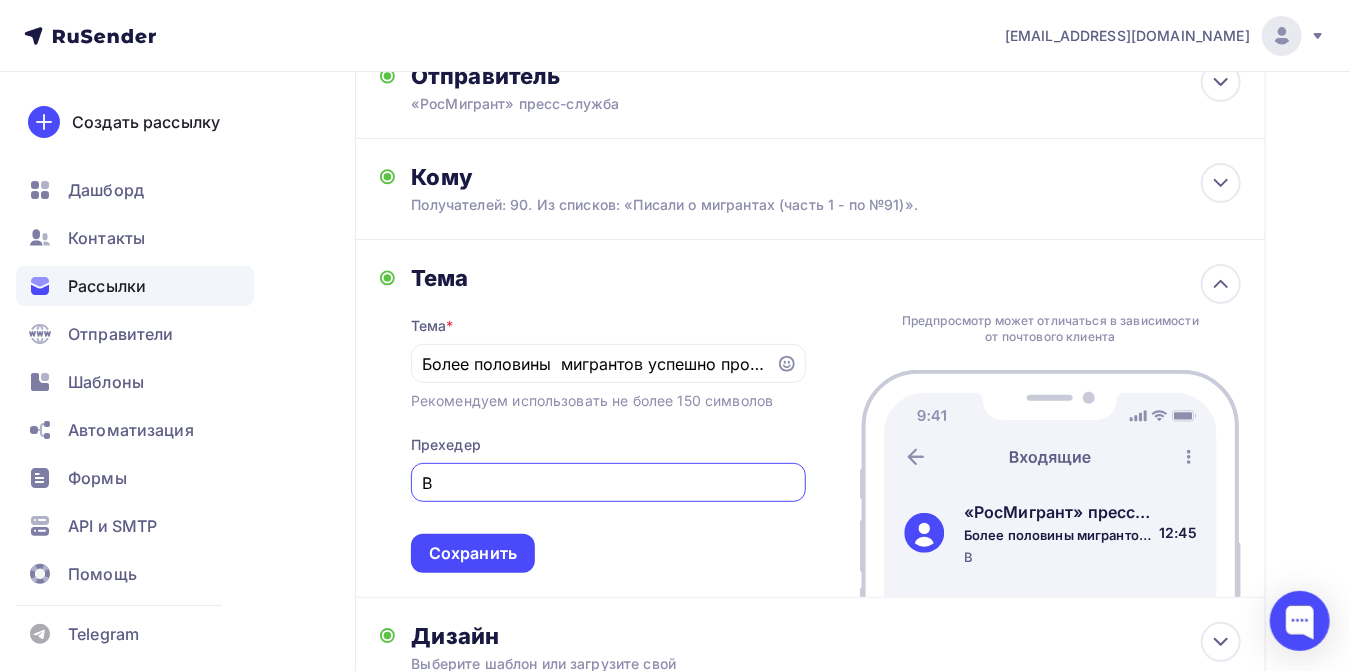 type on "В" 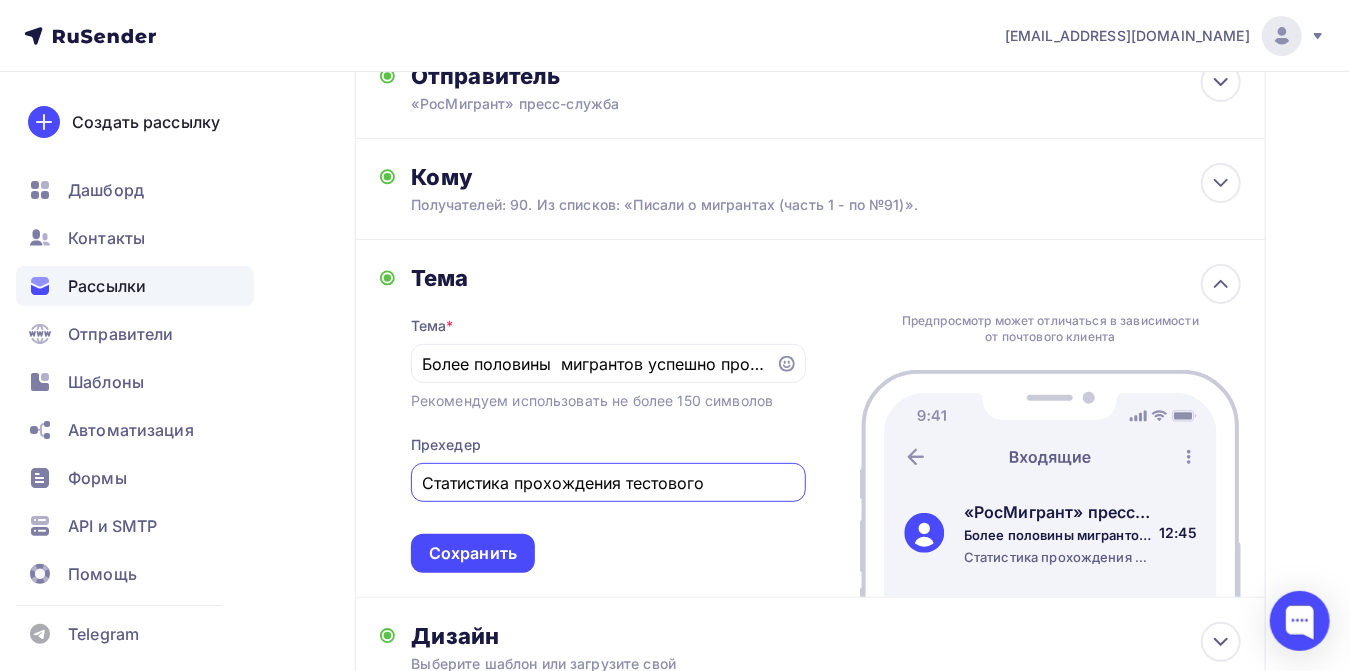 click on "Статистика прохождения тестового" at bounding box center [608, 483] 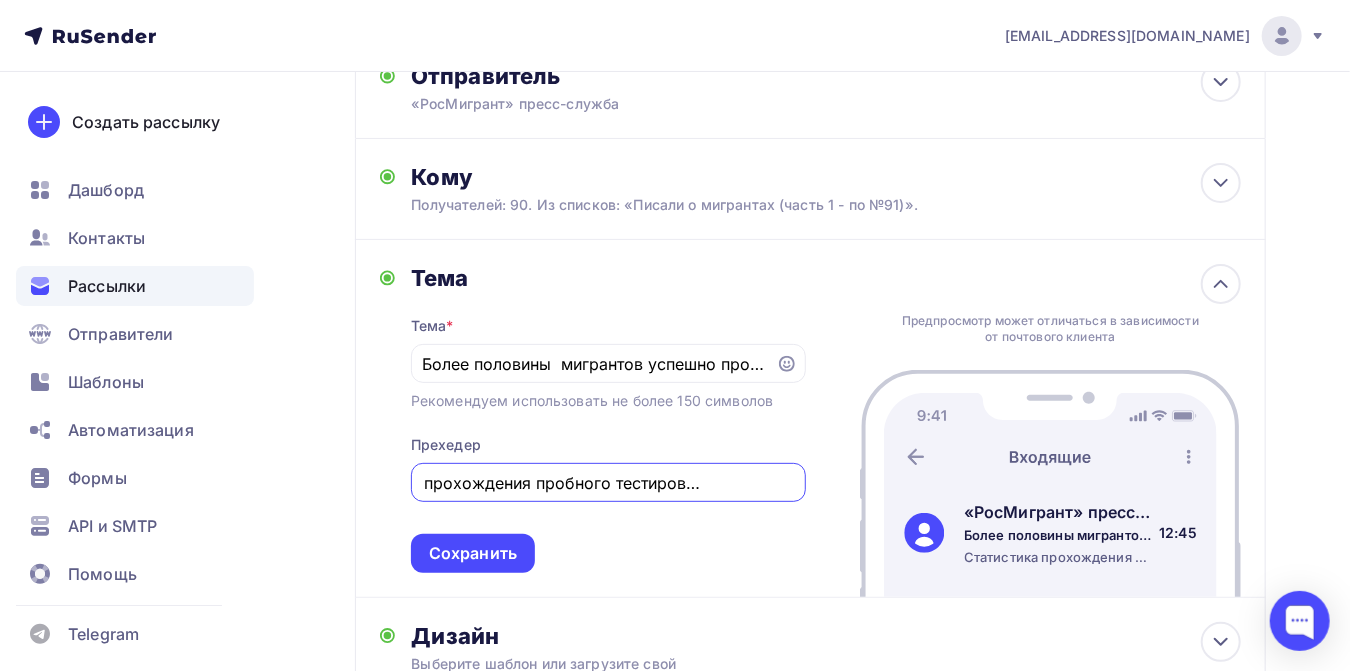 scroll, scrollTop: 0, scrollLeft: 97, axis: horizontal 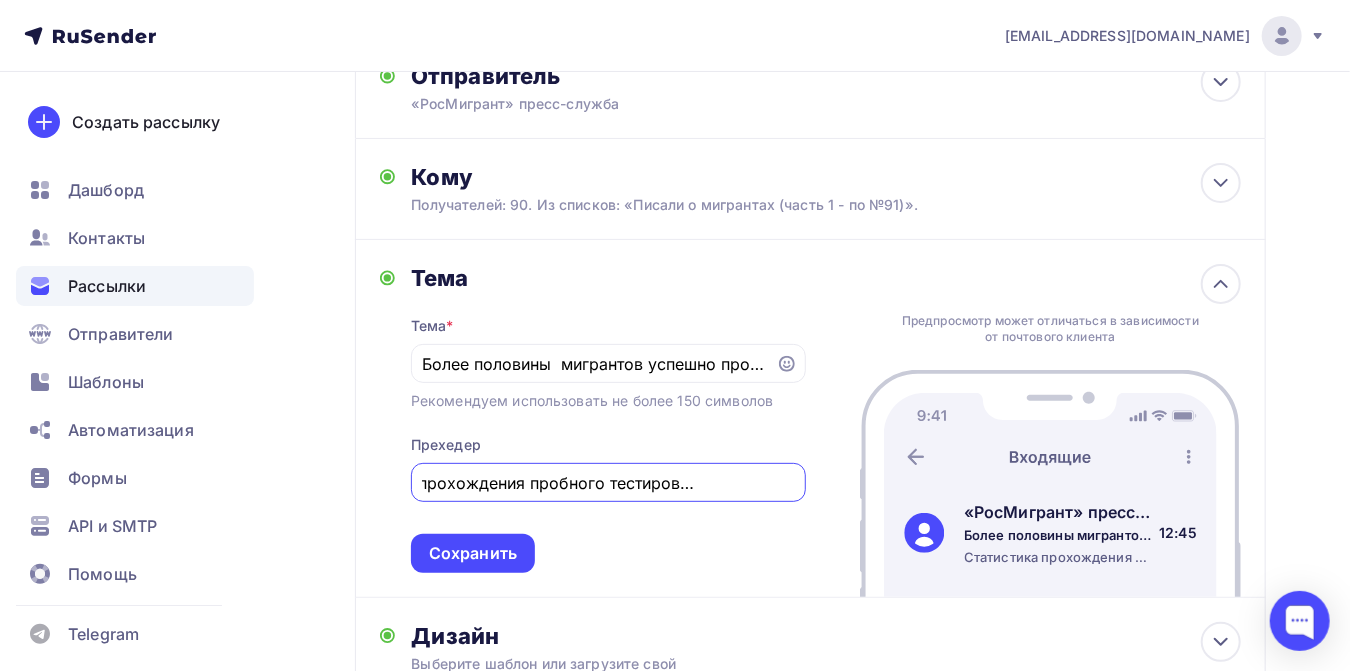 click on "Статистика прохождения пробного тестирования на патент" at bounding box center (608, 483) 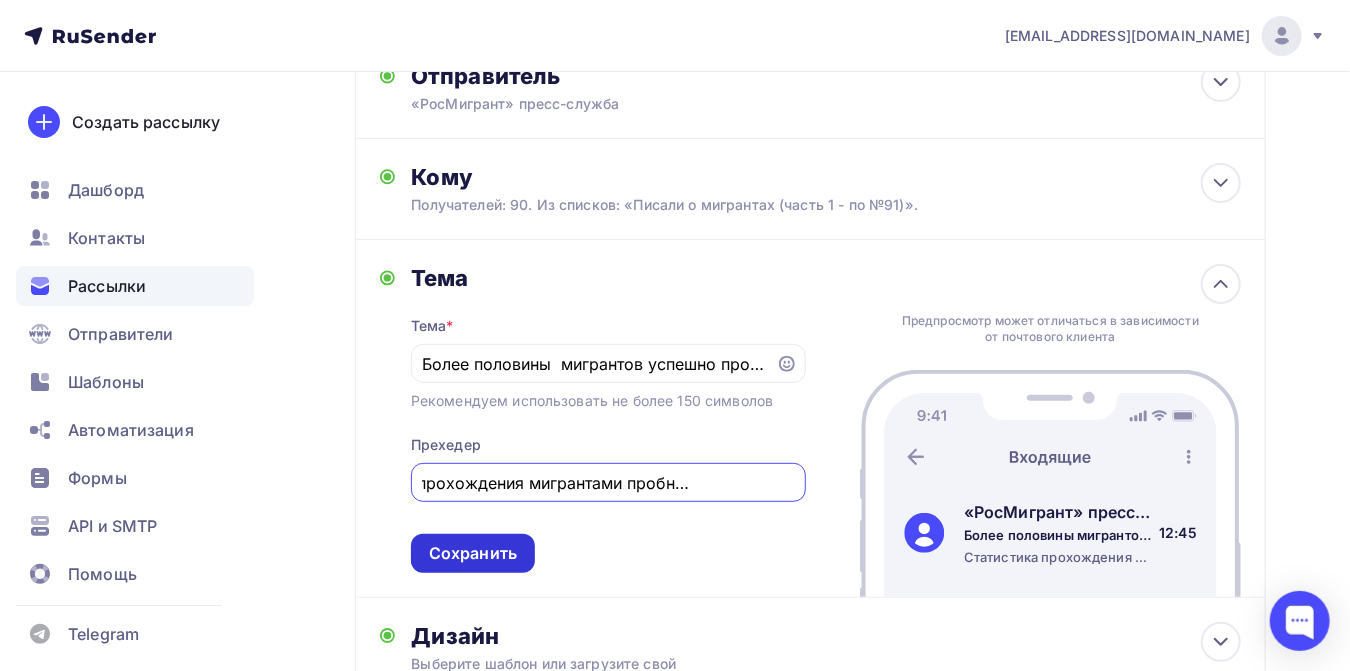 type on "Статистика прохождения мигрантами пробного тестирования на патент" 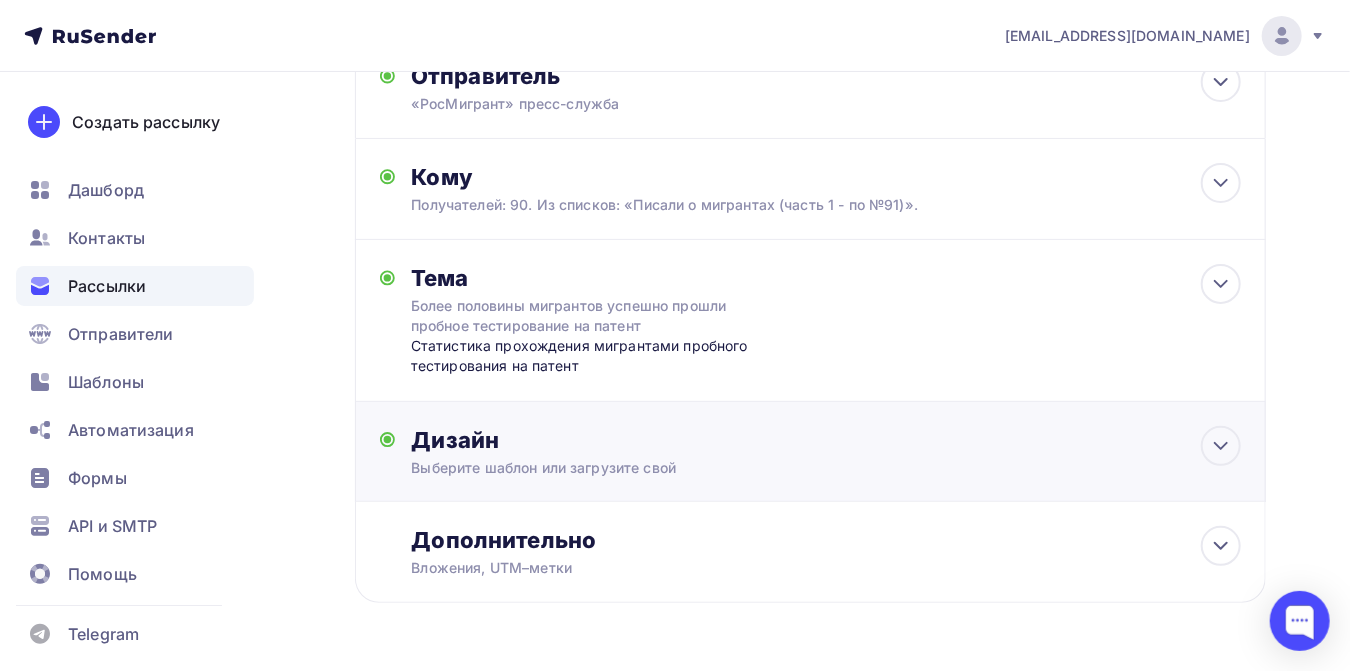click on "Дизайн" at bounding box center [826, 440] 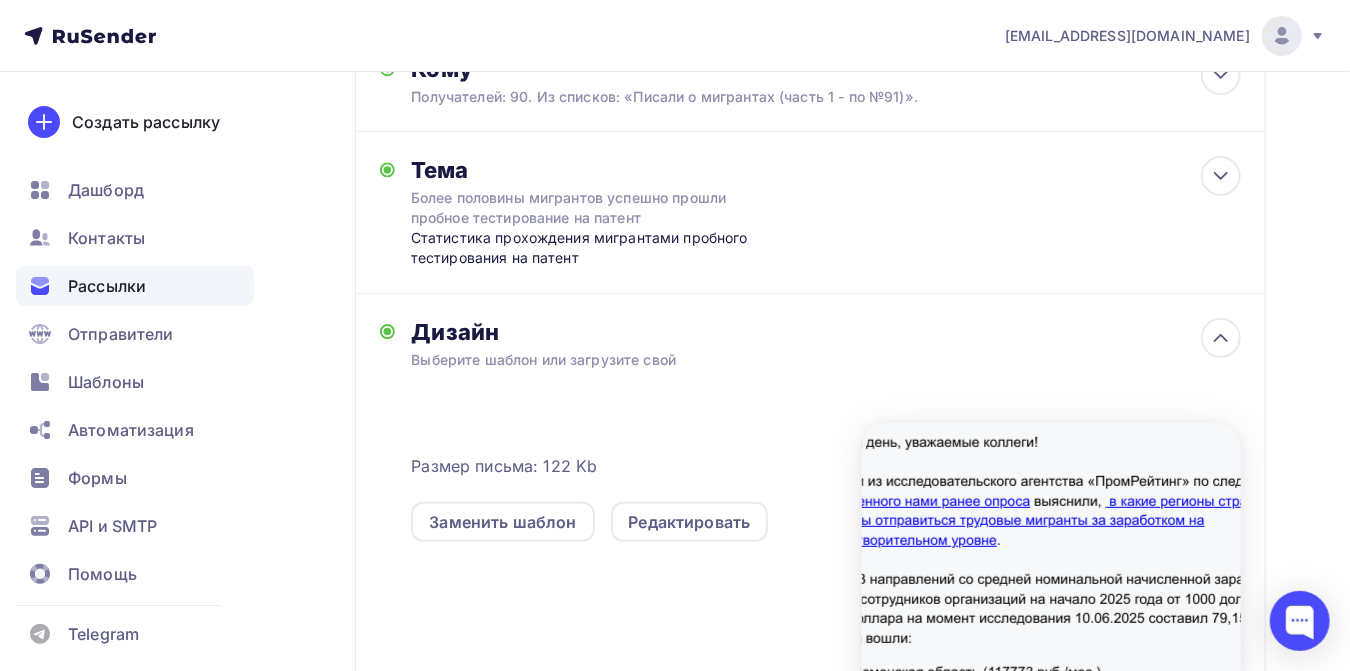 scroll, scrollTop: 257, scrollLeft: 0, axis: vertical 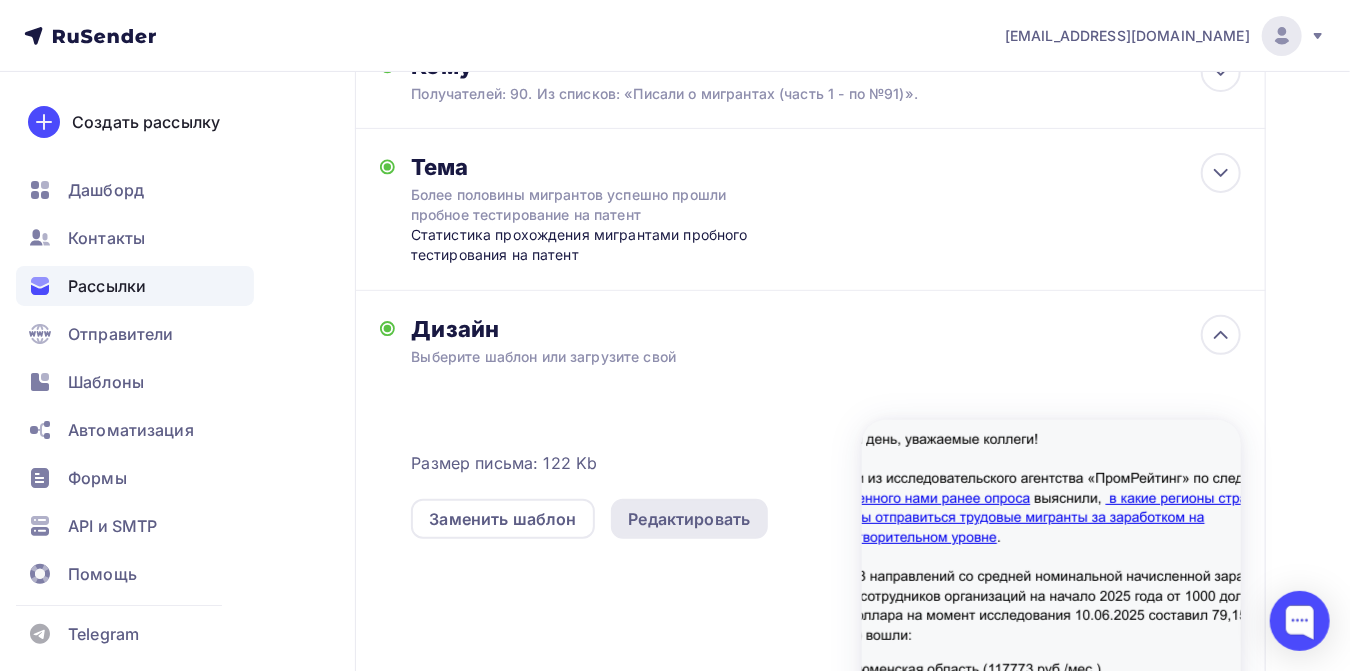 click on "Редактировать" at bounding box center [690, 519] 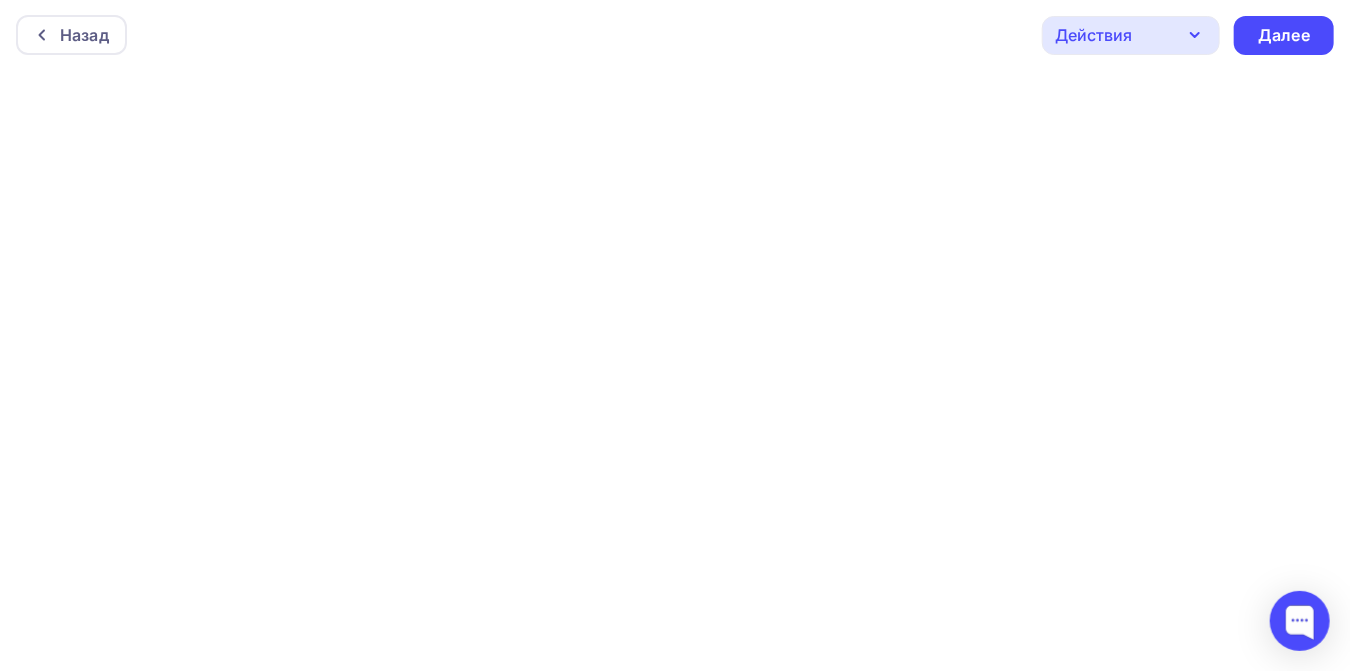 scroll, scrollTop: 0, scrollLeft: 0, axis: both 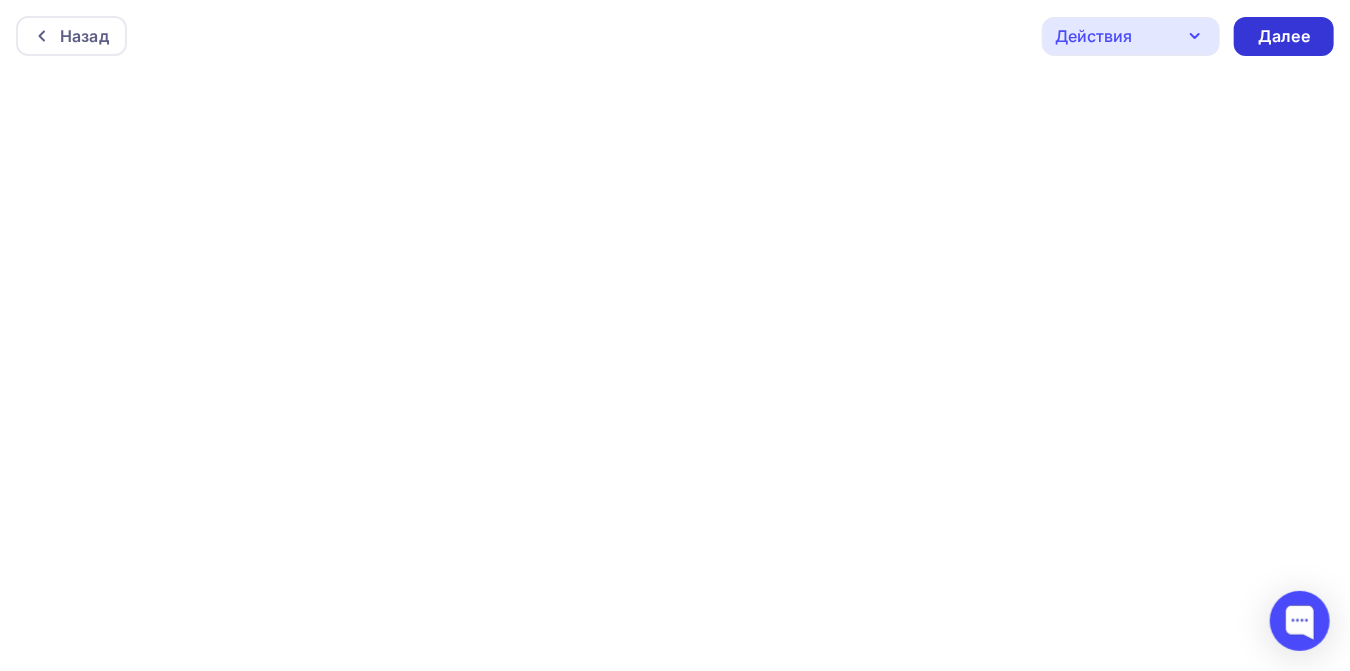 click on "Далее" at bounding box center (1284, 36) 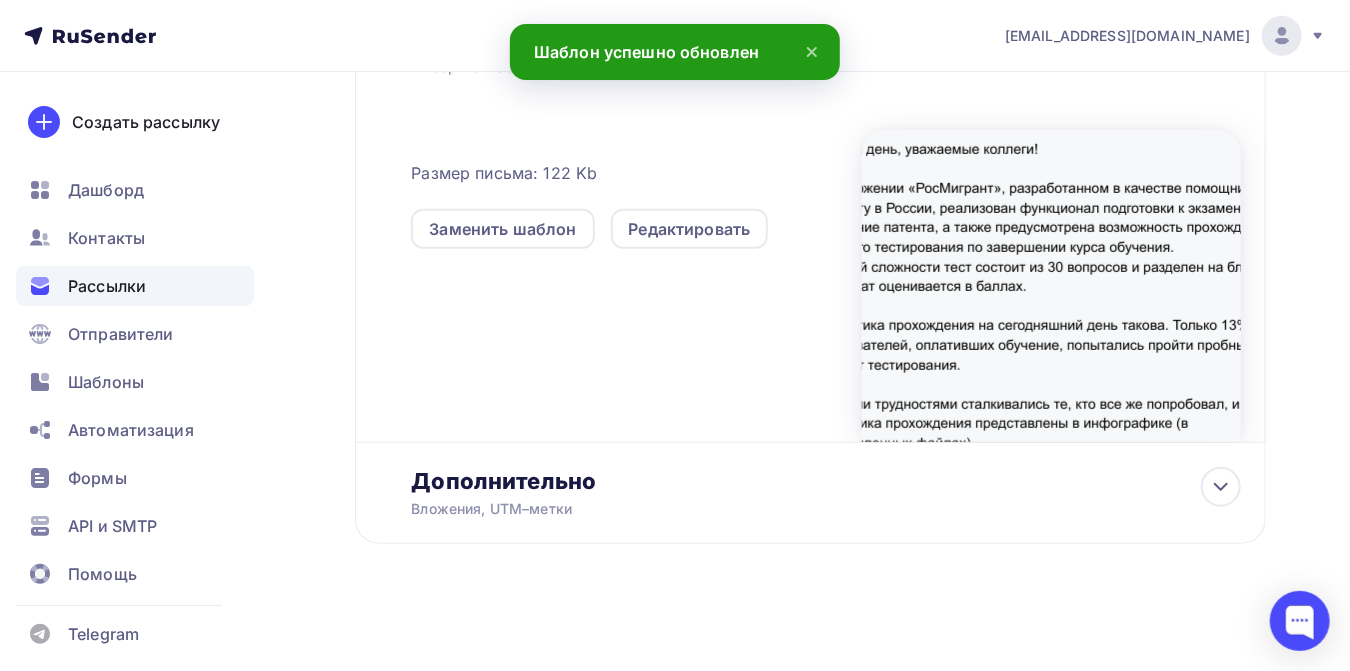 scroll, scrollTop: 551, scrollLeft: 0, axis: vertical 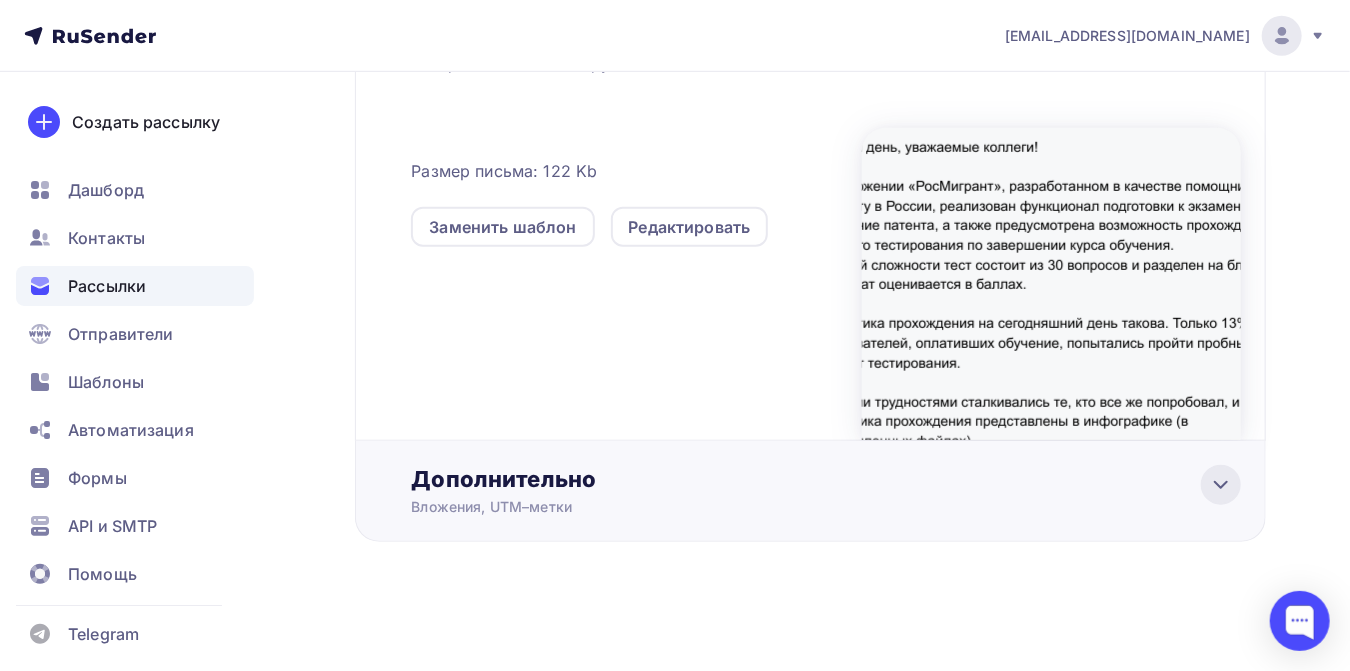 click 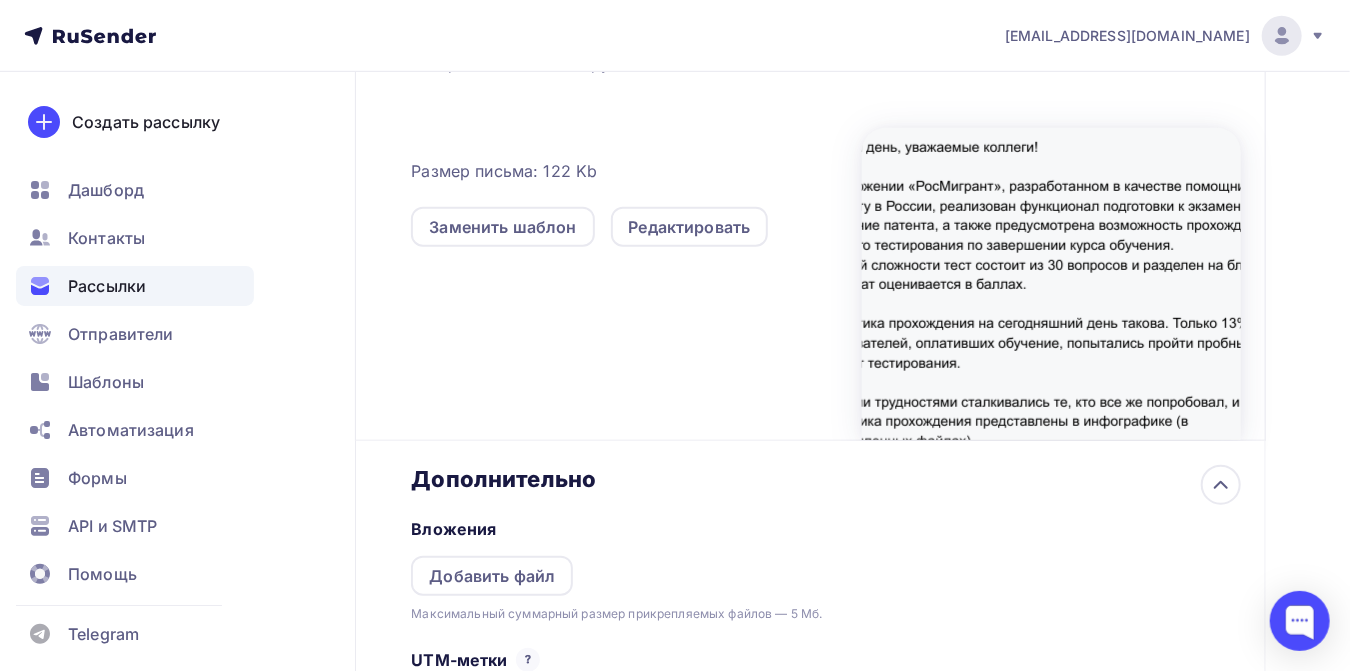 scroll, scrollTop: 0, scrollLeft: 0, axis: both 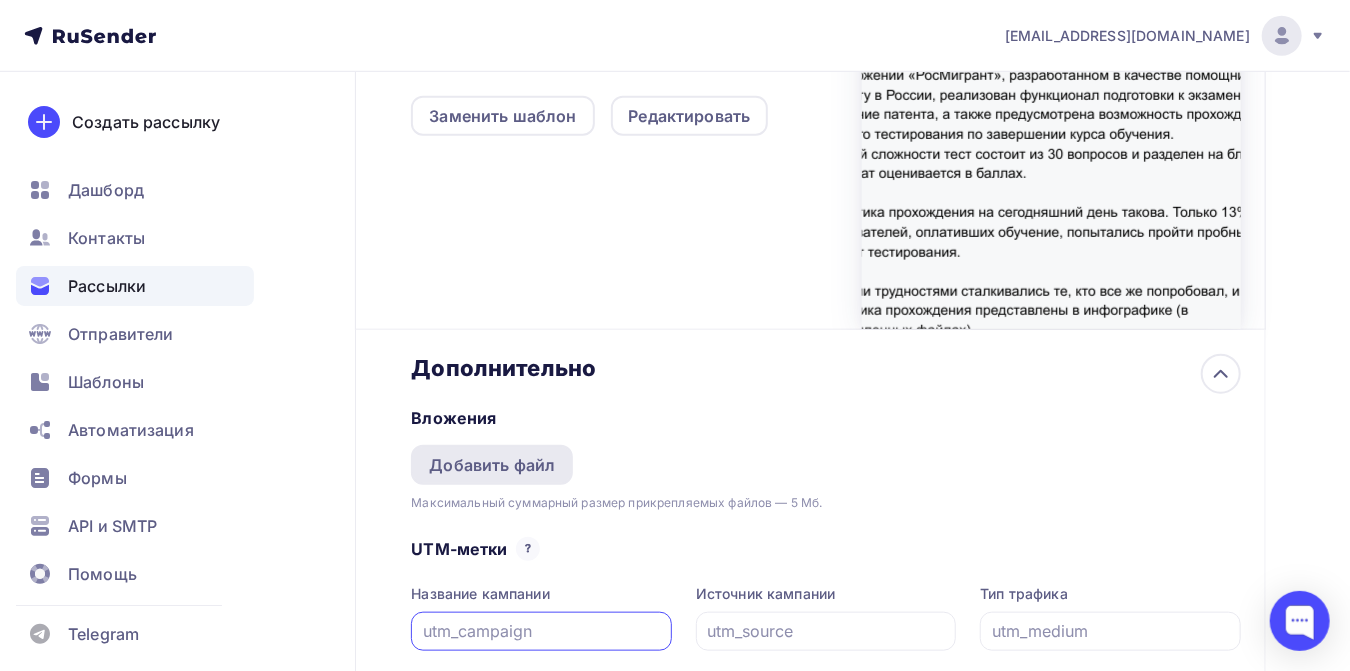click on "Добавить файл" at bounding box center (492, 465) 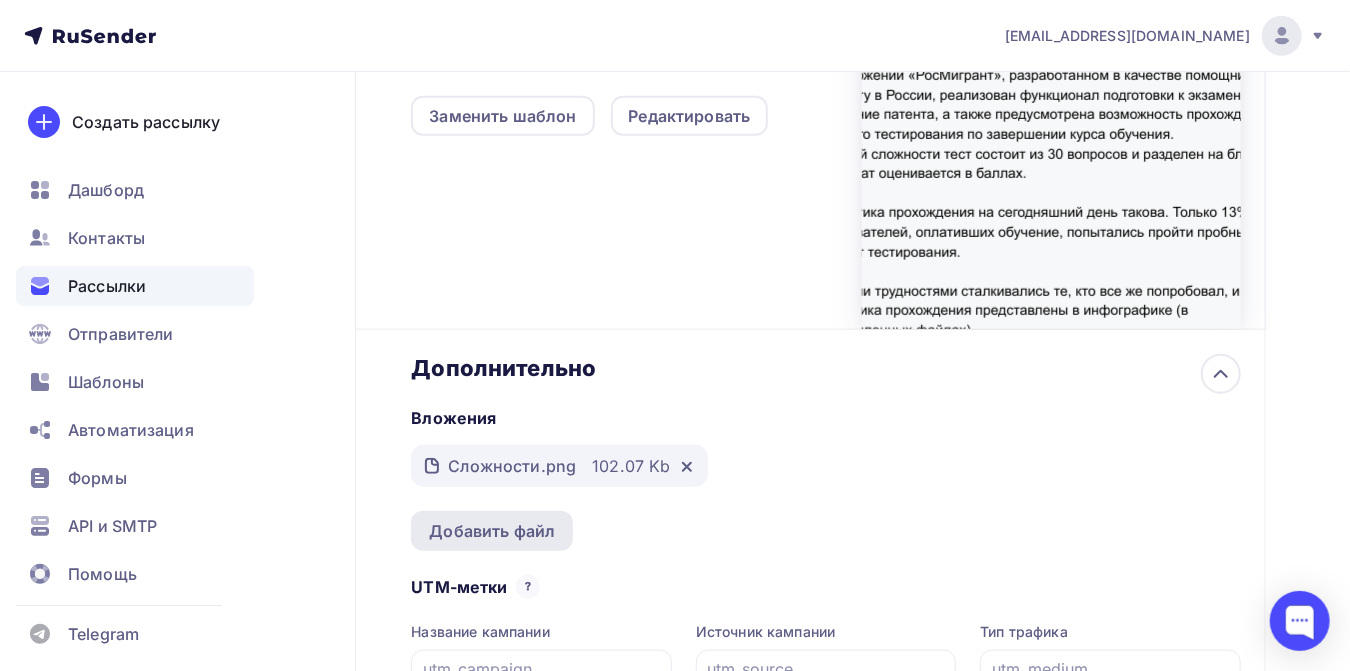 click on "Добавить файл" at bounding box center [492, 531] 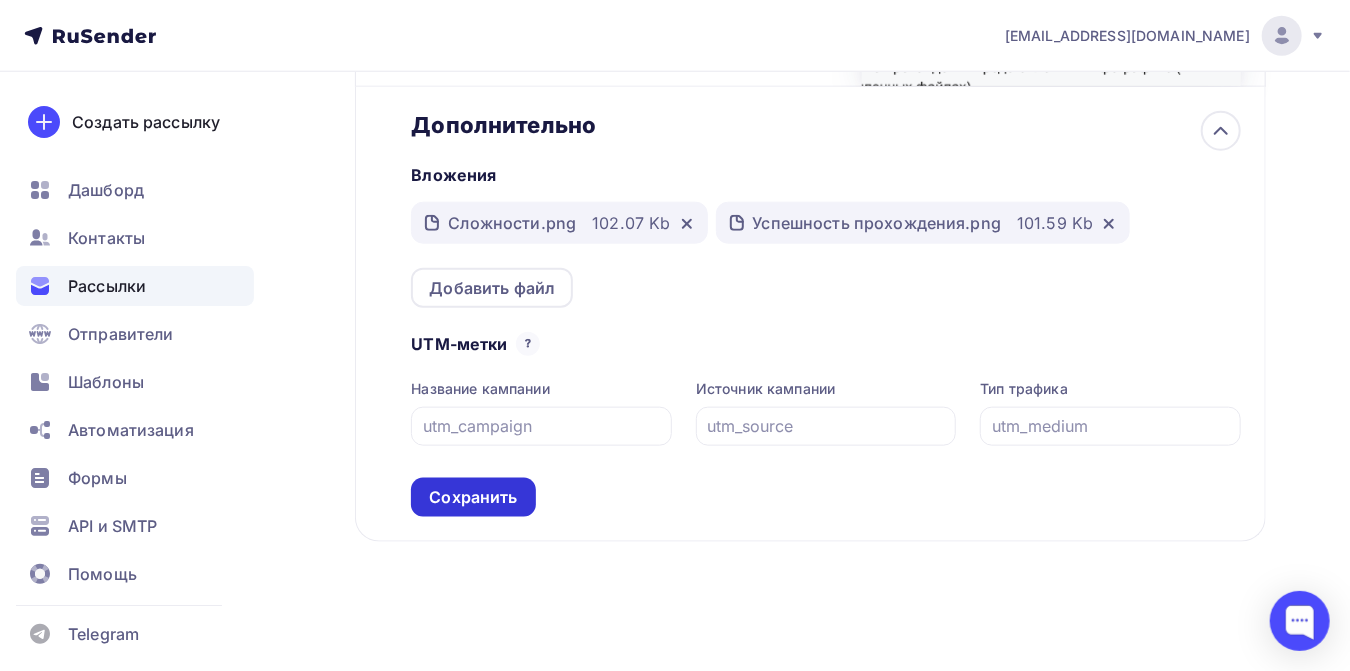 click on "Сохранить" at bounding box center [473, 497] 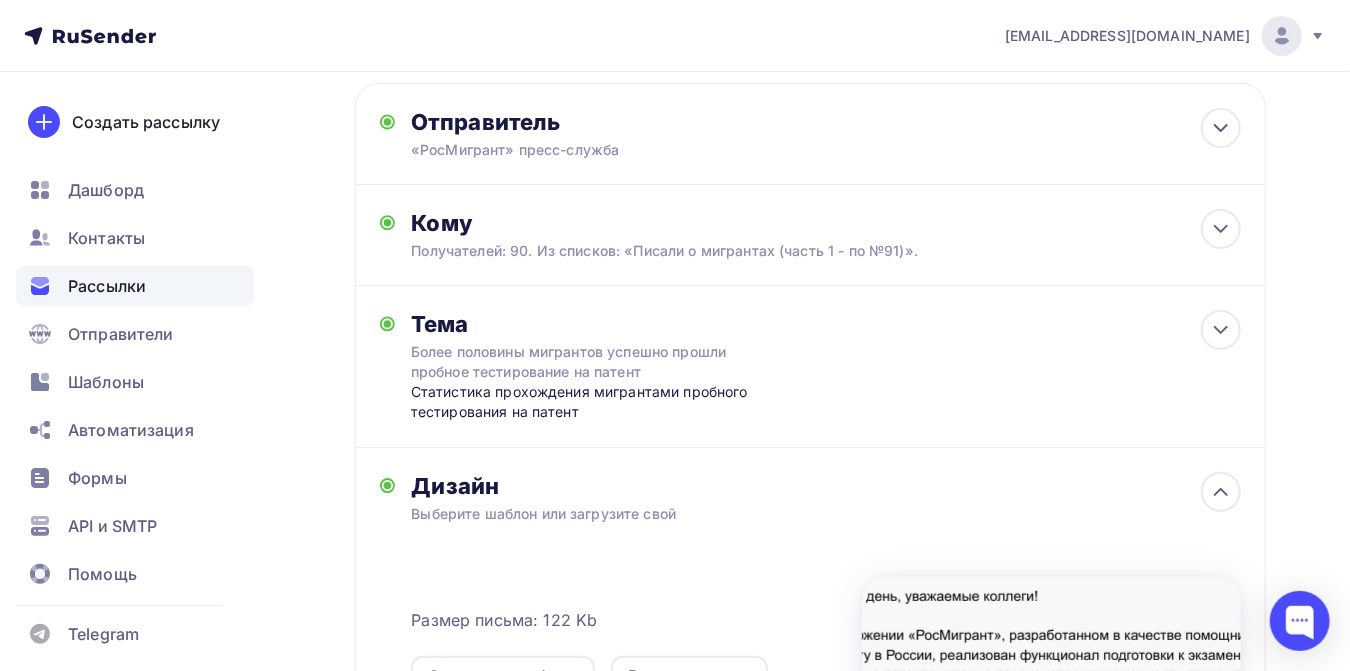scroll, scrollTop: 0, scrollLeft: 0, axis: both 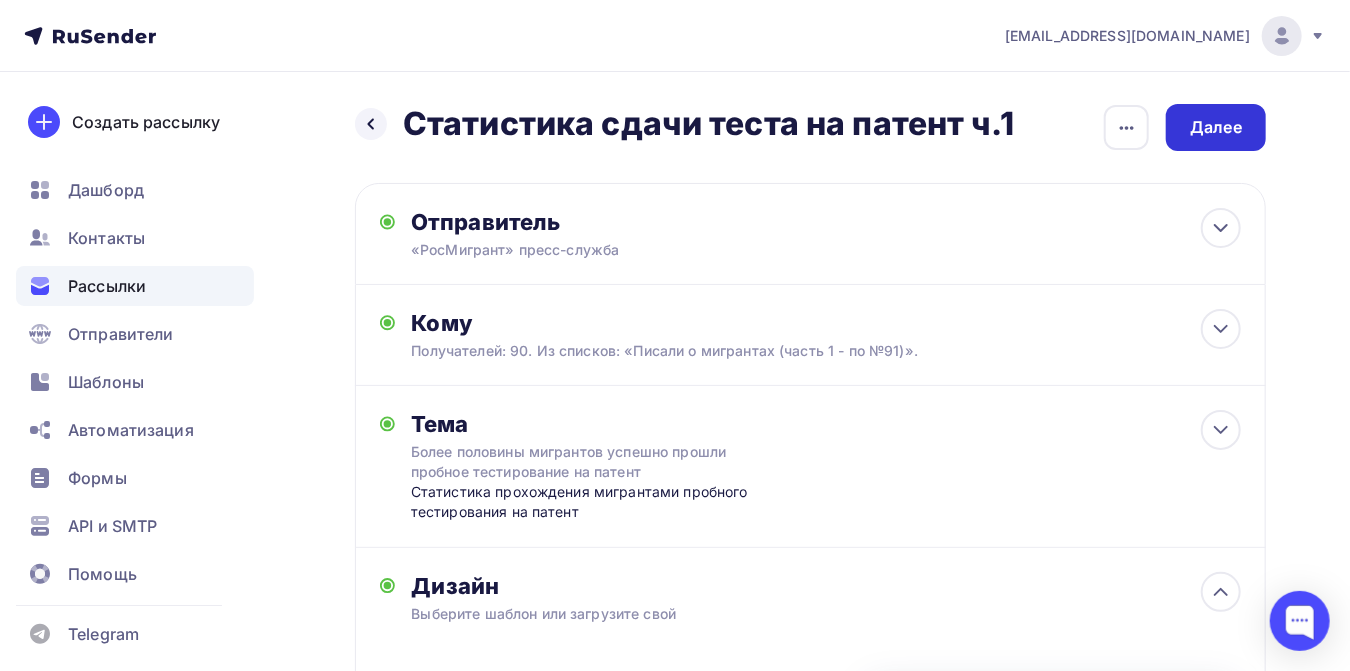 click on "Далее" at bounding box center (1216, 127) 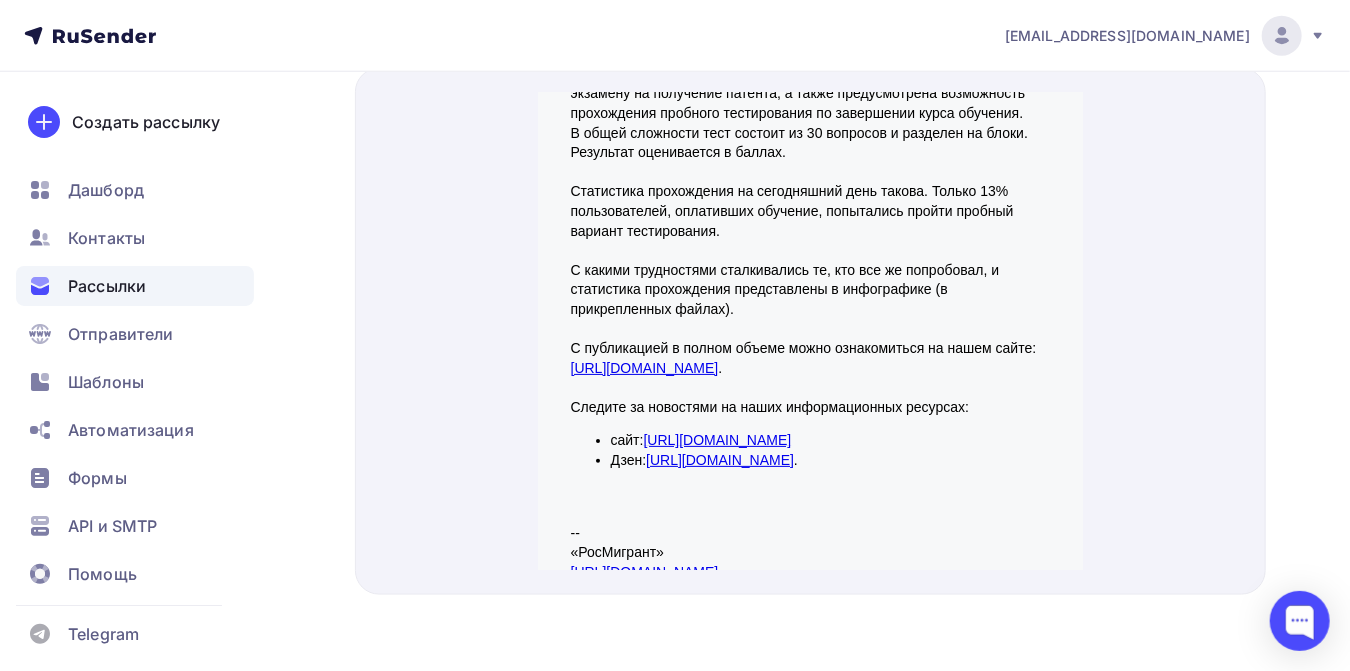 scroll, scrollTop: 74, scrollLeft: 0, axis: vertical 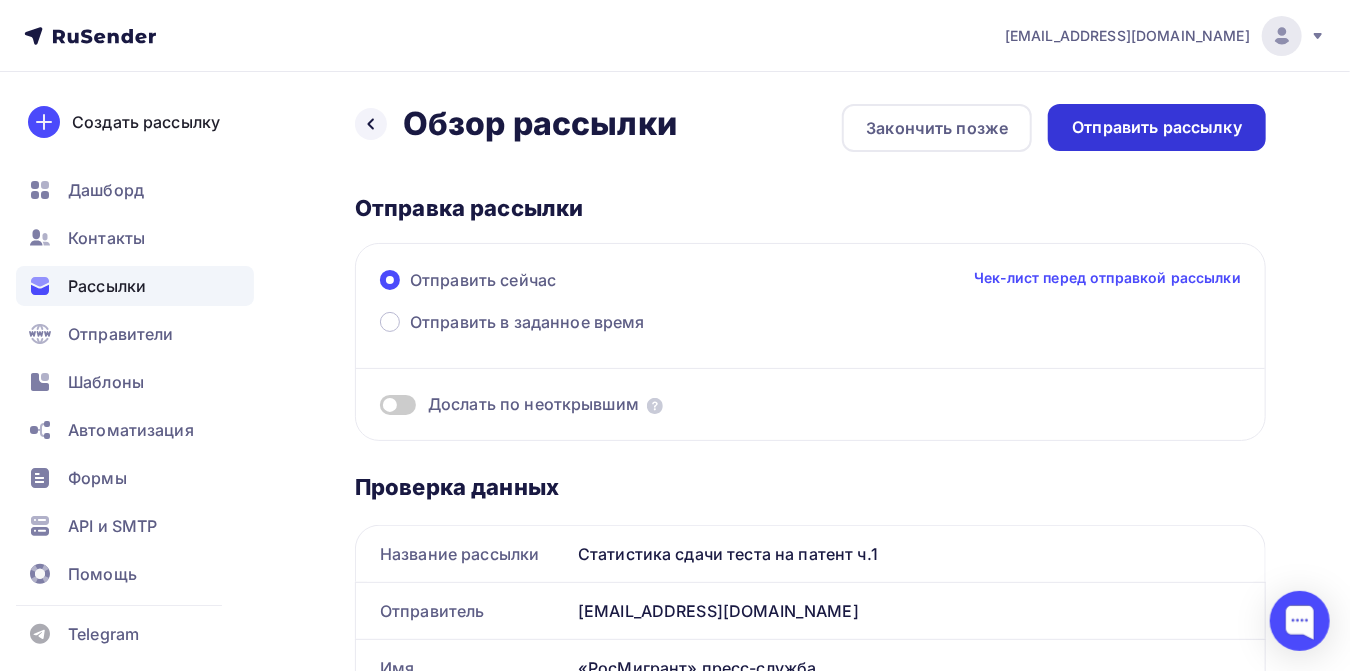 click on "Отправить рассылку" at bounding box center [1157, 127] 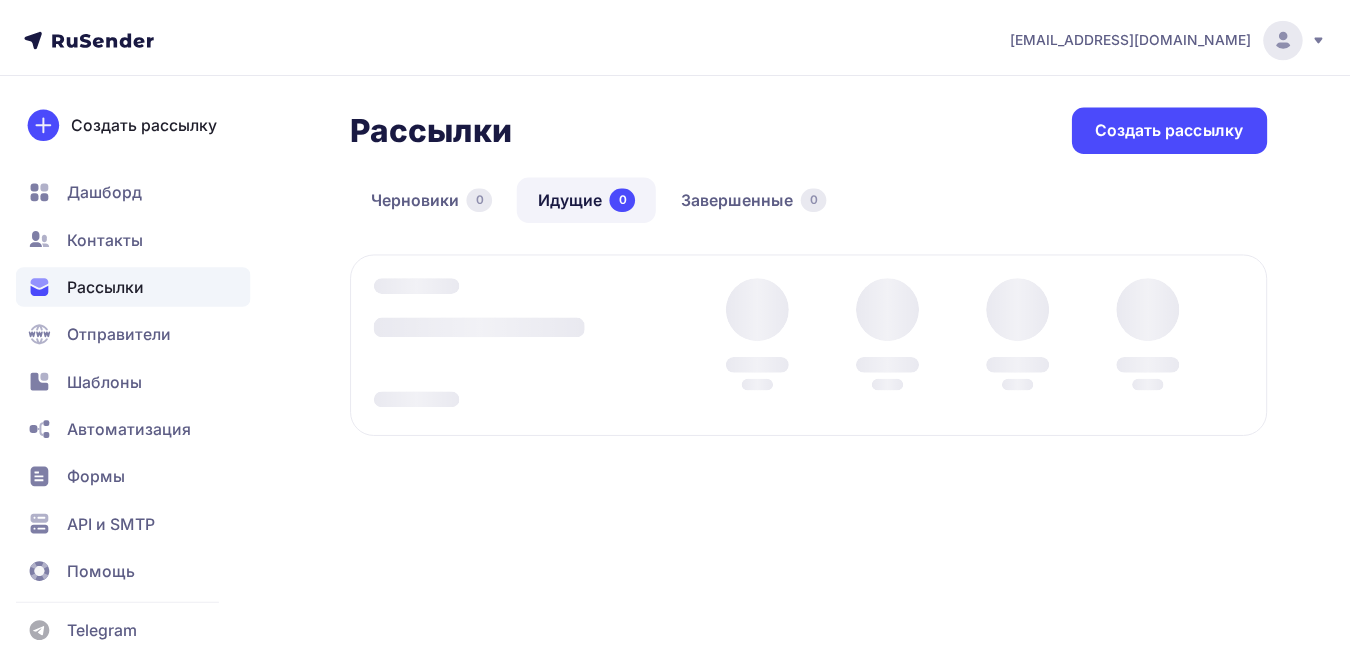 scroll, scrollTop: 0, scrollLeft: 0, axis: both 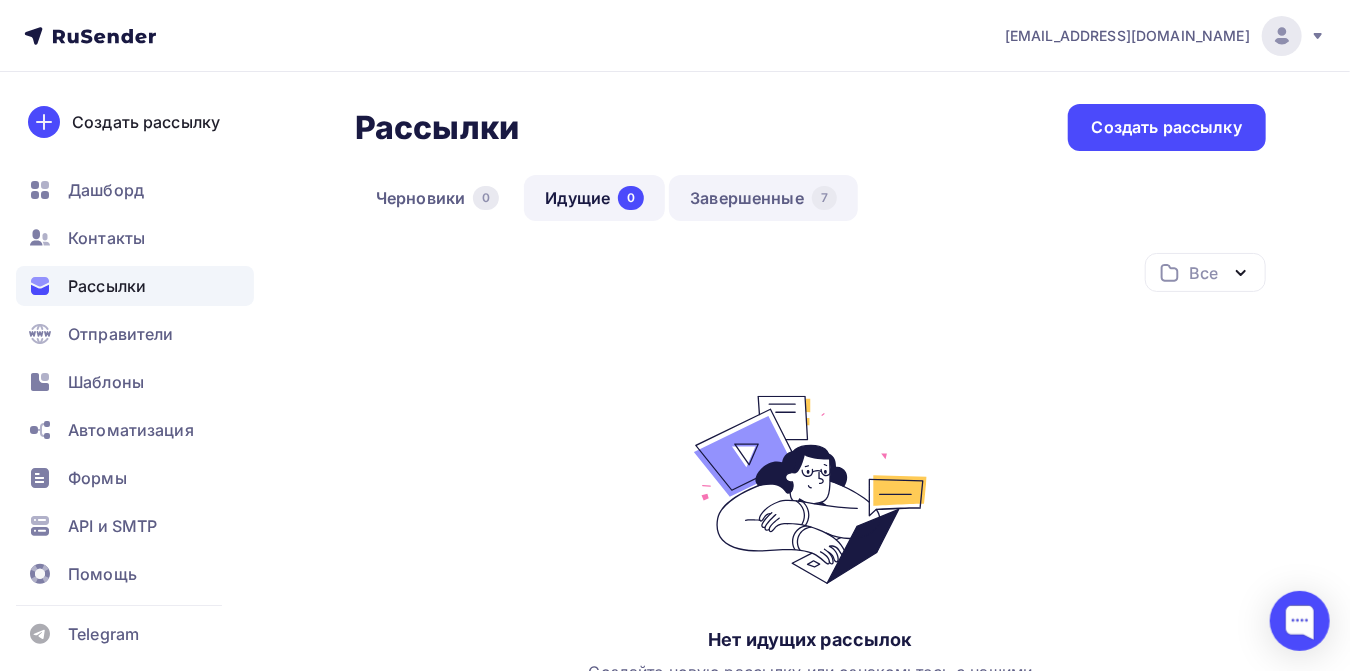 click on "Завершенные
7" at bounding box center (763, 198) 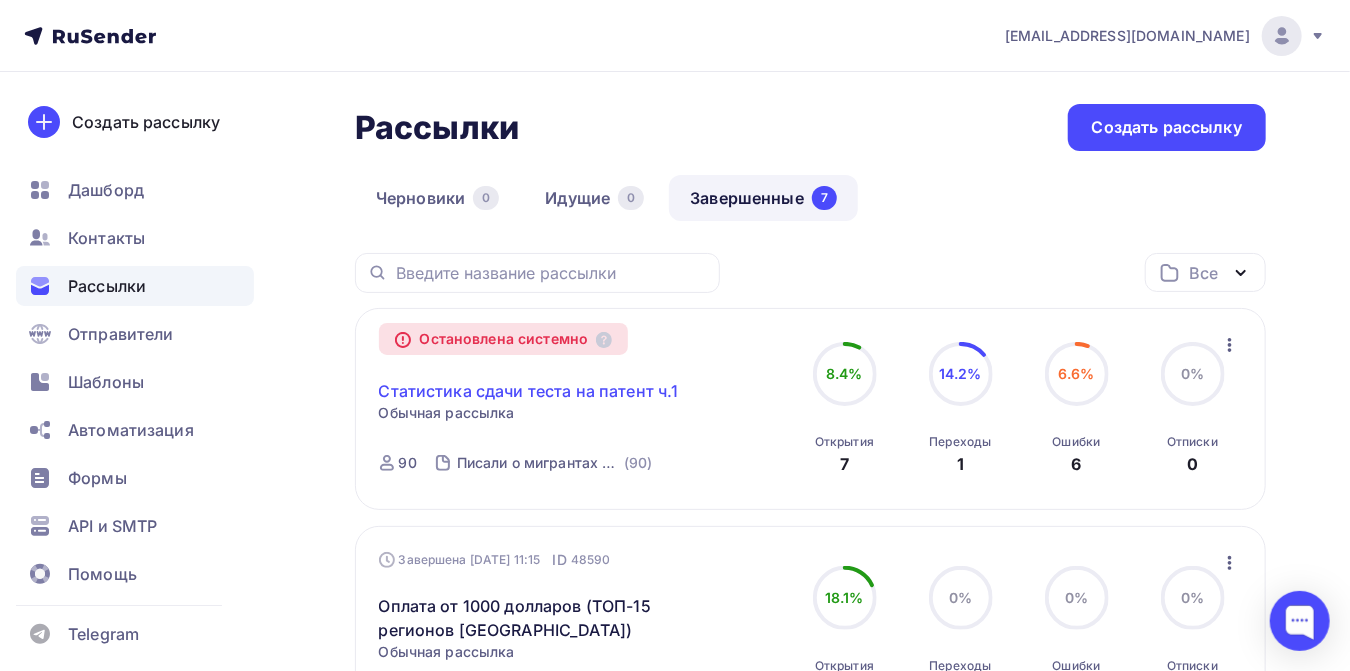 click on "Статистика сдачи теста на патент ч.1" at bounding box center [529, 391] 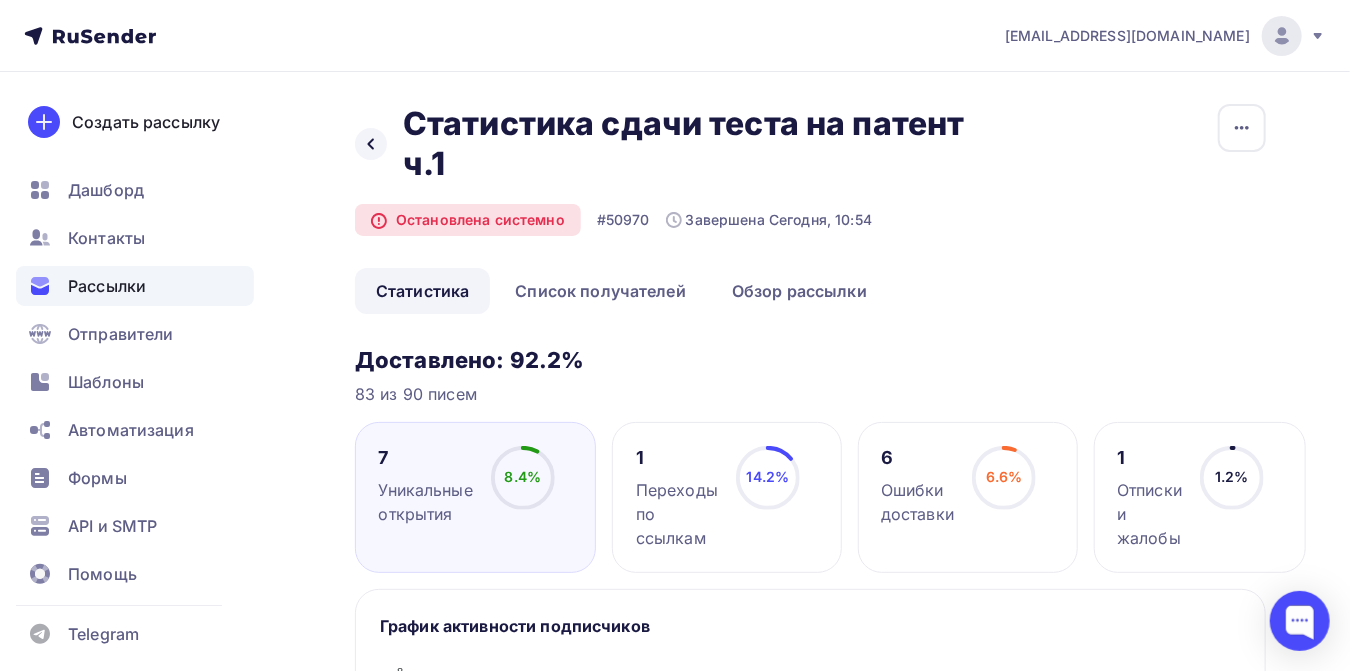 drag, startPoint x: 1125, startPoint y: 470, endPoint x: 1133, endPoint y: 482, distance: 14.422205 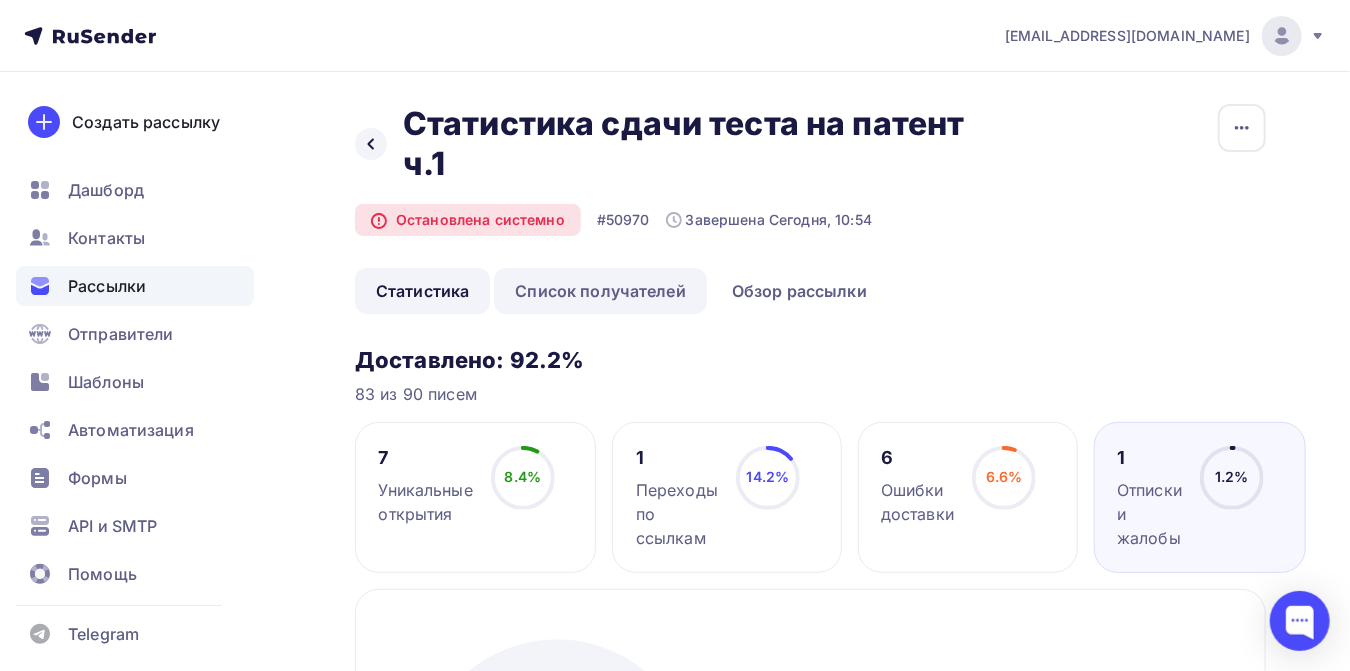 click on "Список получателей" at bounding box center [600, 291] 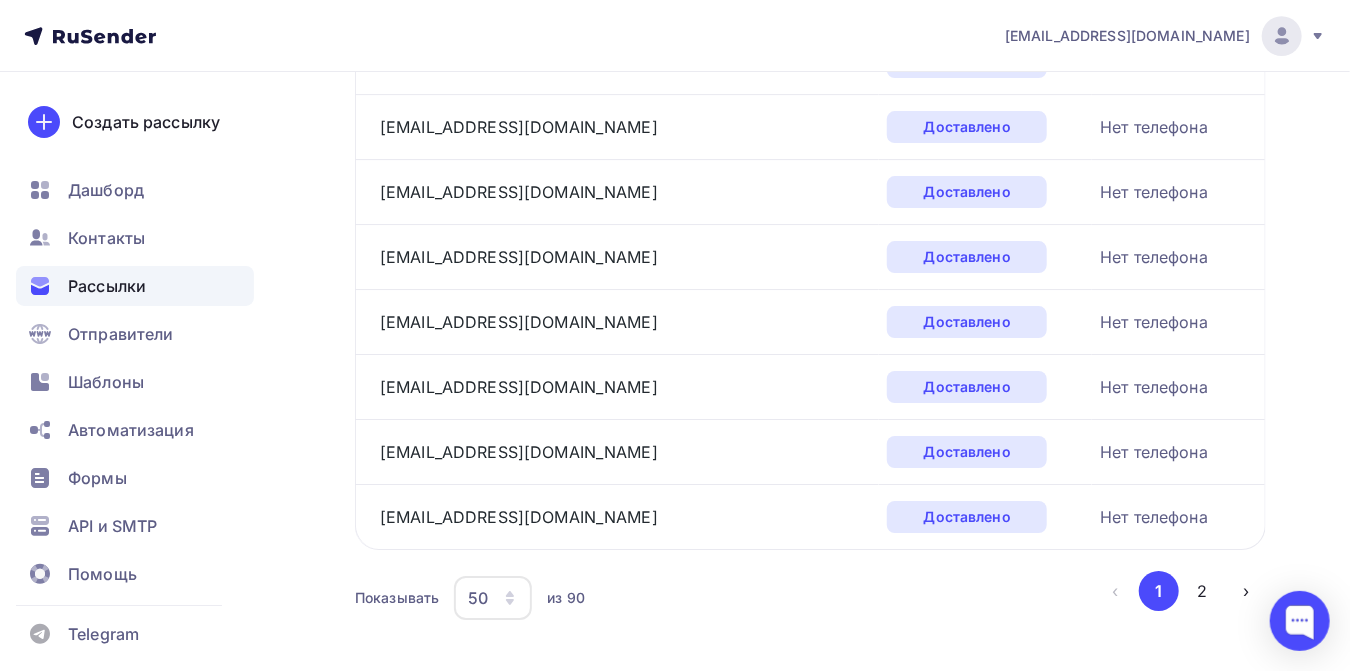 scroll, scrollTop: 3185, scrollLeft: 0, axis: vertical 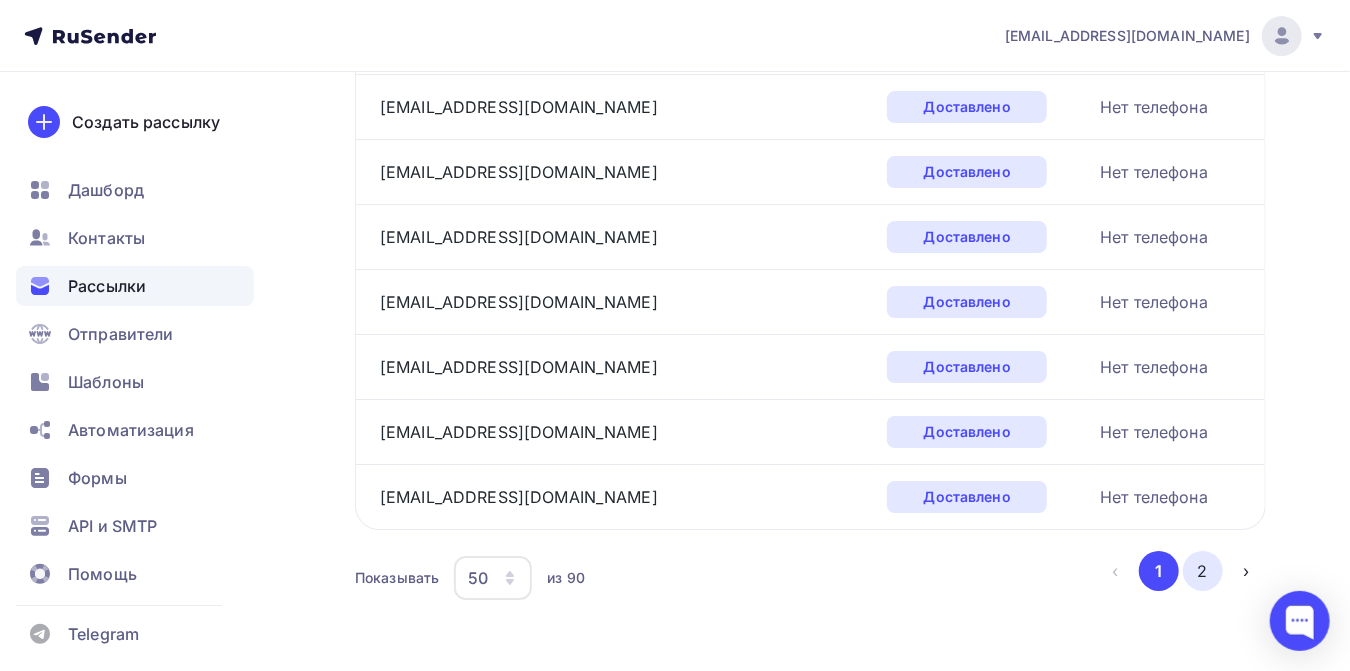 click on "2" at bounding box center [1203, 571] 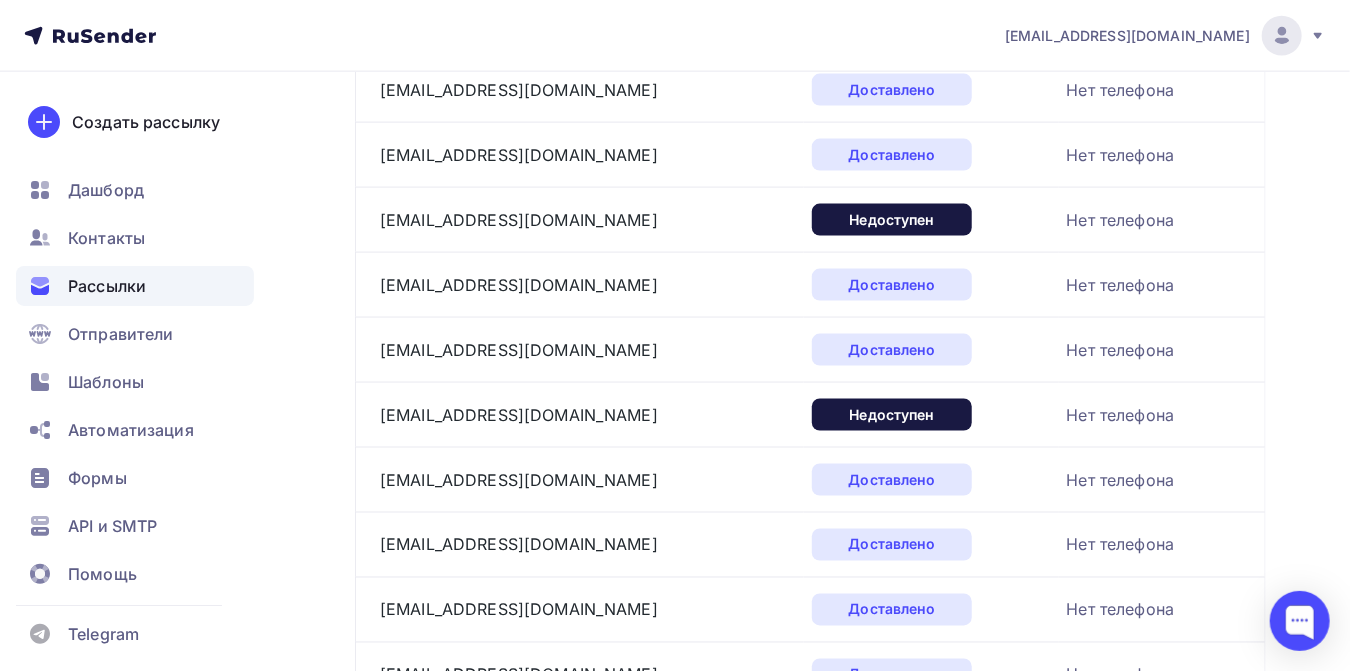 scroll, scrollTop: 1204, scrollLeft: 0, axis: vertical 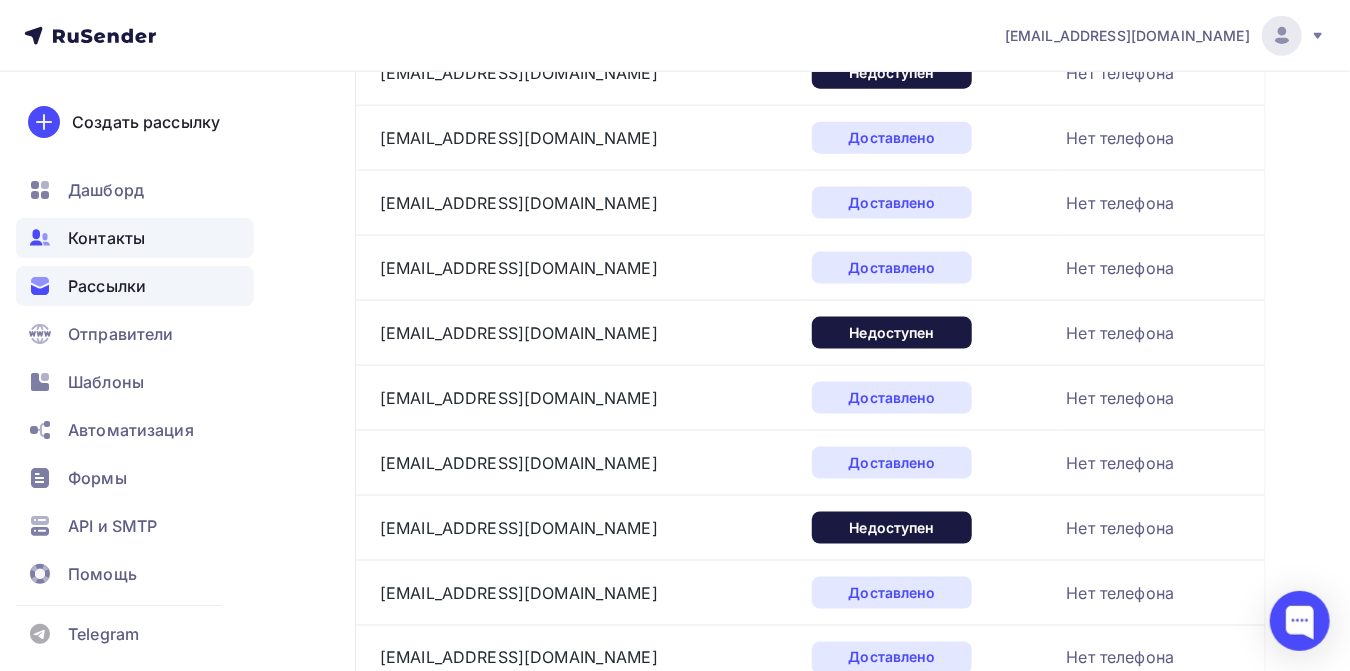 click on "Контакты" at bounding box center [106, 238] 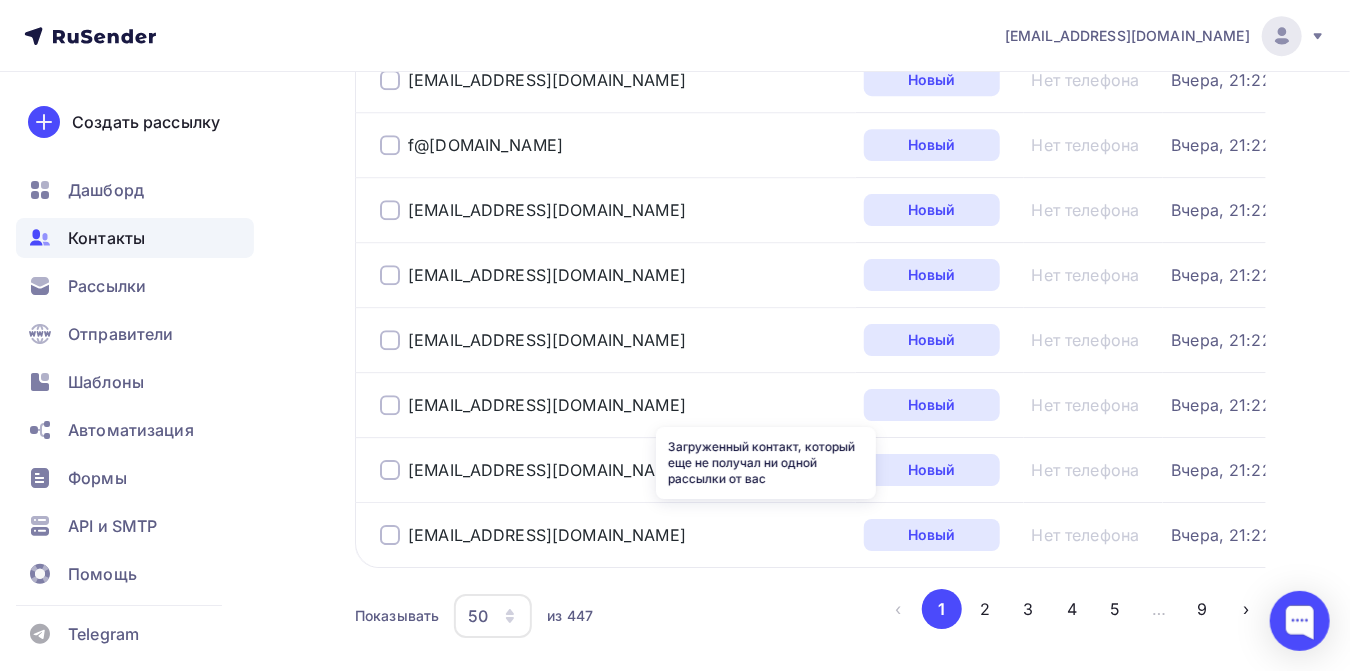 scroll, scrollTop: 3164, scrollLeft: 0, axis: vertical 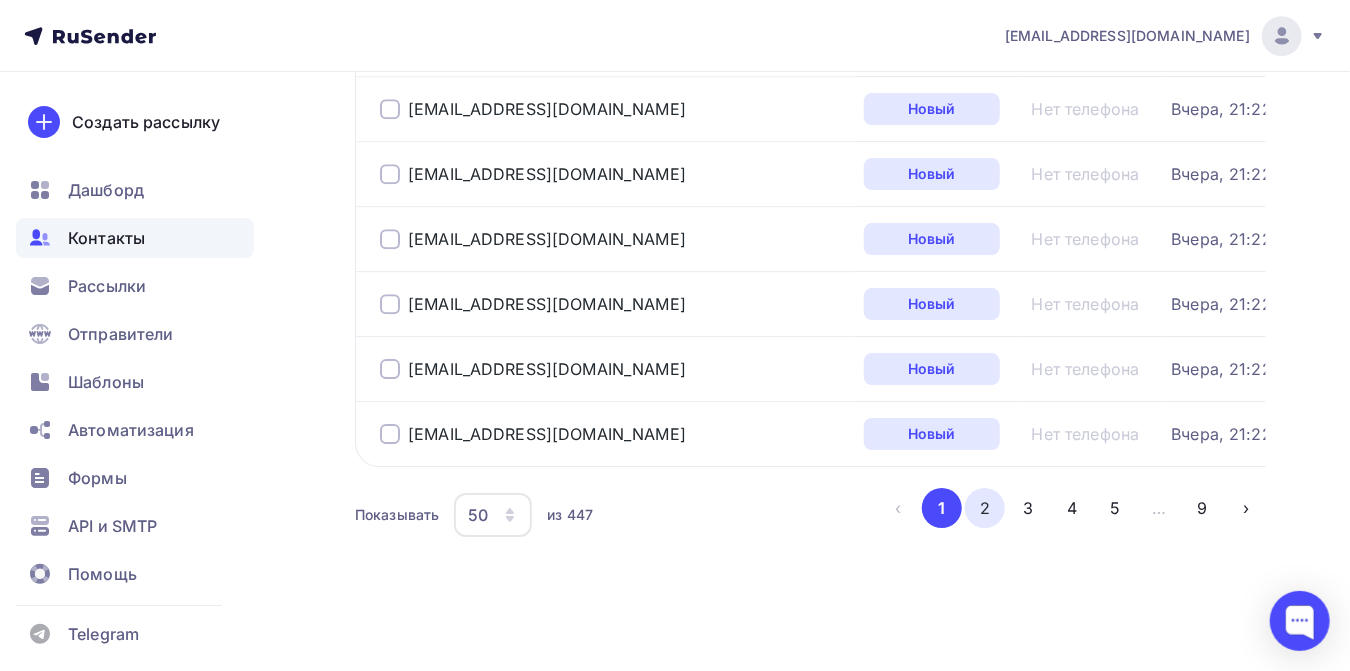 click on "2" at bounding box center [985, 508] 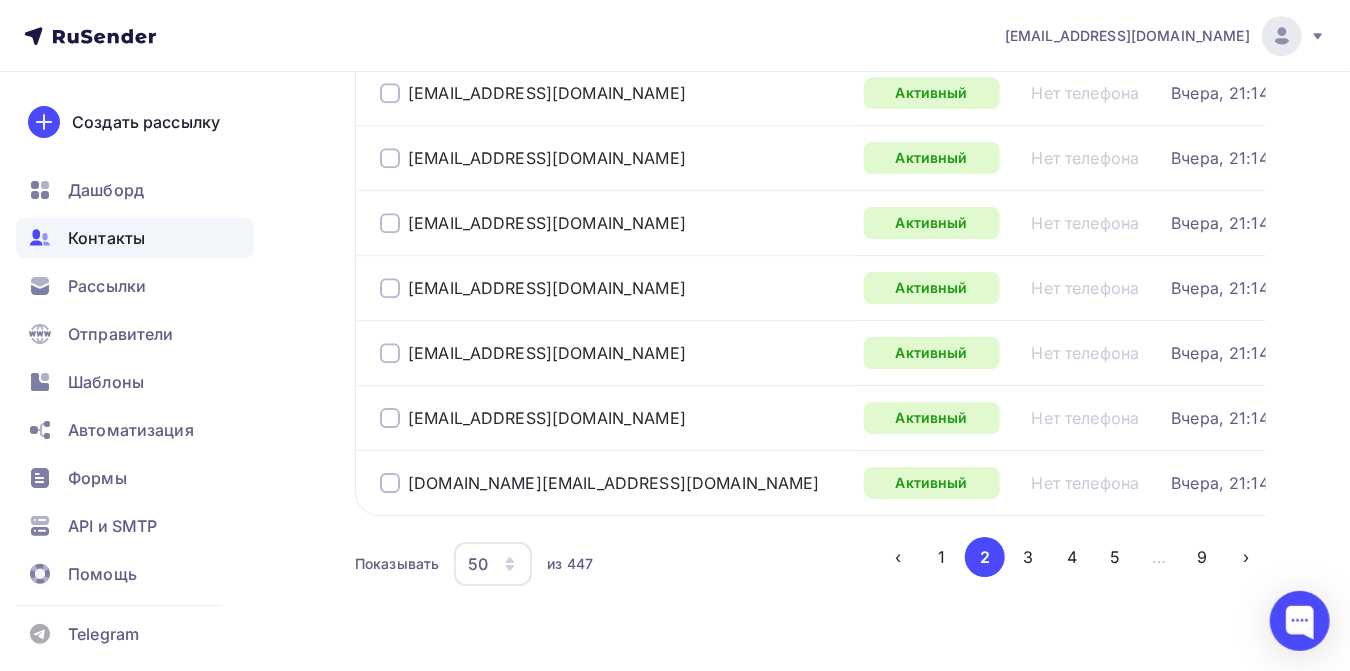 scroll, scrollTop: 3164, scrollLeft: 0, axis: vertical 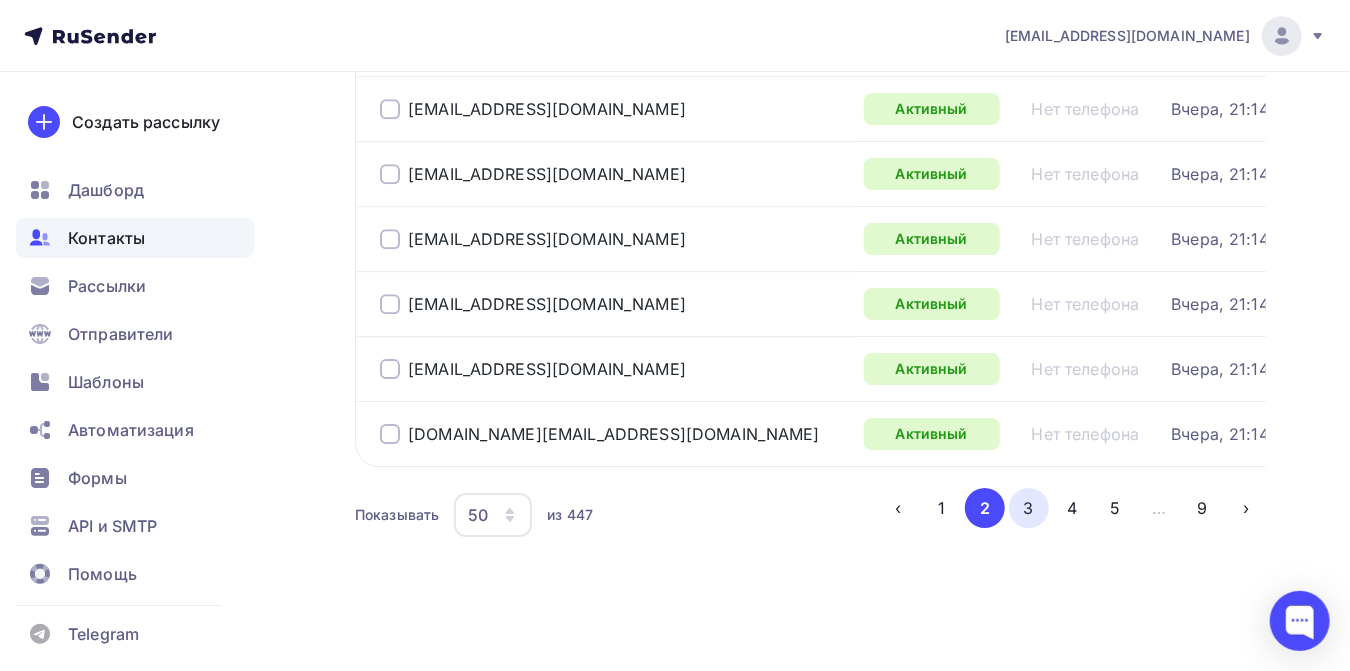 click on "3" at bounding box center [1029, 508] 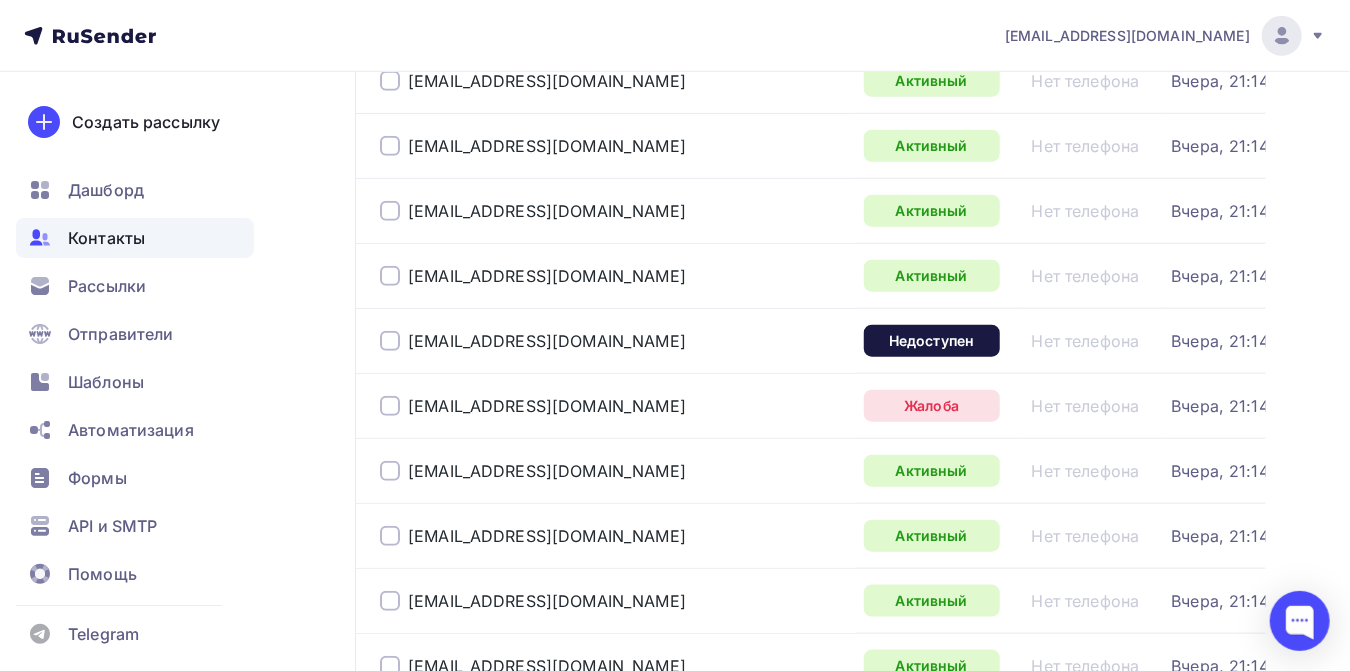 scroll, scrollTop: 824, scrollLeft: 0, axis: vertical 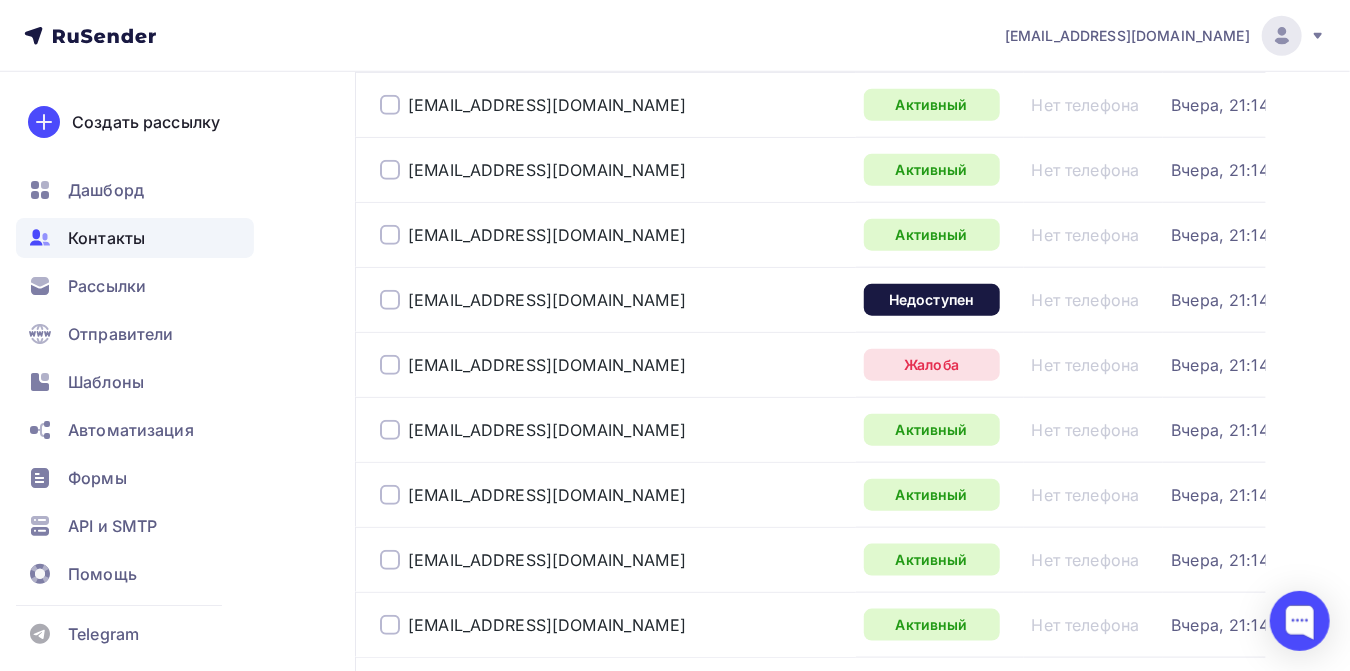 click at bounding box center [390, 365] 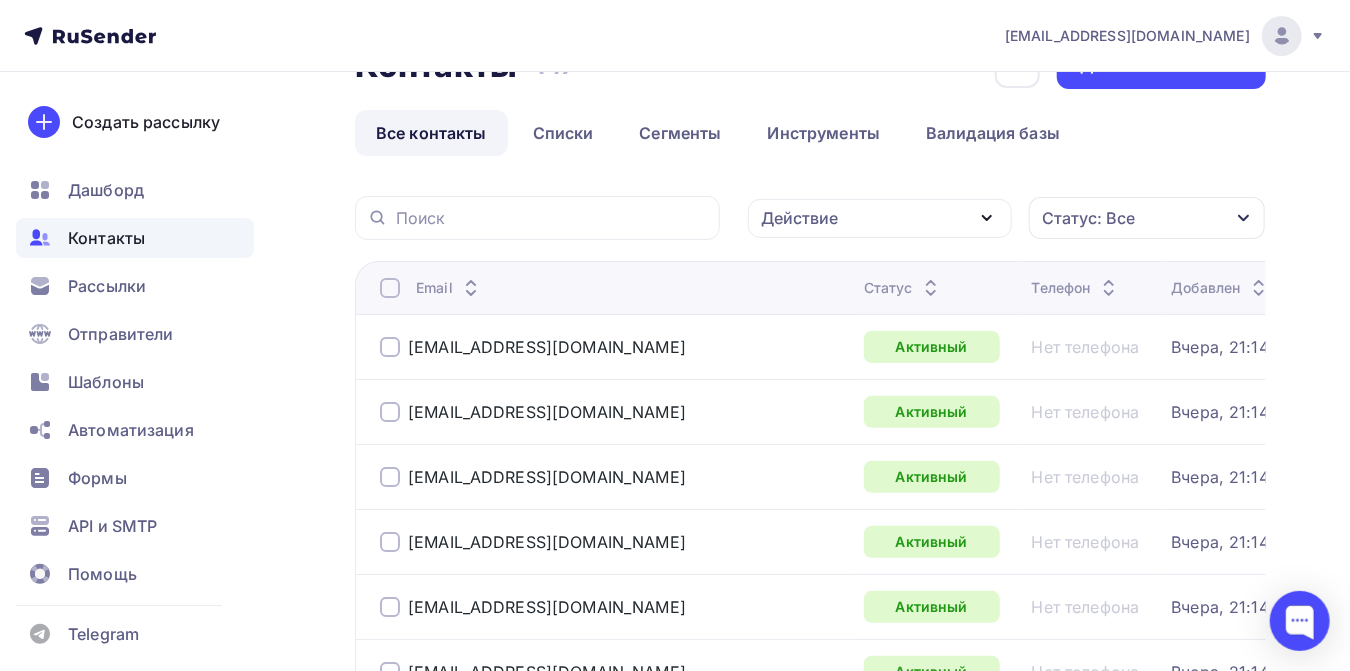 scroll, scrollTop: 0, scrollLeft: 0, axis: both 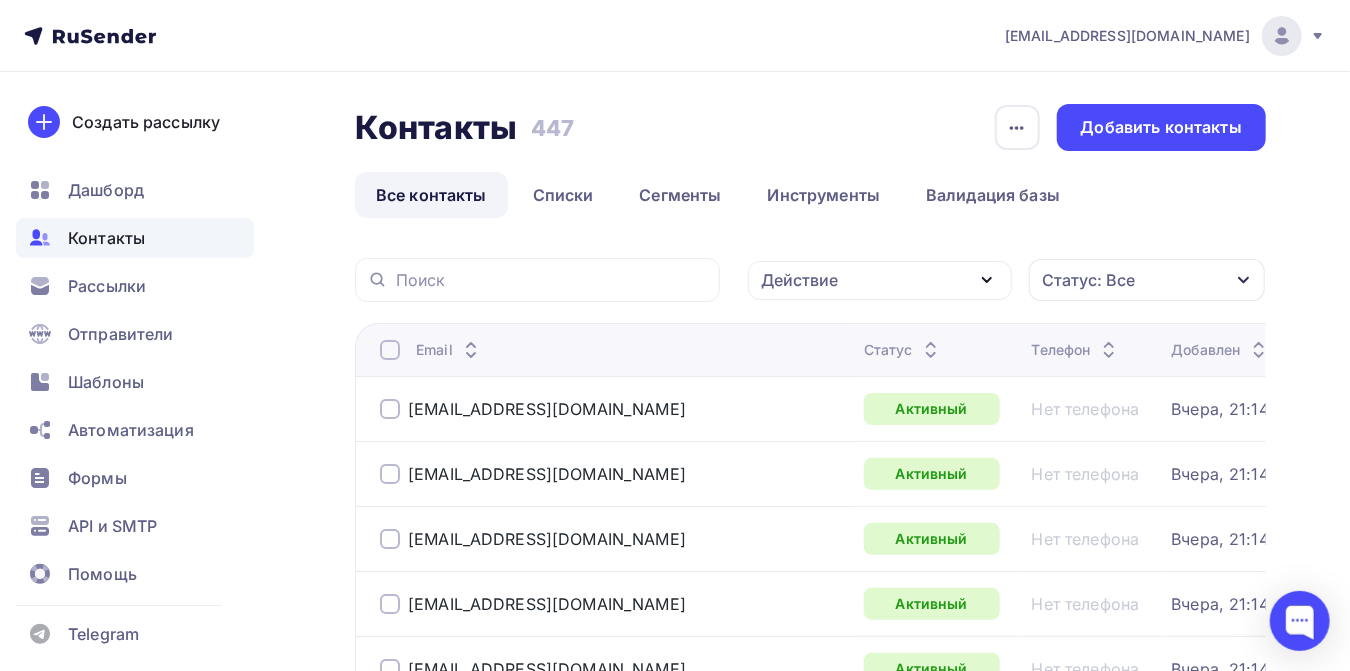 click 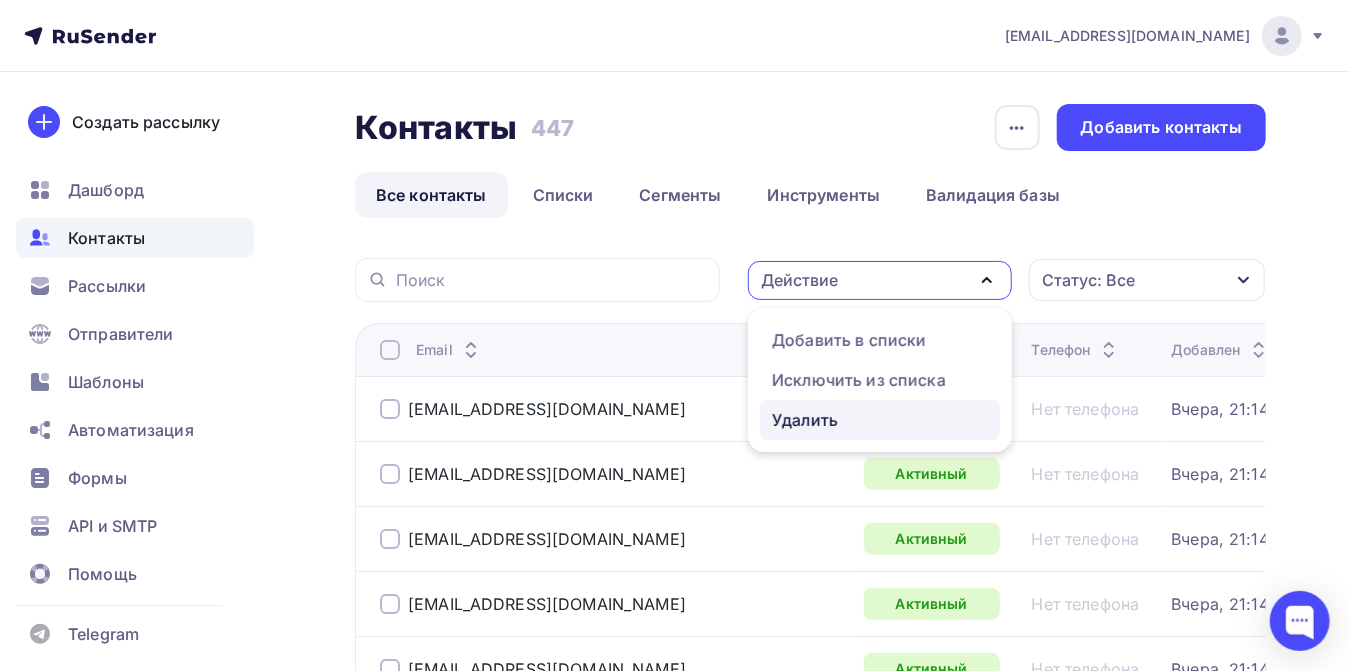 click on "Удалить" at bounding box center (805, 420) 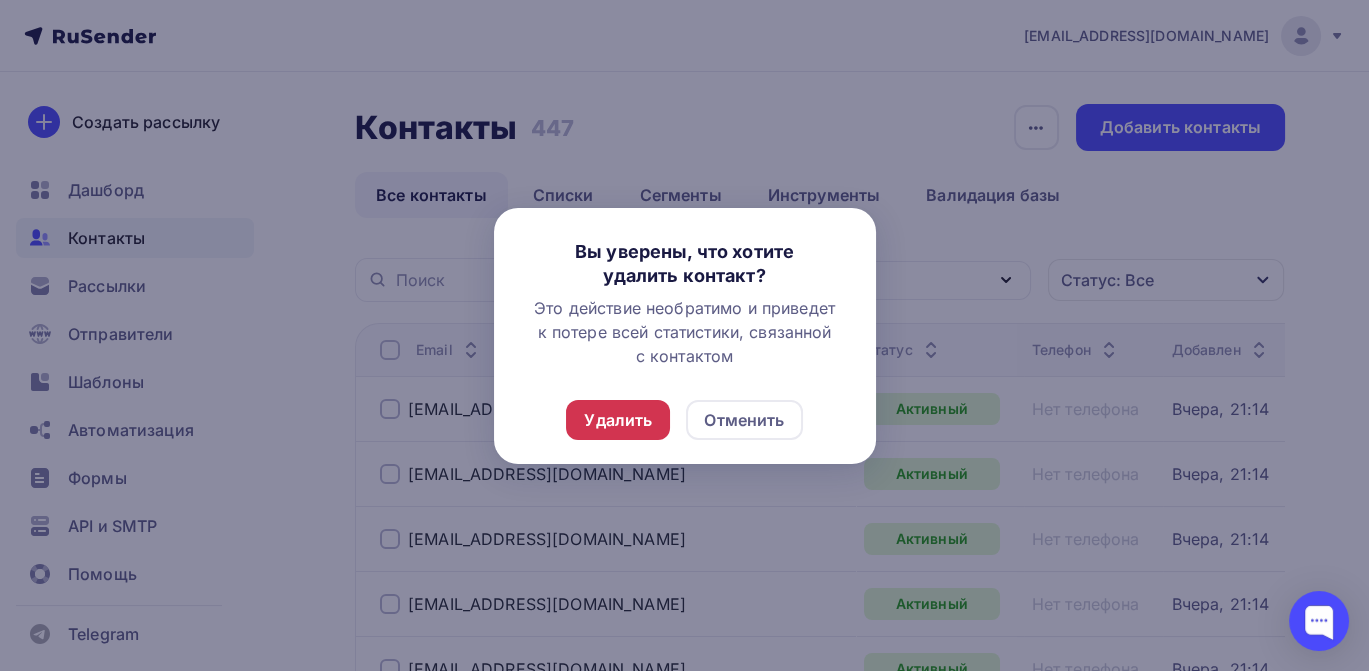 click on "Удалить" at bounding box center [618, 420] 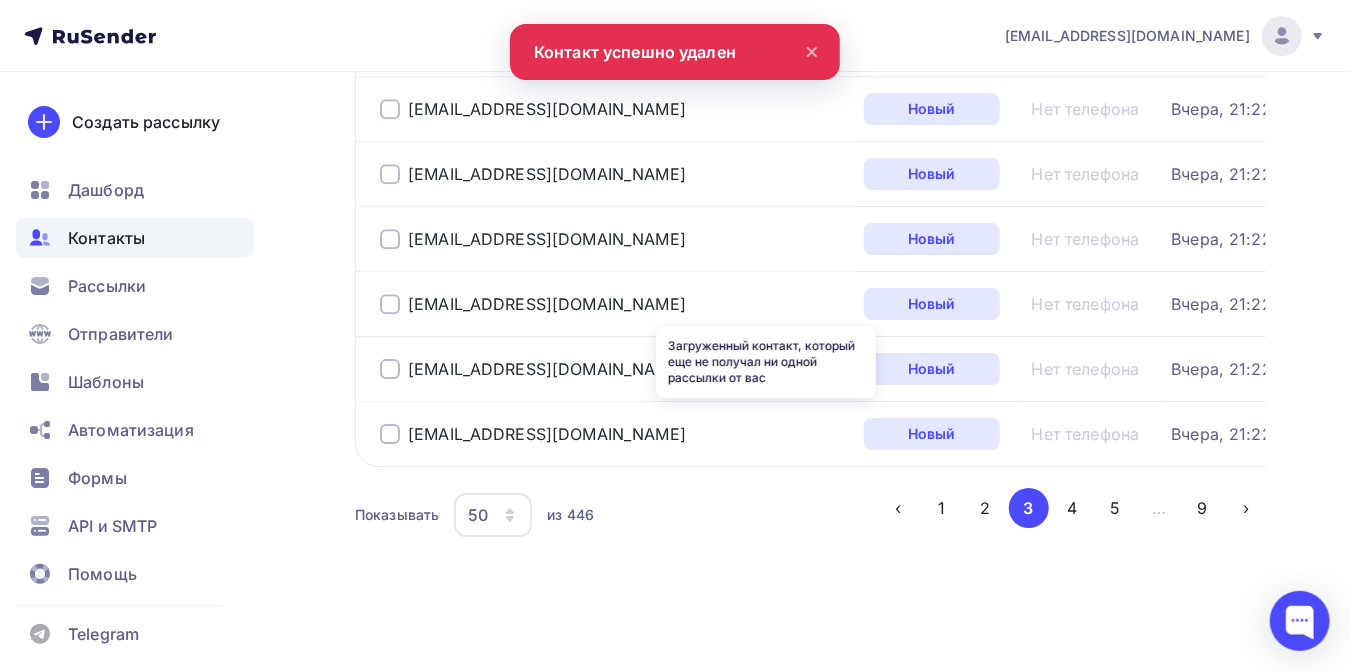 scroll, scrollTop: 3164, scrollLeft: 0, axis: vertical 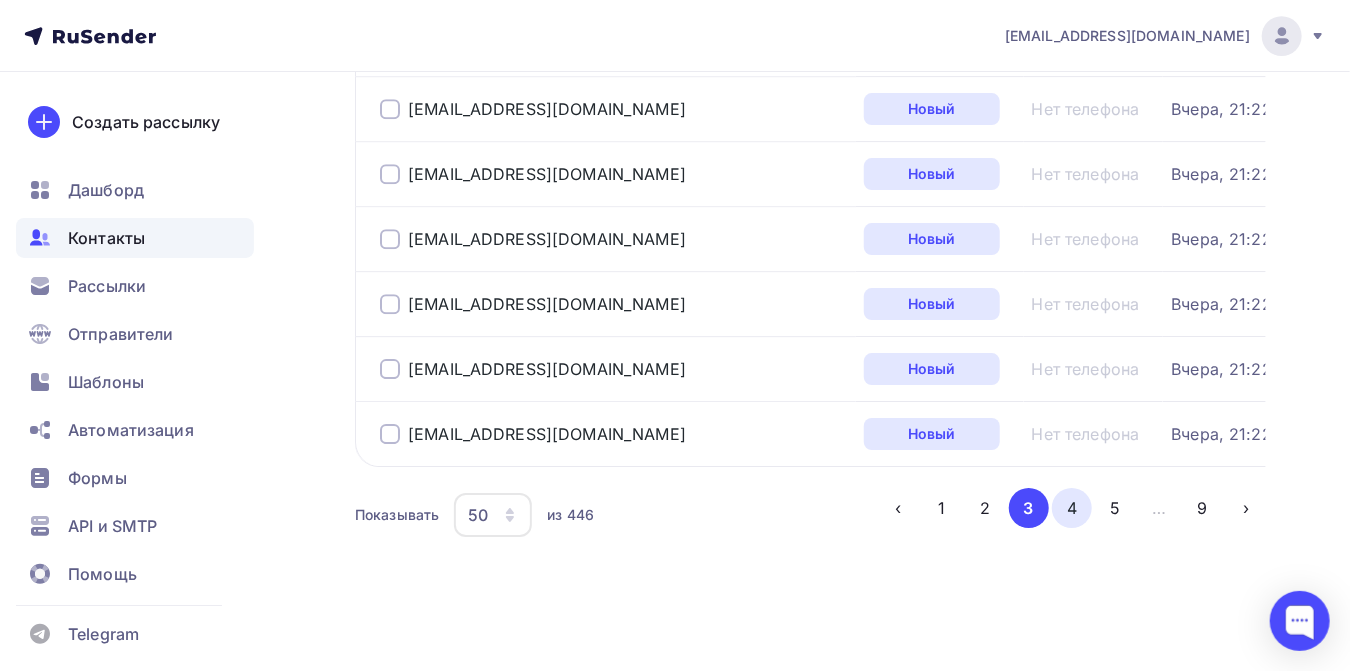click on "4" at bounding box center (1072, 508) 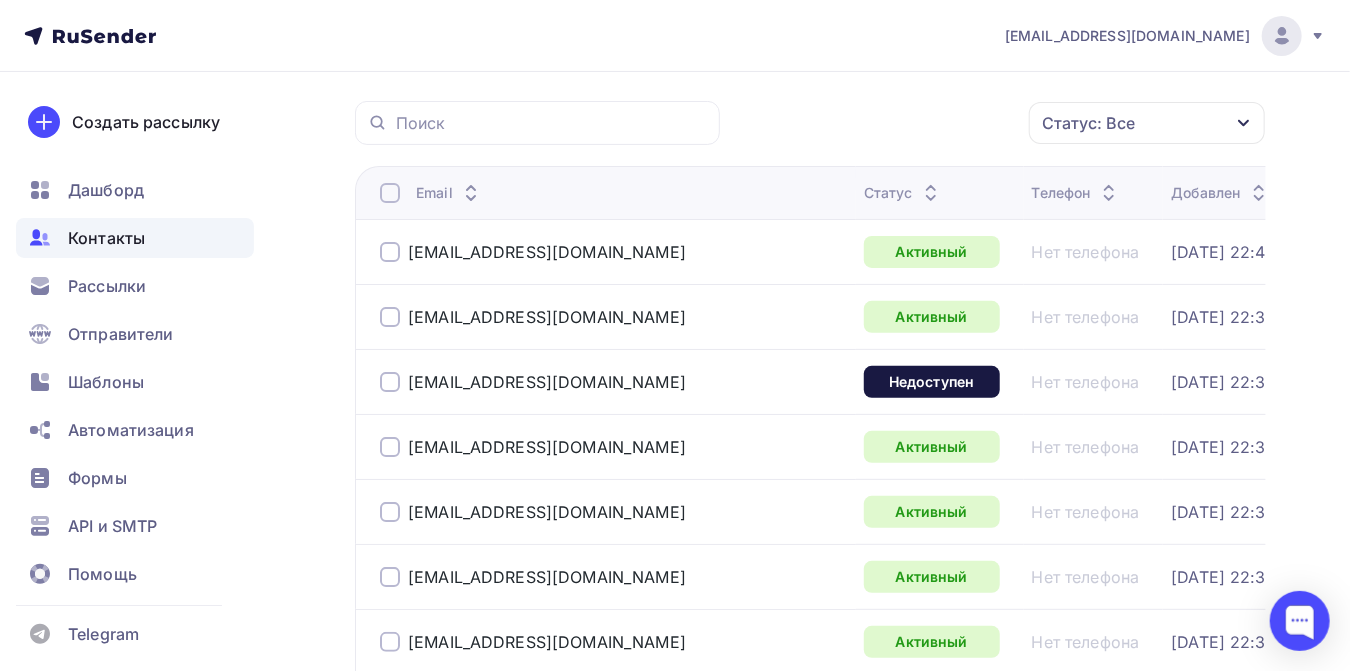 scroll, scrollTop: 0, scrollLeft: 0, axis: both 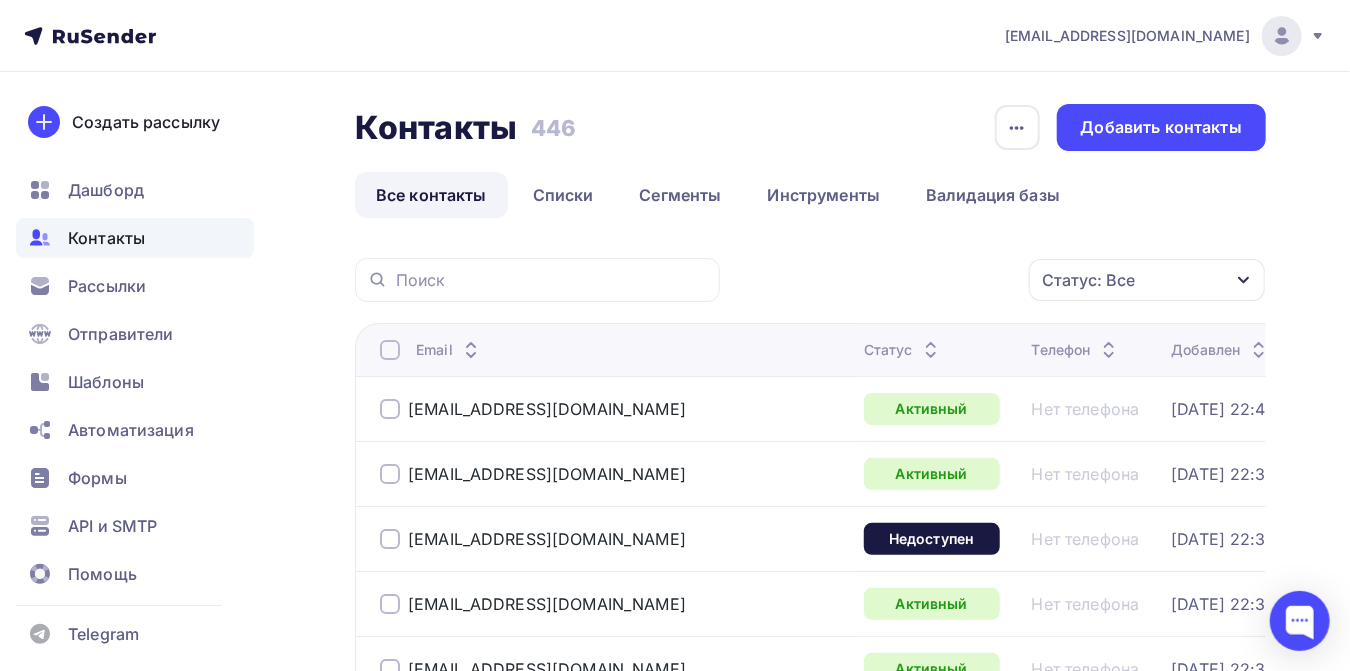 click 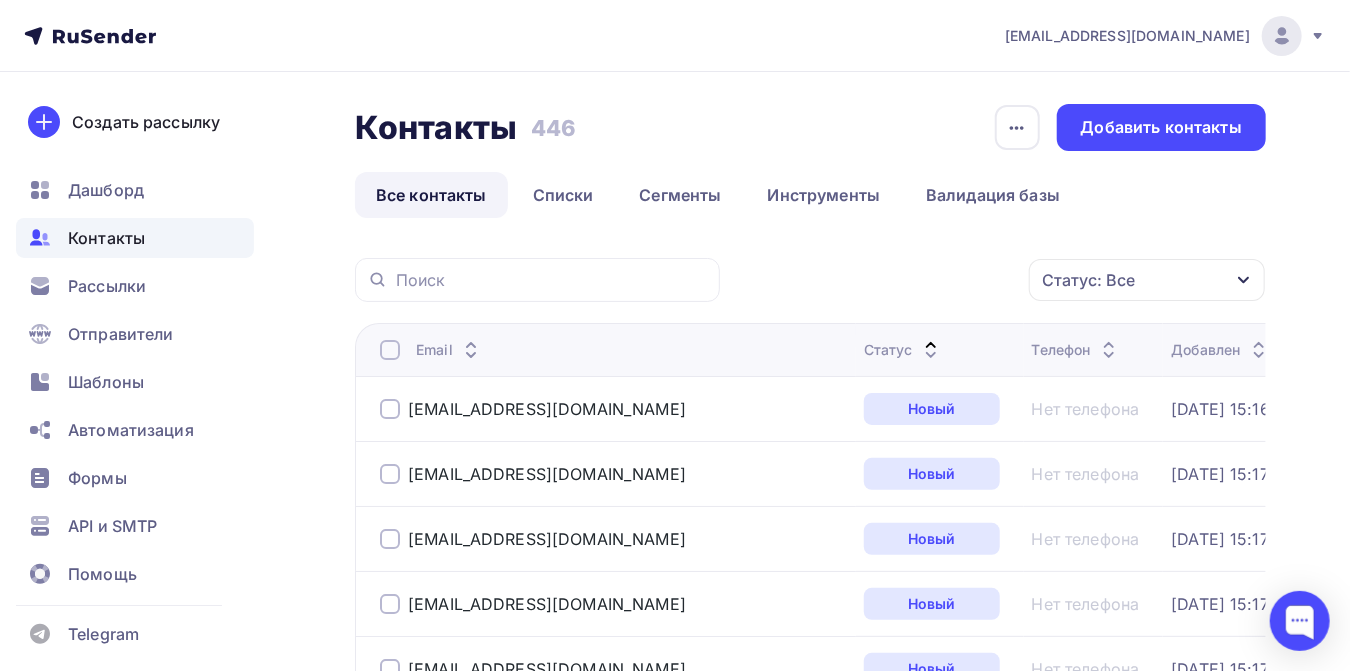 click 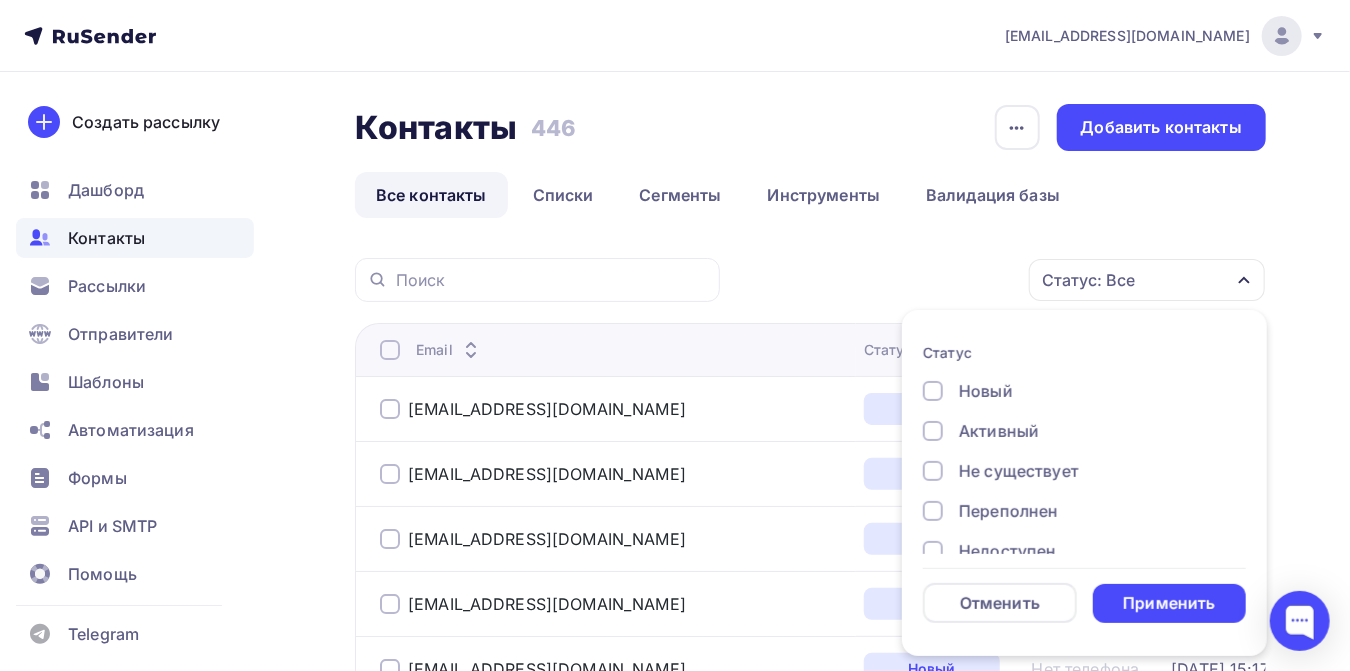 click at bounding box center [933, 471] 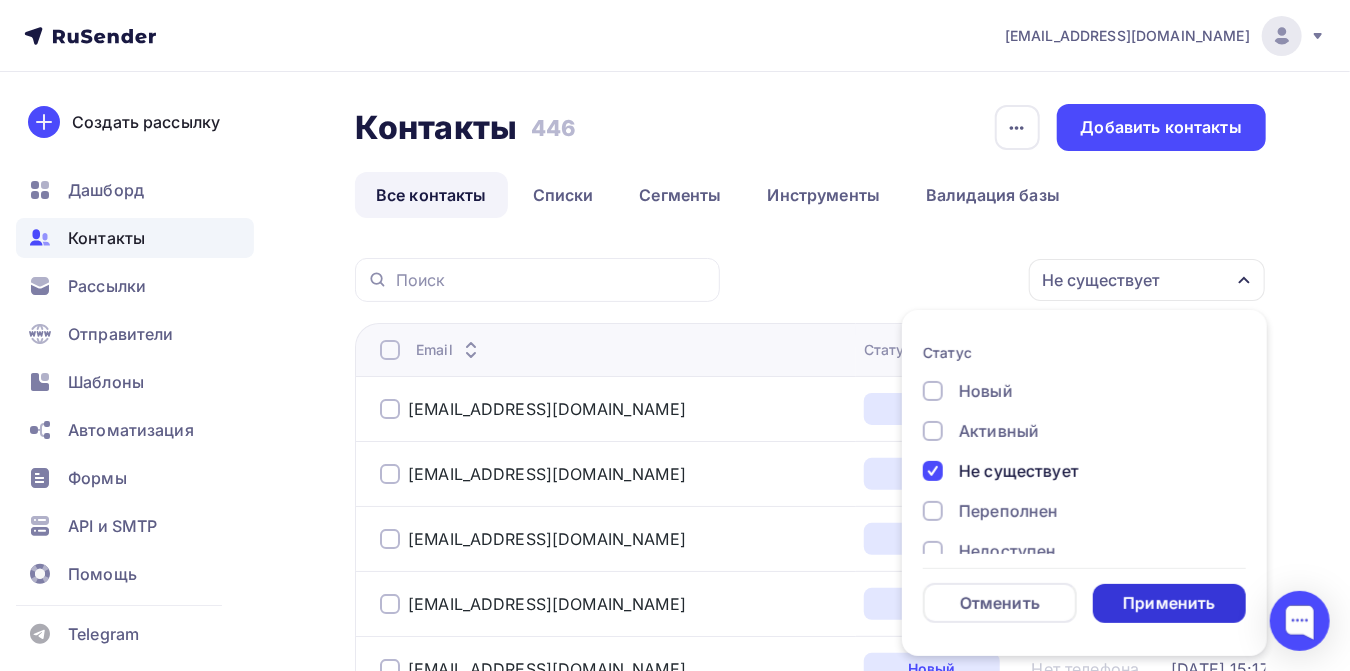 click on "Применить" at bounding box center [1170, 603] 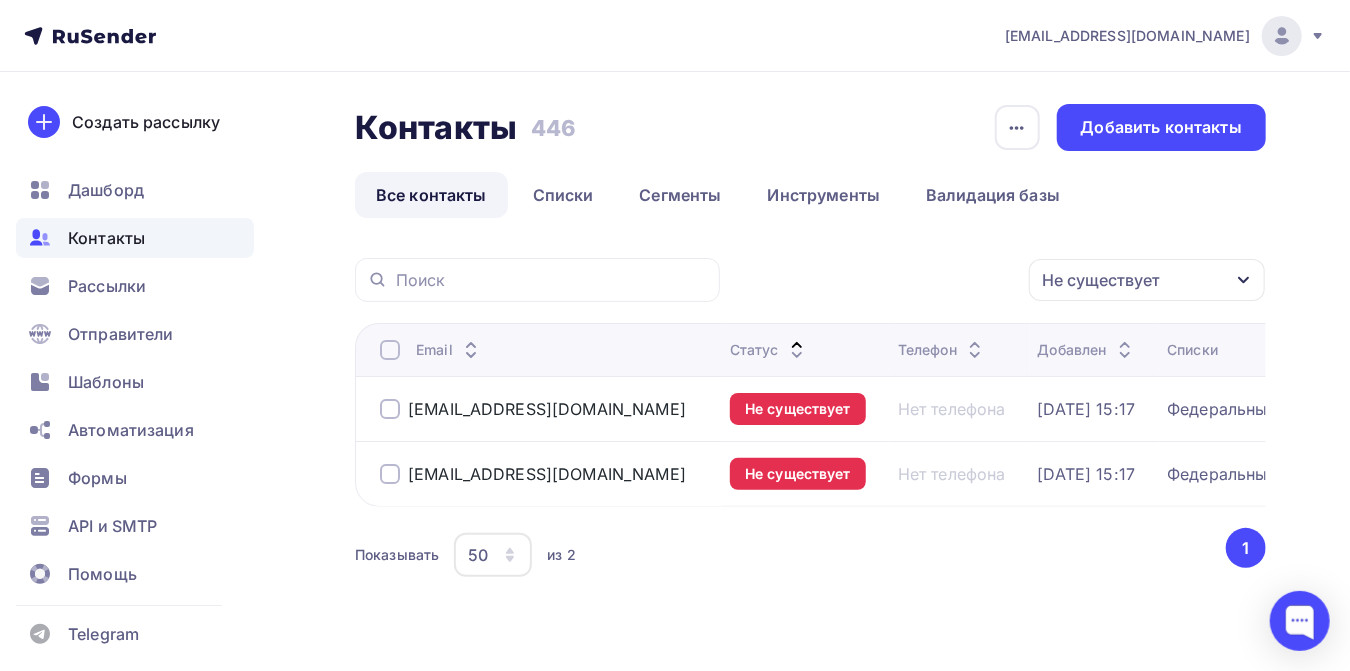 click at bounding box center (390, 409) 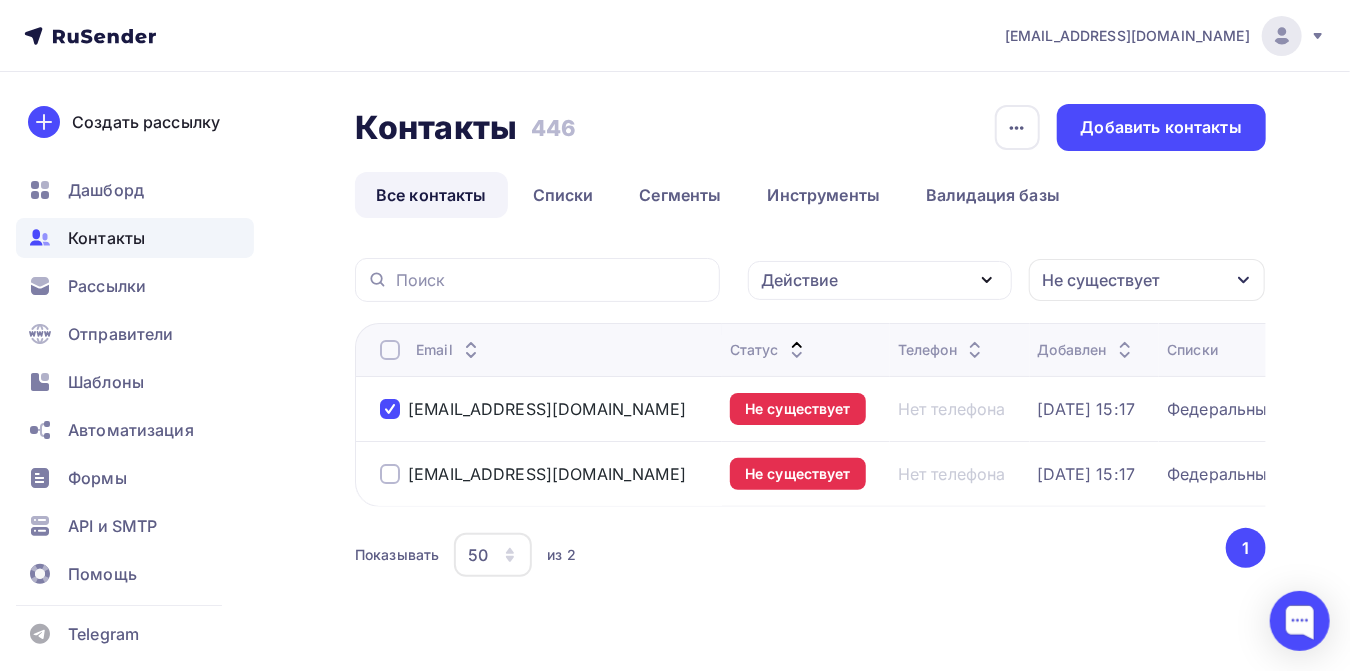 click at bounding box center [390, 474] 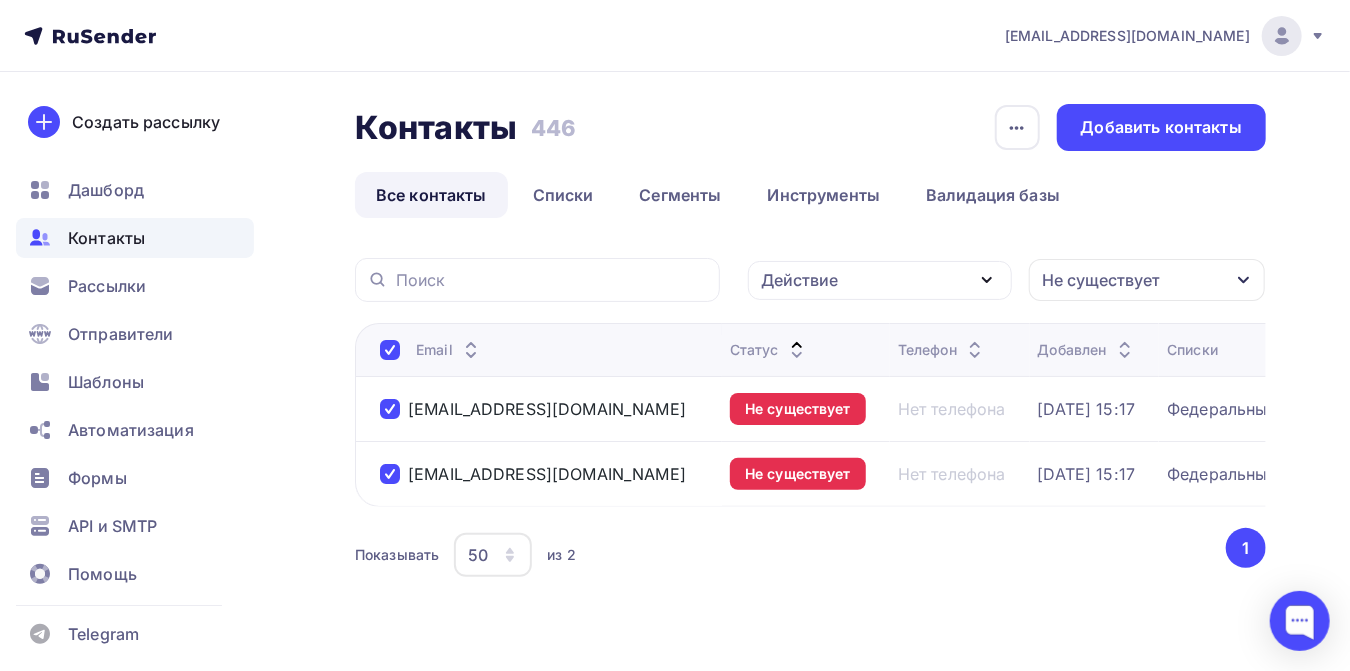 click 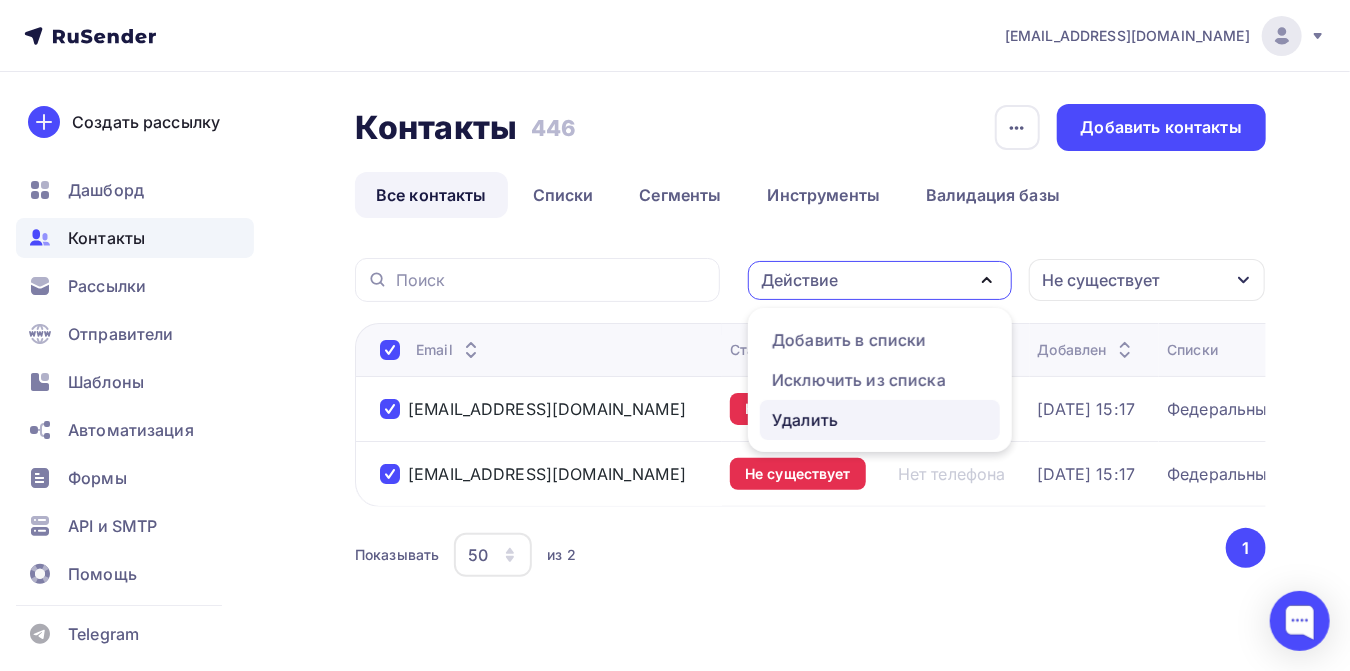 click on "Удалить" at bounding box center (805, 420) 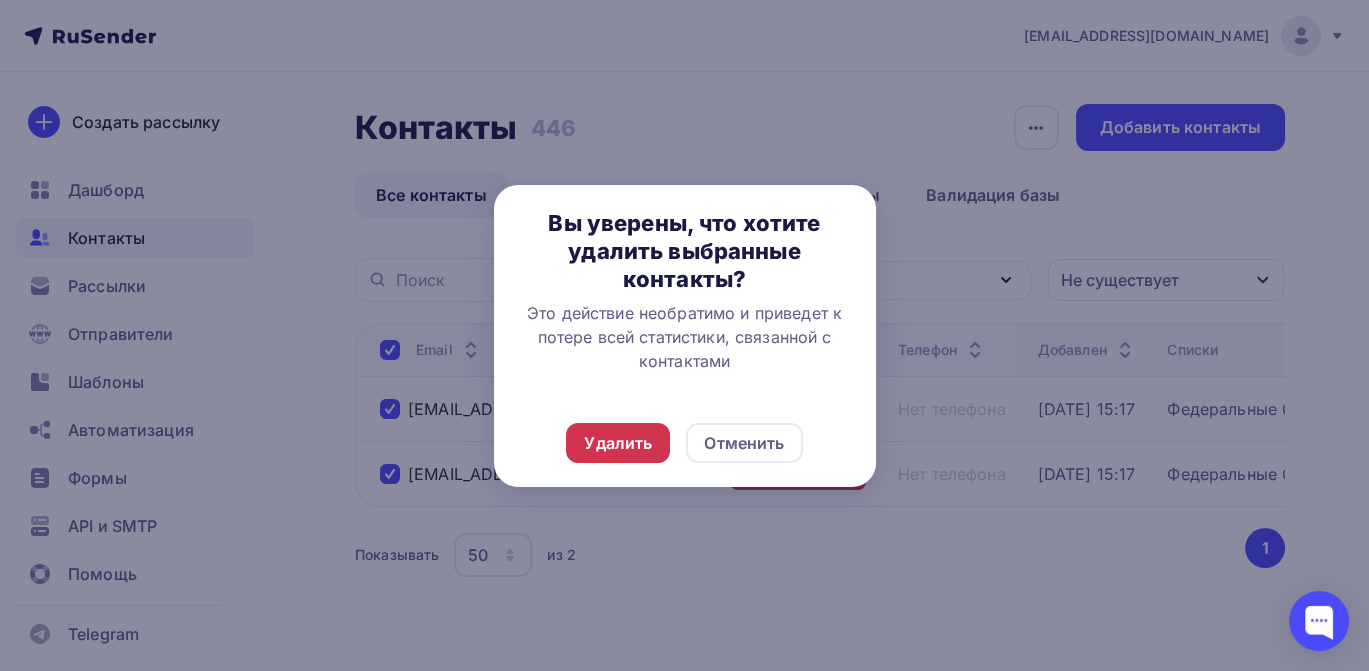 click on "Удалить" at bounding box center (618, 443) 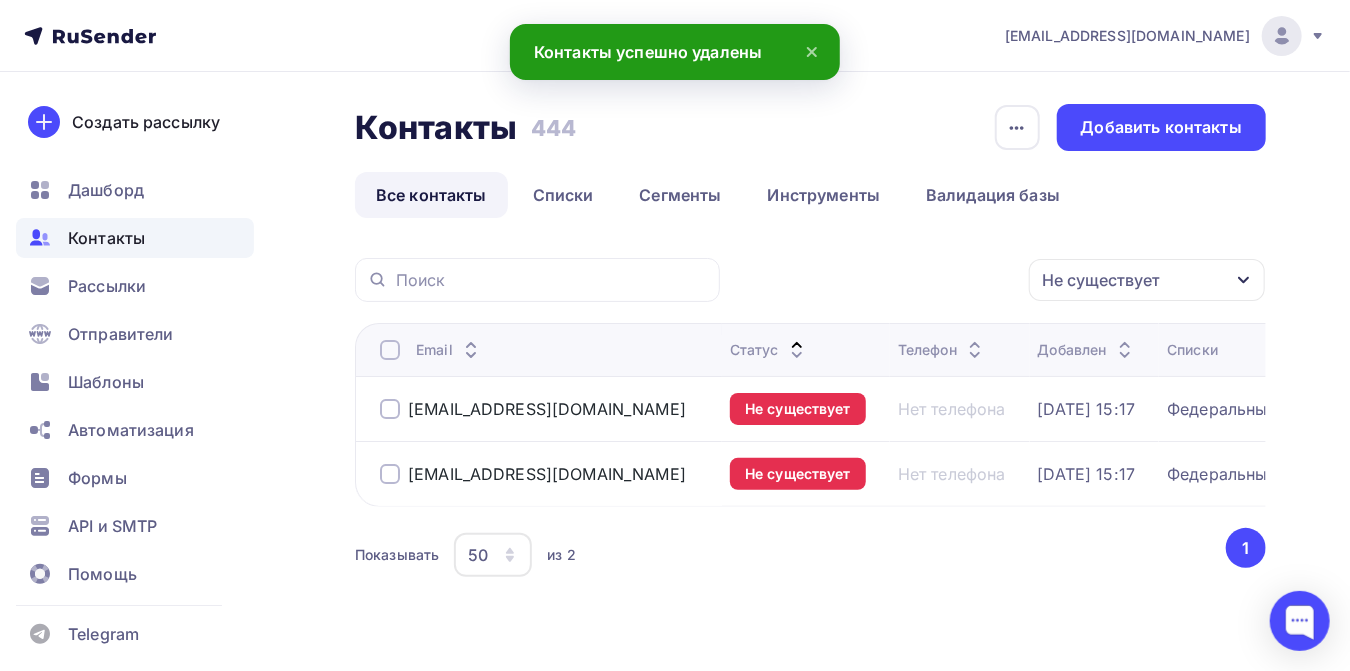 click on "Не существует" at bounding box center (1101, 280) 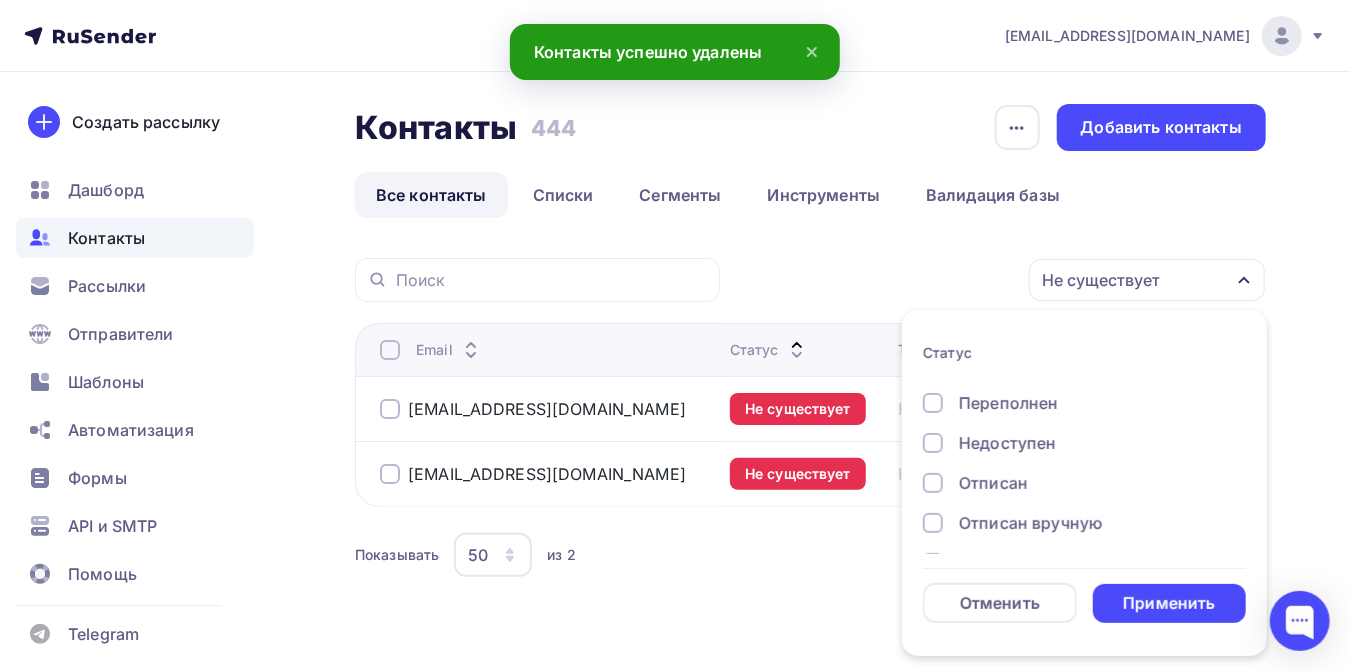 scroll, scrollTop: 111, scrollLeft: 0, axis: vertical 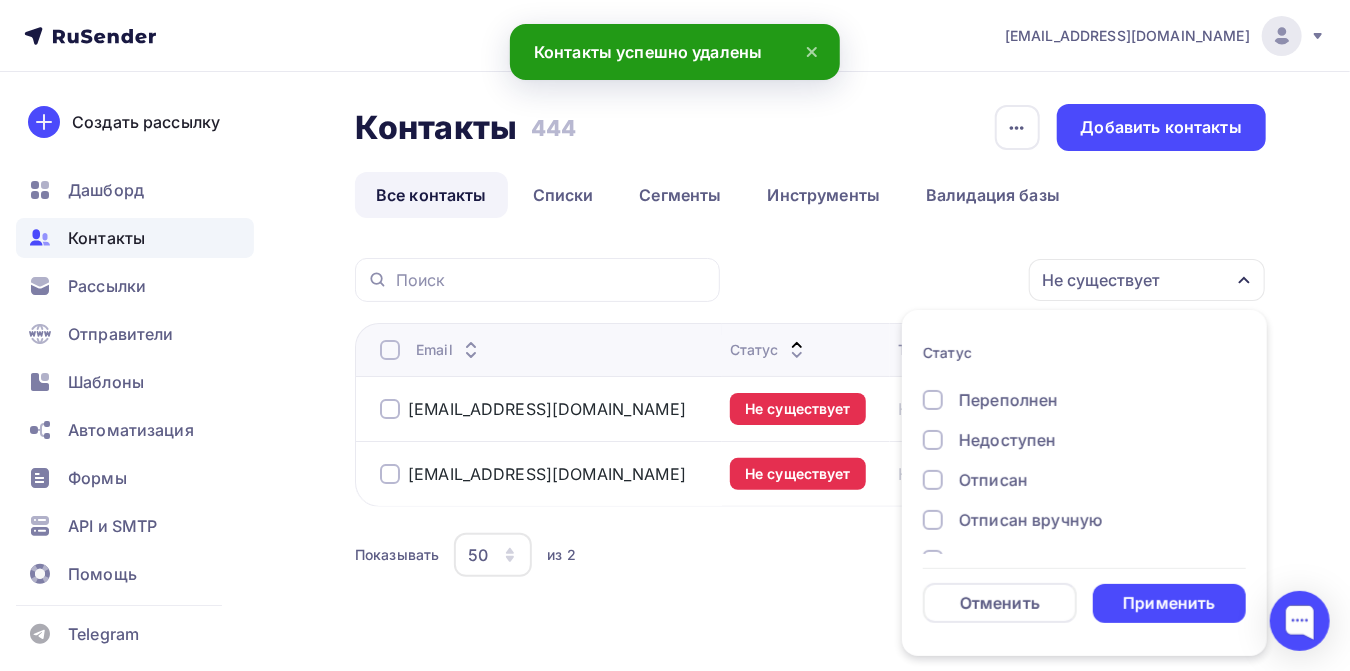 click at bounding box center (933, 480) 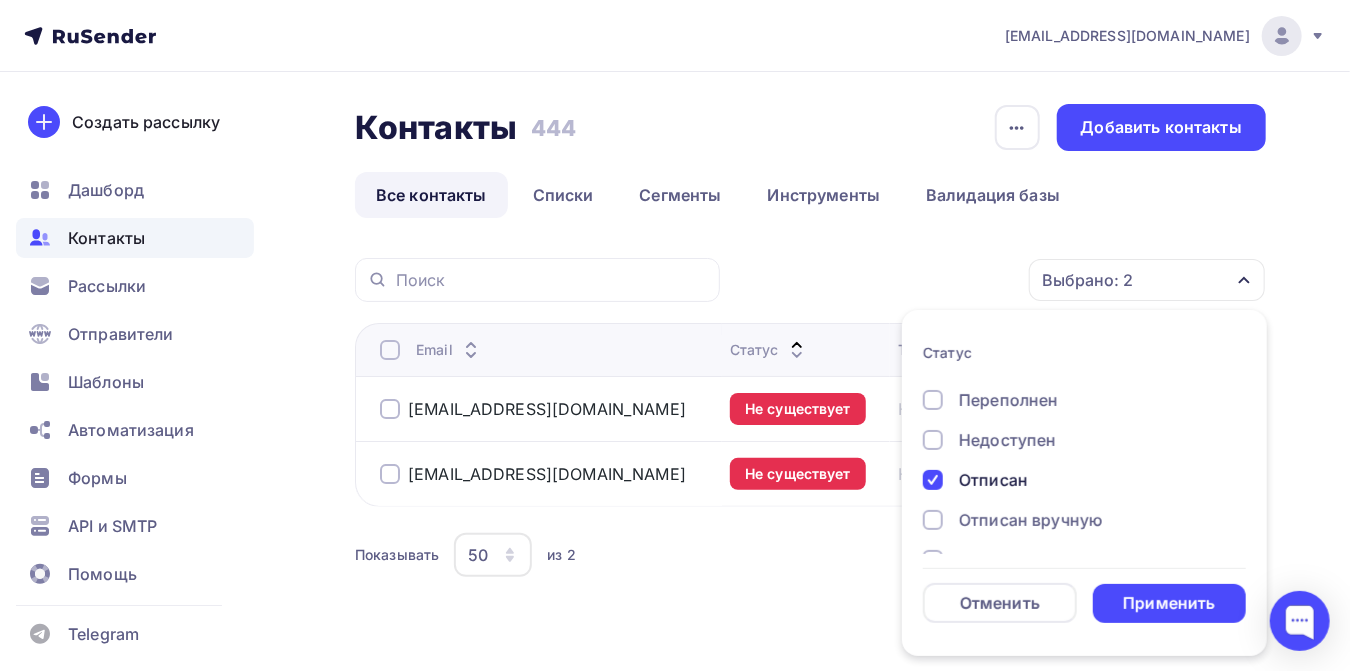 click at bounding box center (933, 520) 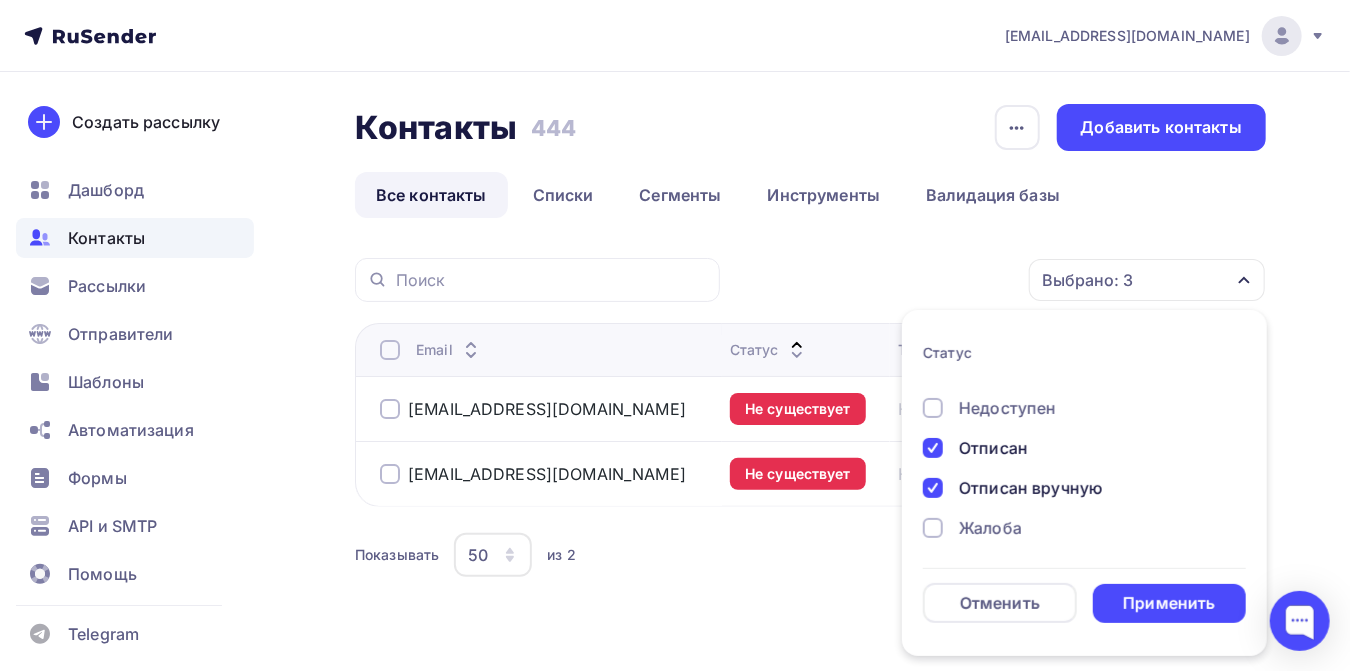 scroll, scrollTop: 145, scrollLeft: 0, axis: vertical 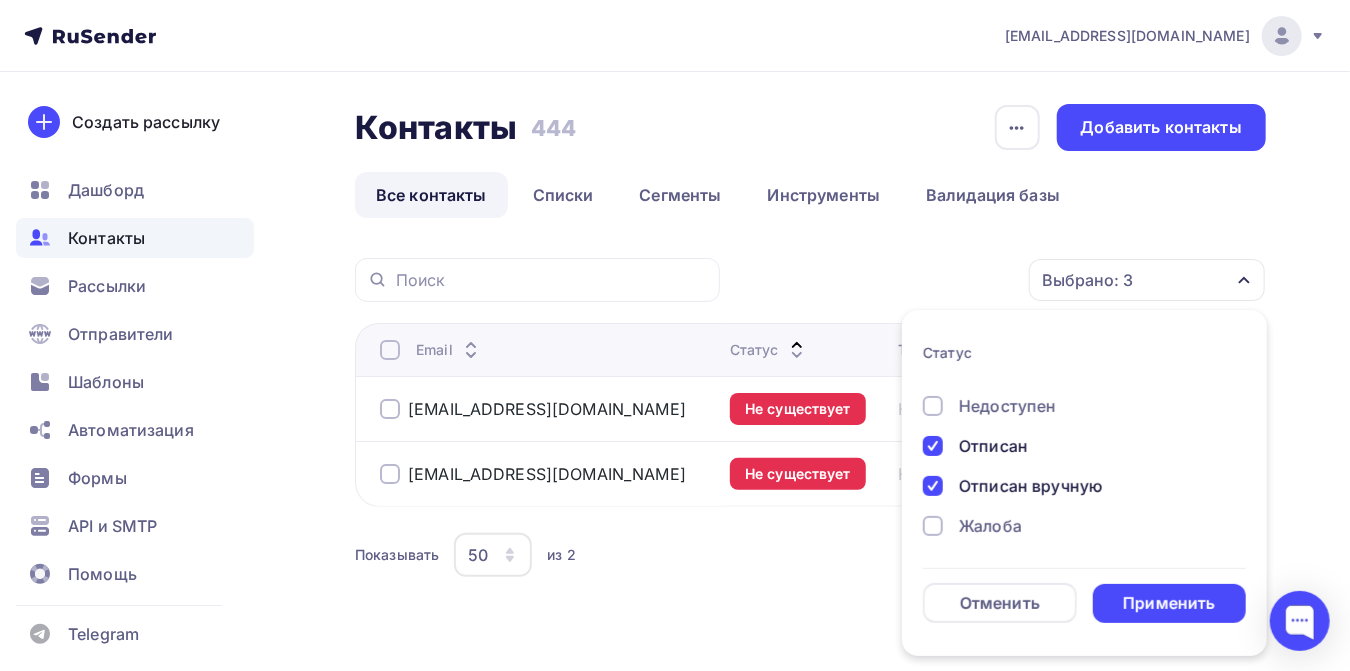 click at bounding box center [933, 526] 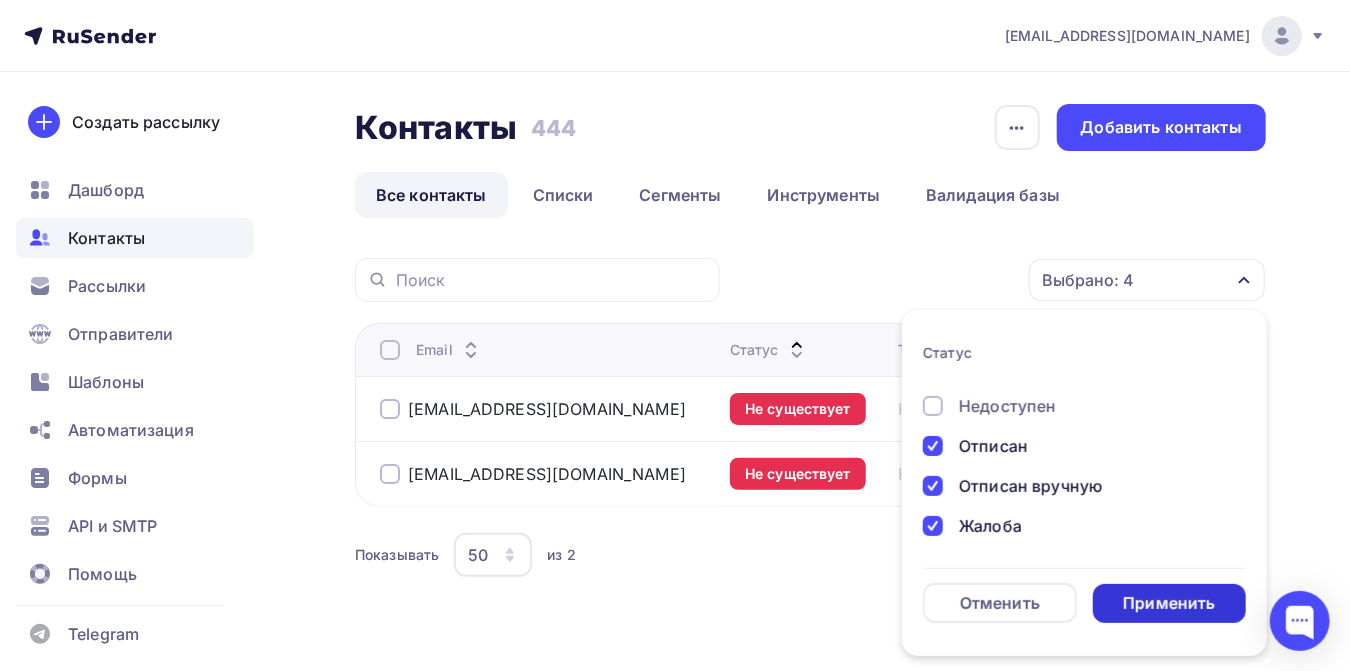 click on "Применить" at bounding box center (1169, 603) 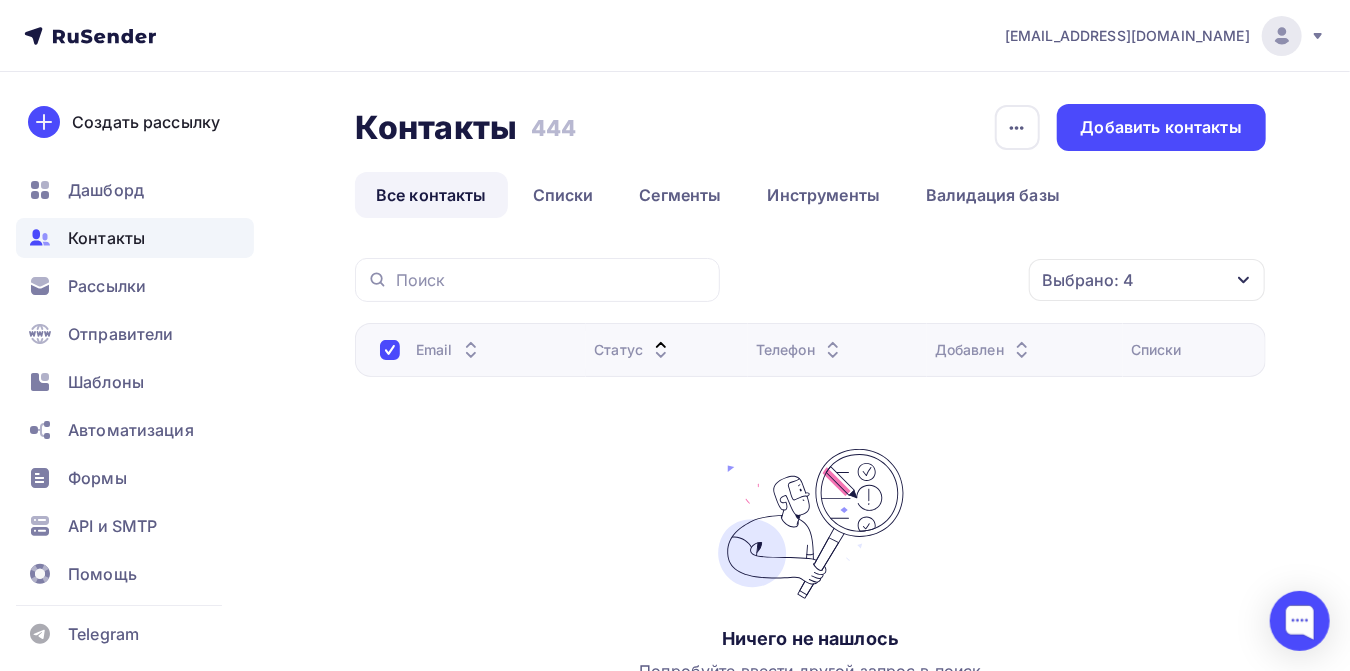click on "Выбрано: 4" at bounding box center (1088, 280) 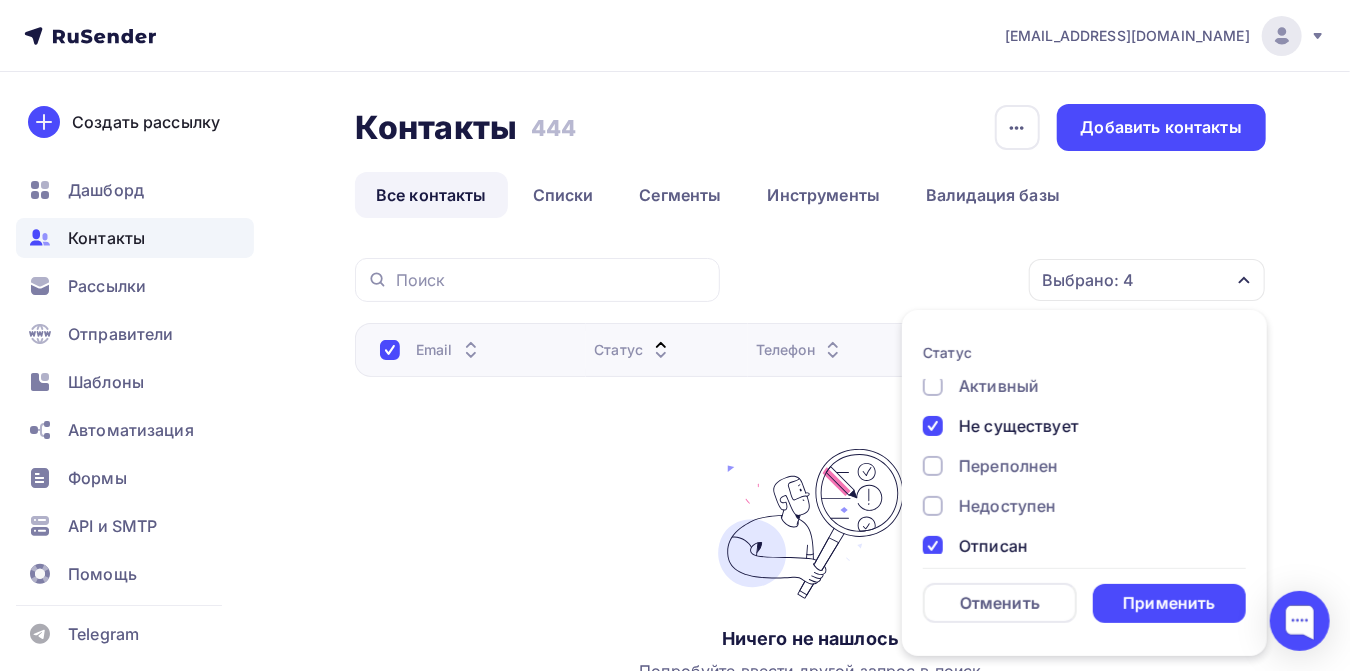scroll, scrollTop: 0, scrollLeft: 0, axis: both 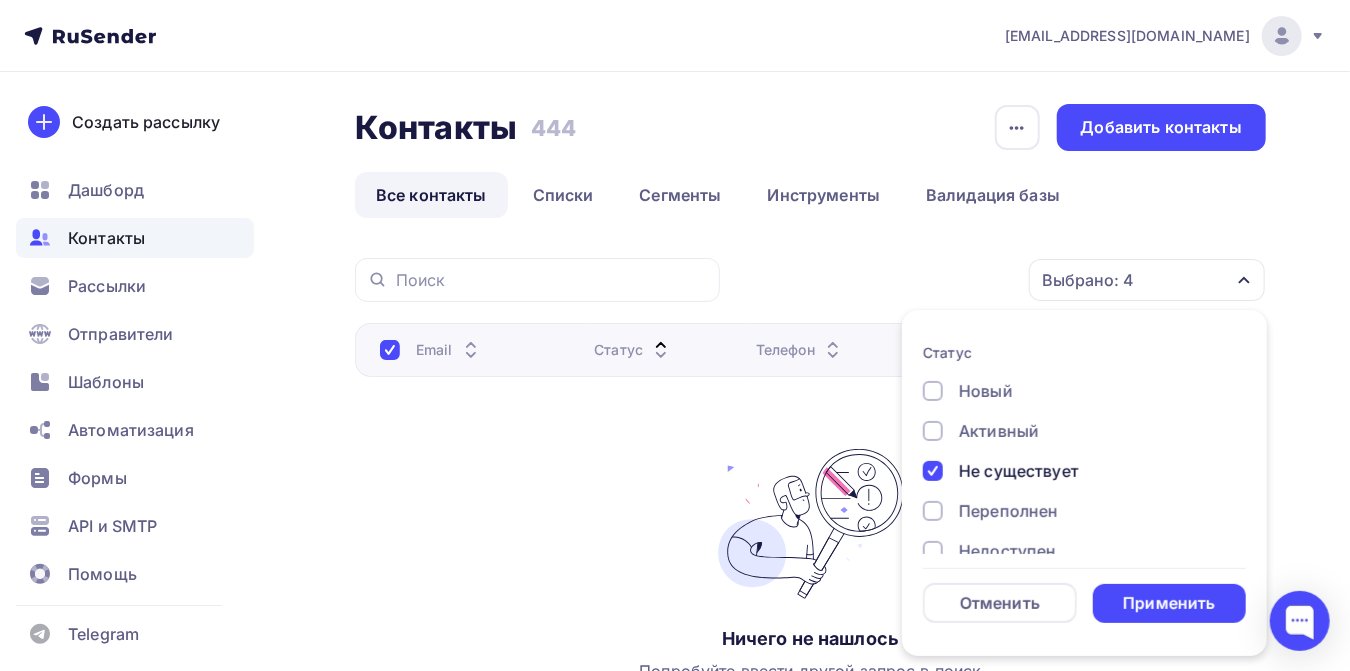 click at bounding box center (933, 471) 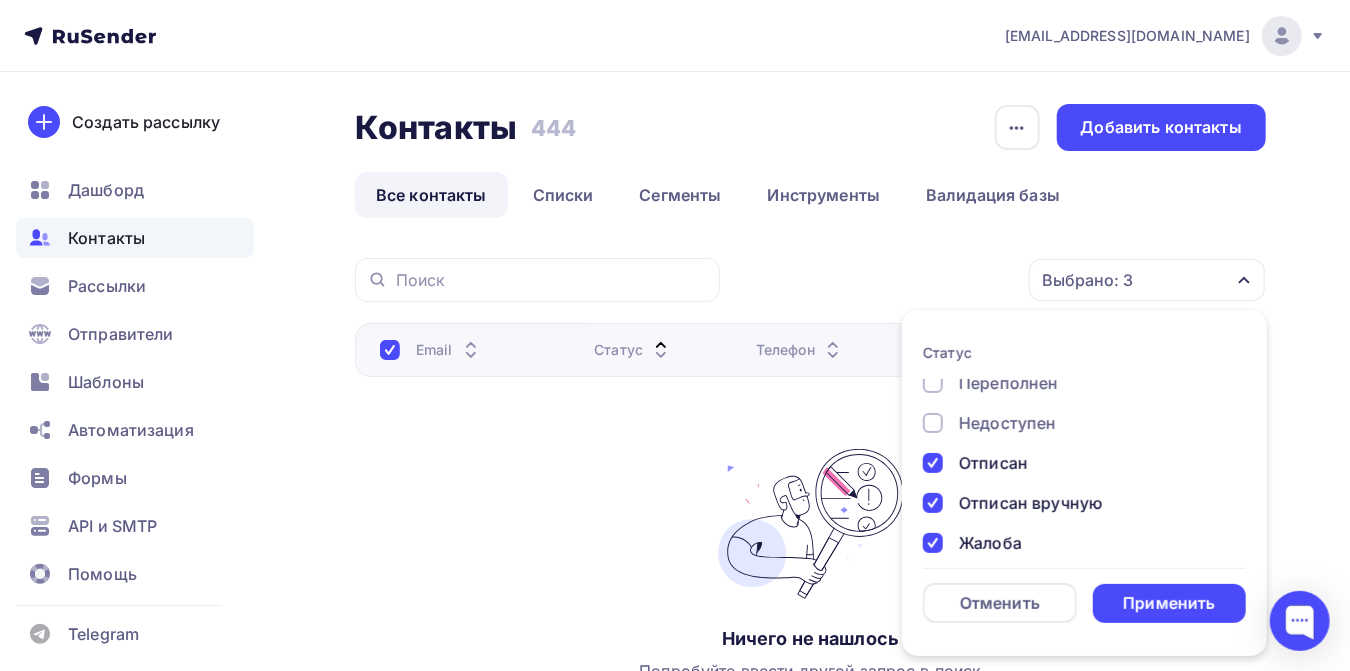 scroll, scrollTop: 145, scrollLeft: 0, axis: vertical 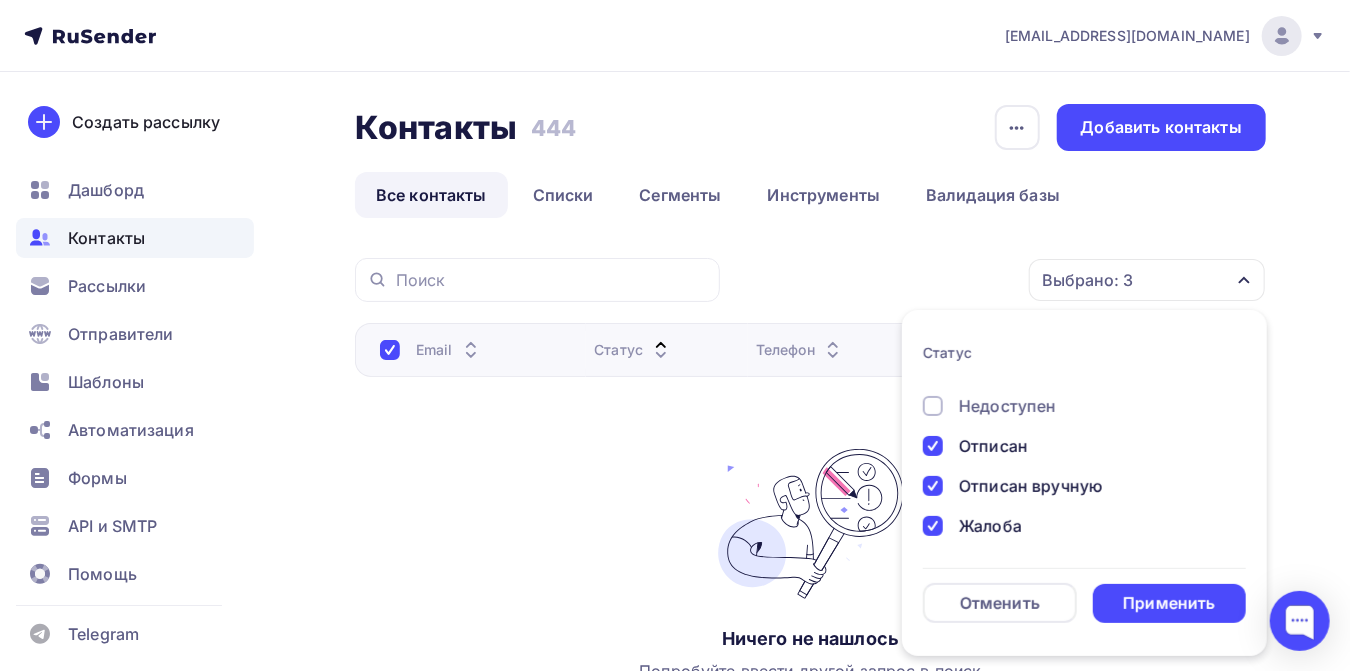 click at bounding box center [933, 446] 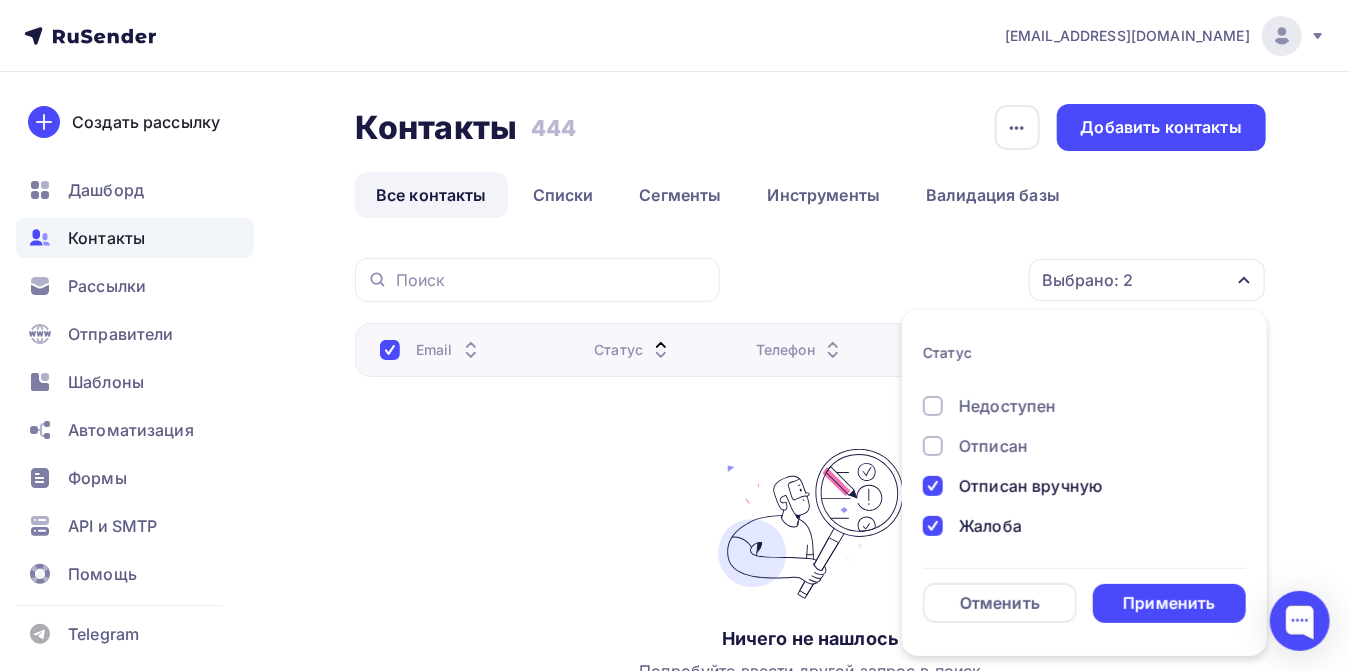 click at bounding box center (933, 486) 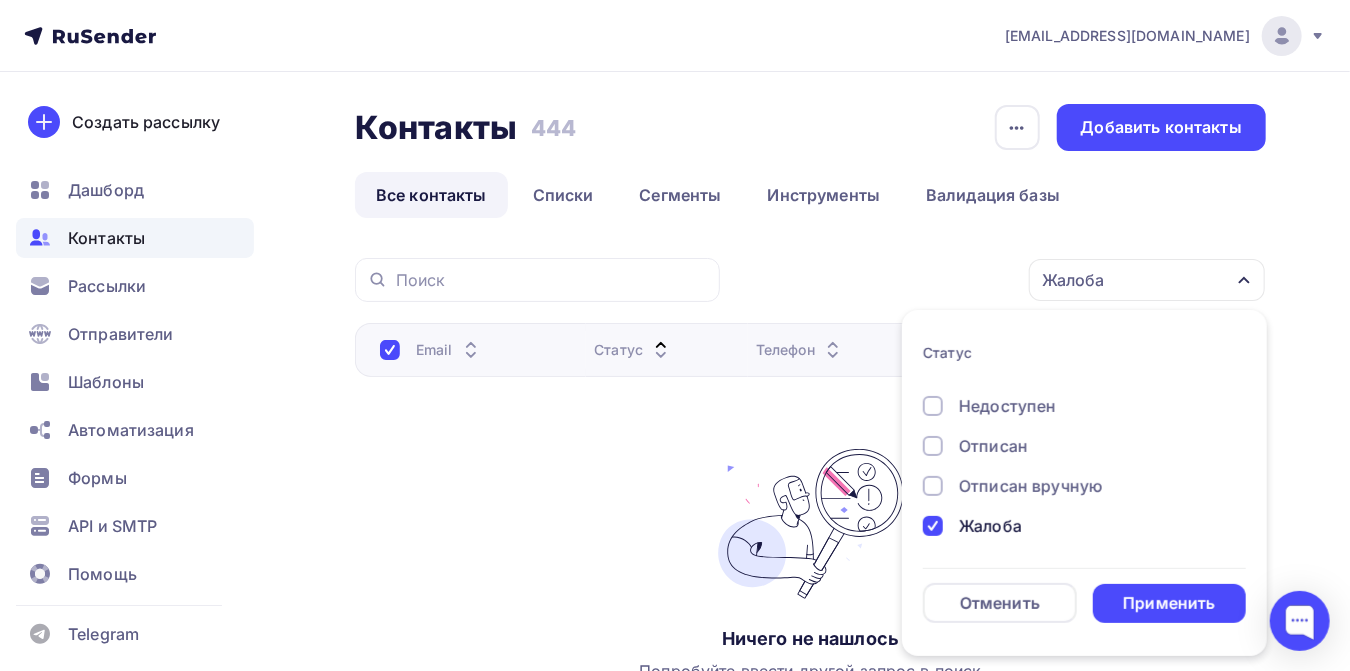 click at bounding box center (933, 526) 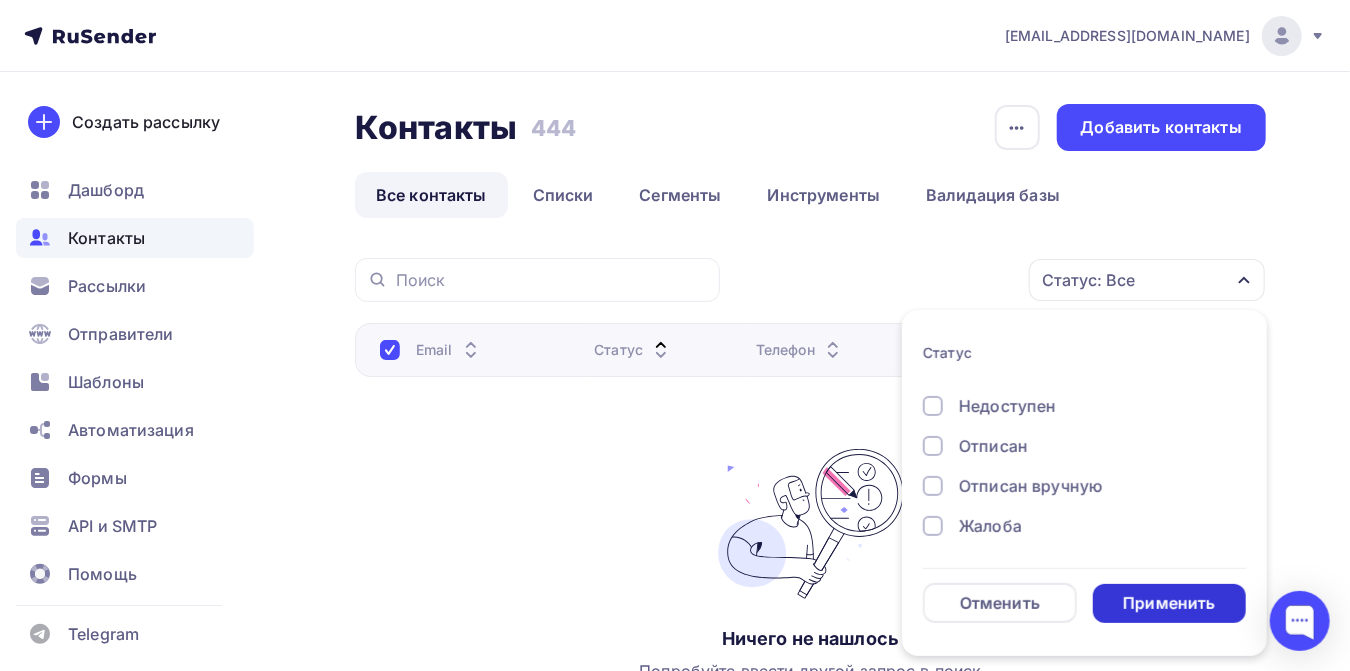 click on "Применить" at bounding box center (1169, 603) 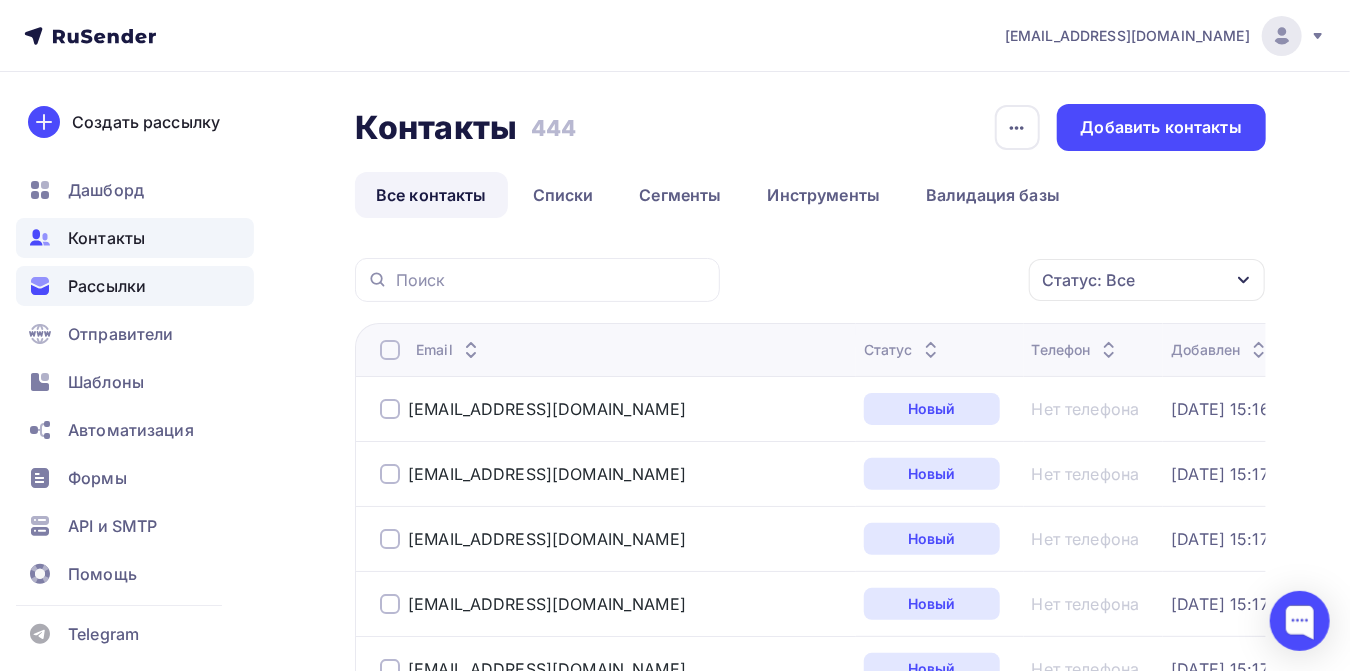 click on "Рассылки" at bounding box center [107, 286] 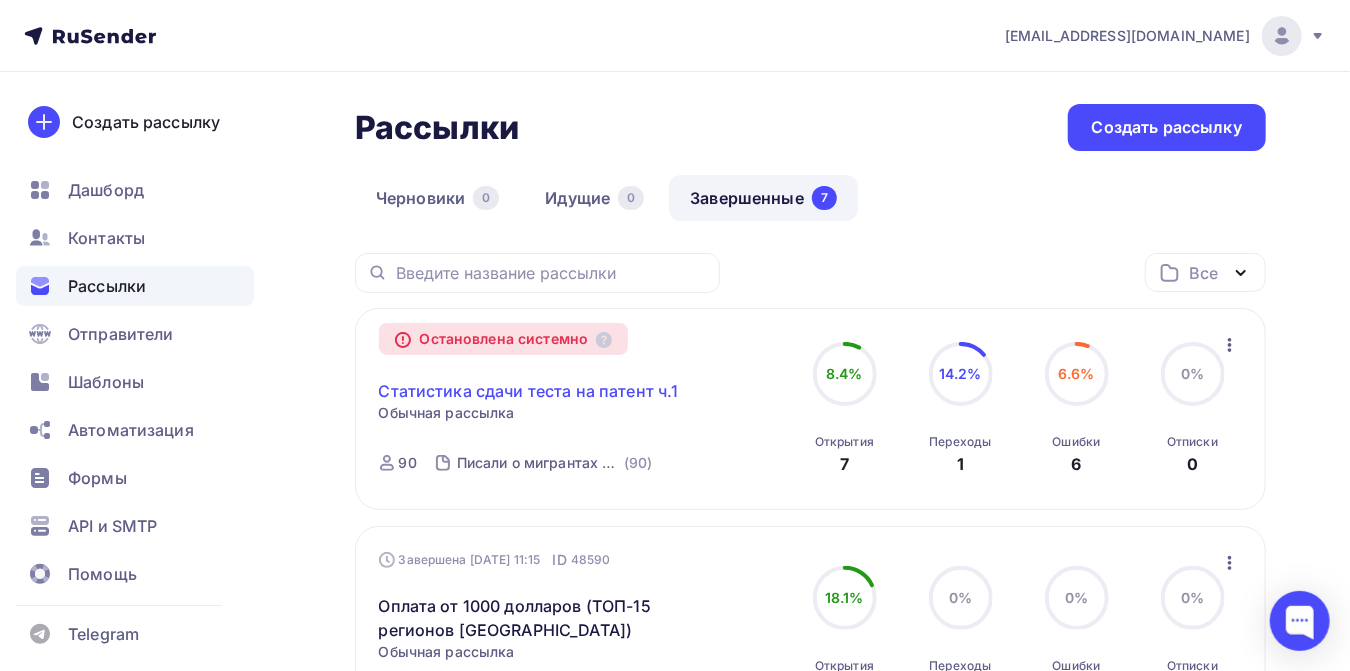 click on "Статистика сдачи теста на патент ч.1" at bounding box center (529, 391) 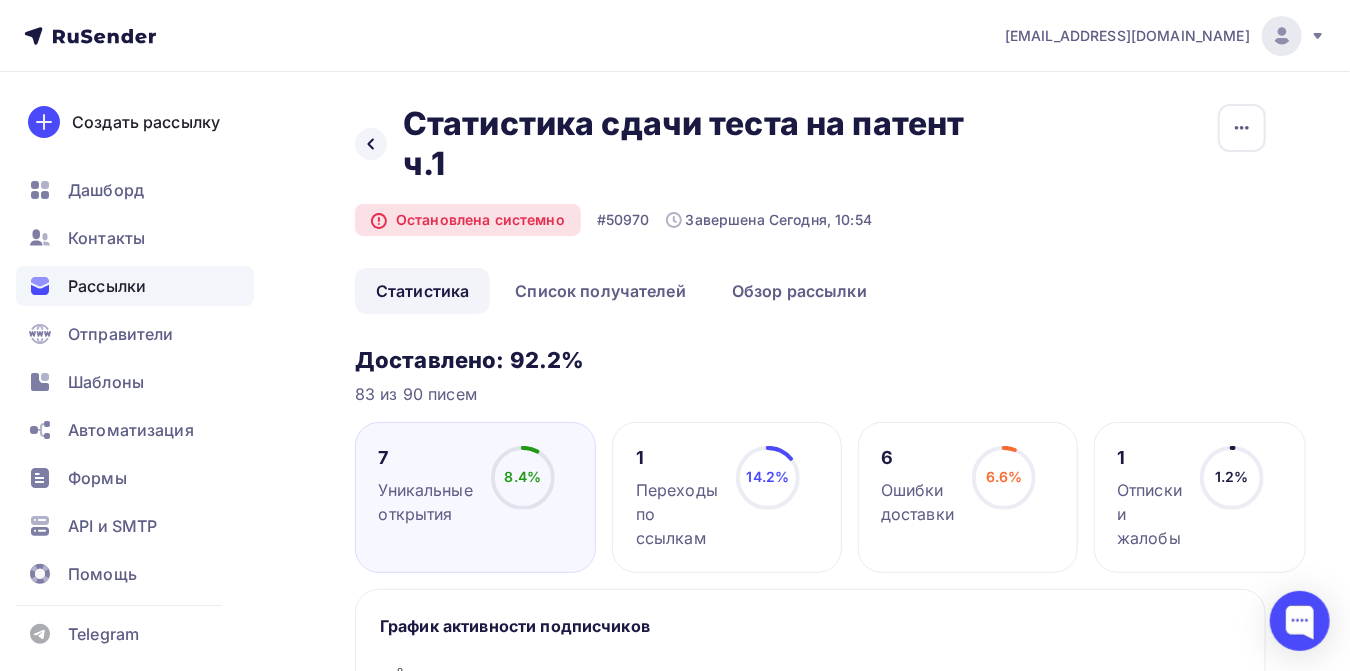 click on "Рассылки" at bounding box center (107, 286) 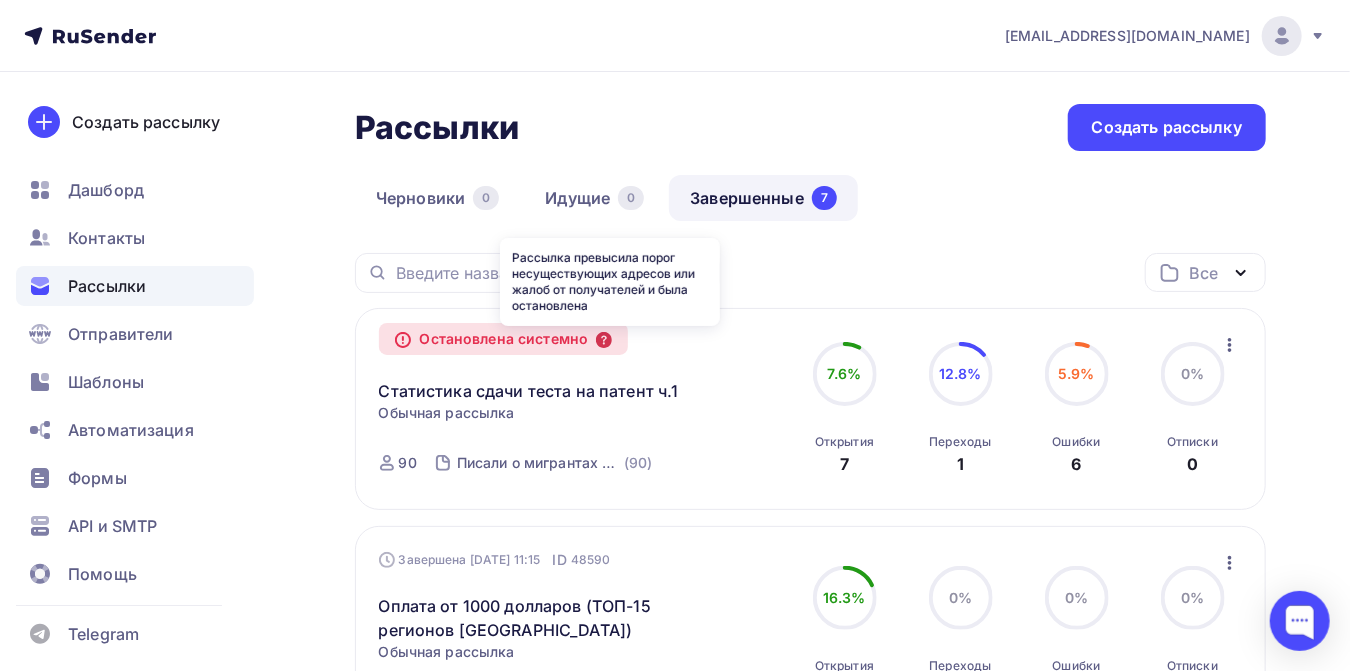 click 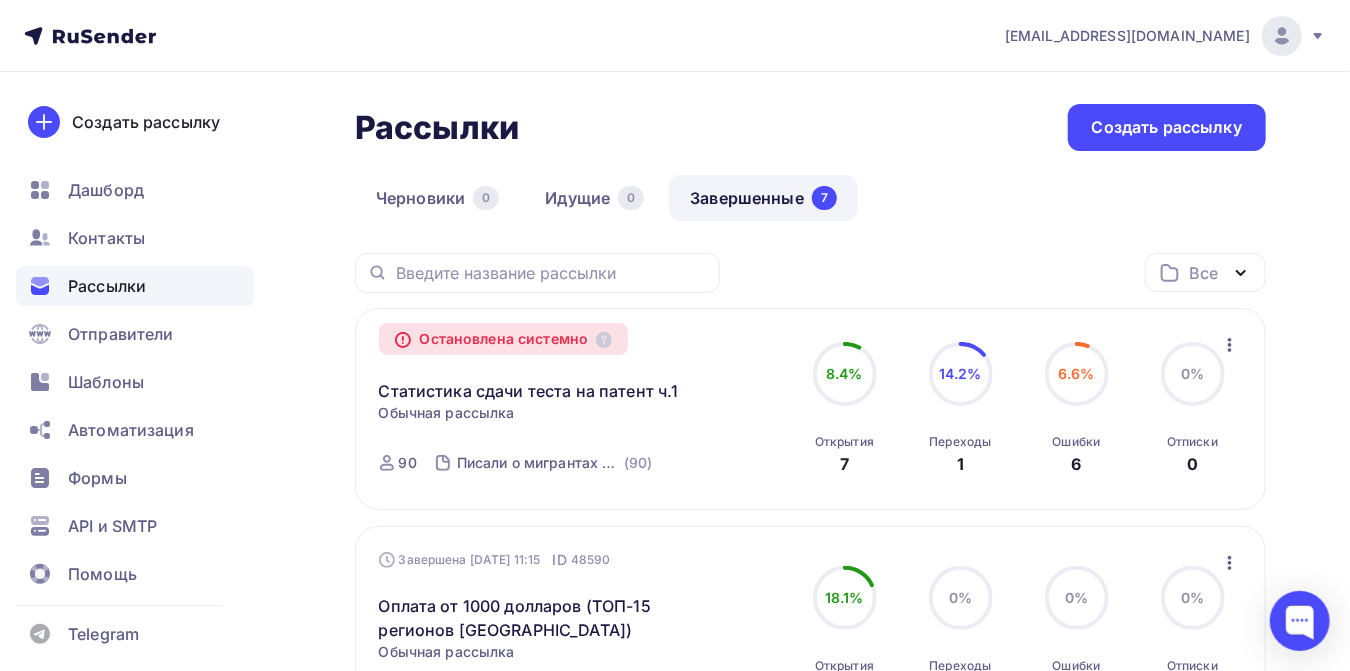 click on "press@simplepayments24.ru             Аккаунт         Тарифы       Выйти
Создать рассылку
Дашборд
Контакты
Рассылки
Отправители
Шаблоны
Автоматизация
Формы
API и SMTP
Помощь
Telegram
Аккаунт         Тарифы                   Помощь       Выйти" at bounding box center (675, 36) 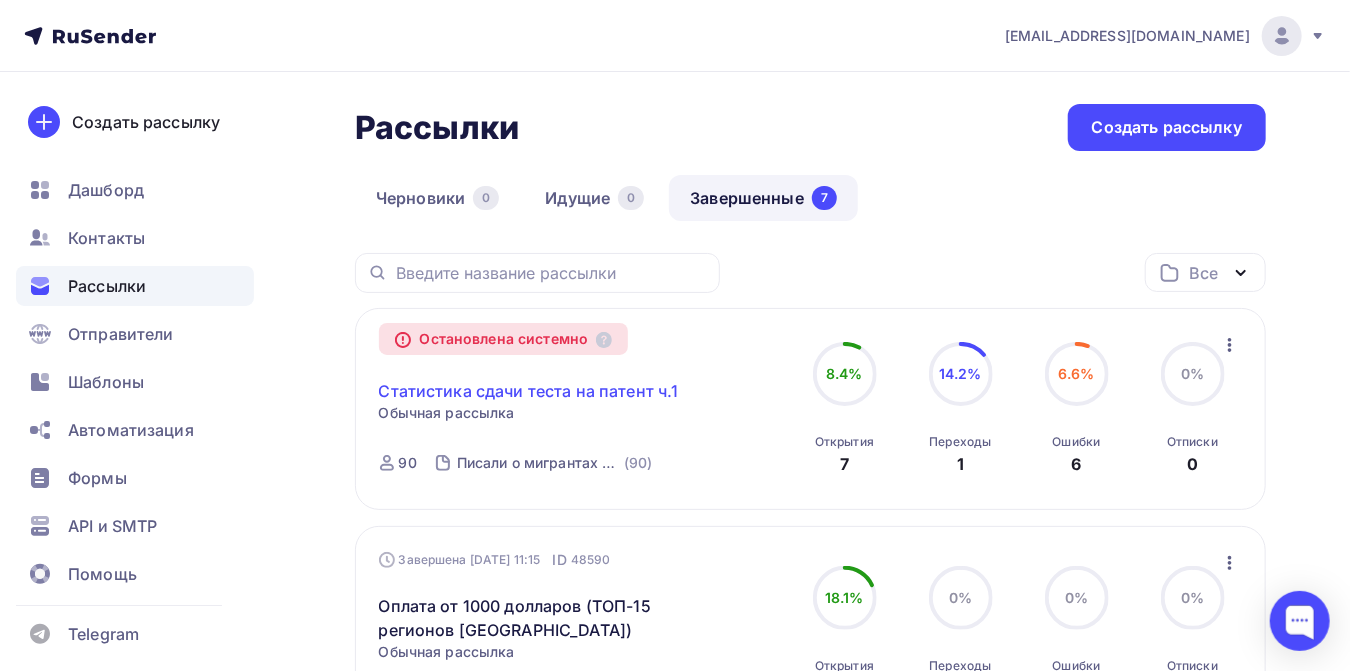 click on "Статистика сдачи теста на патент ч.1" at bounding box center (529, 391) 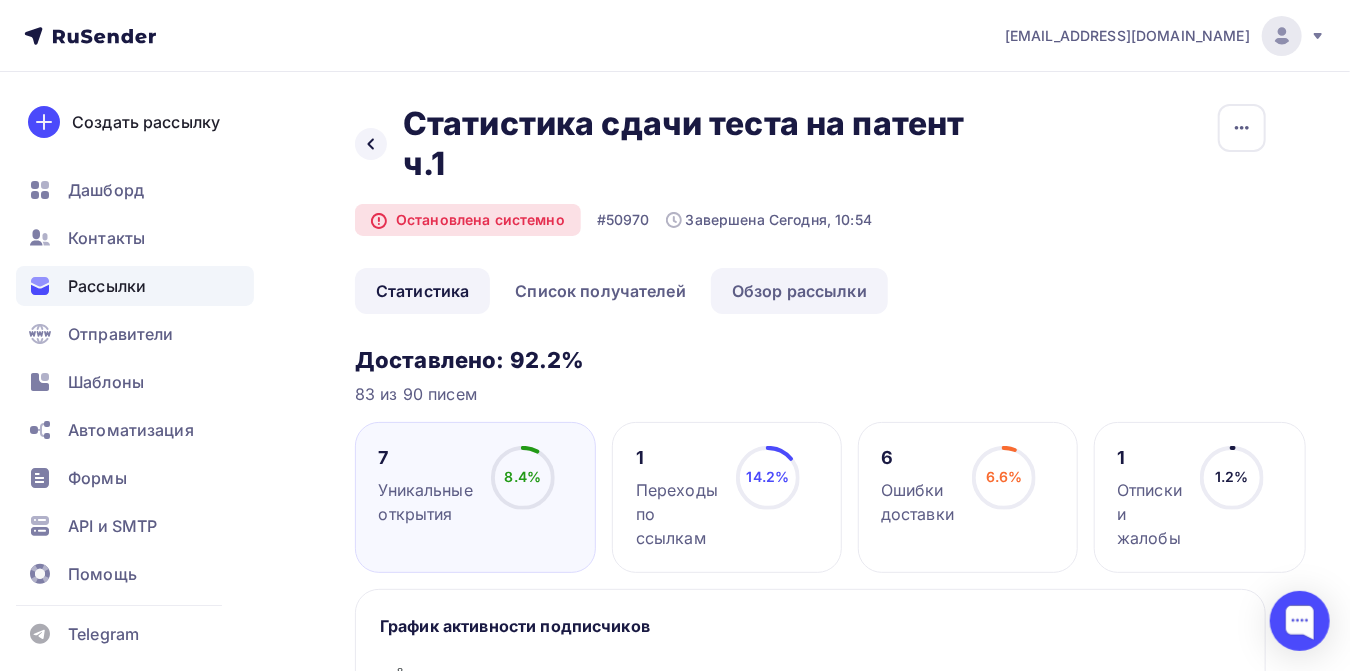 click on "Обзор рассылки" at bounding box center [799, 291] 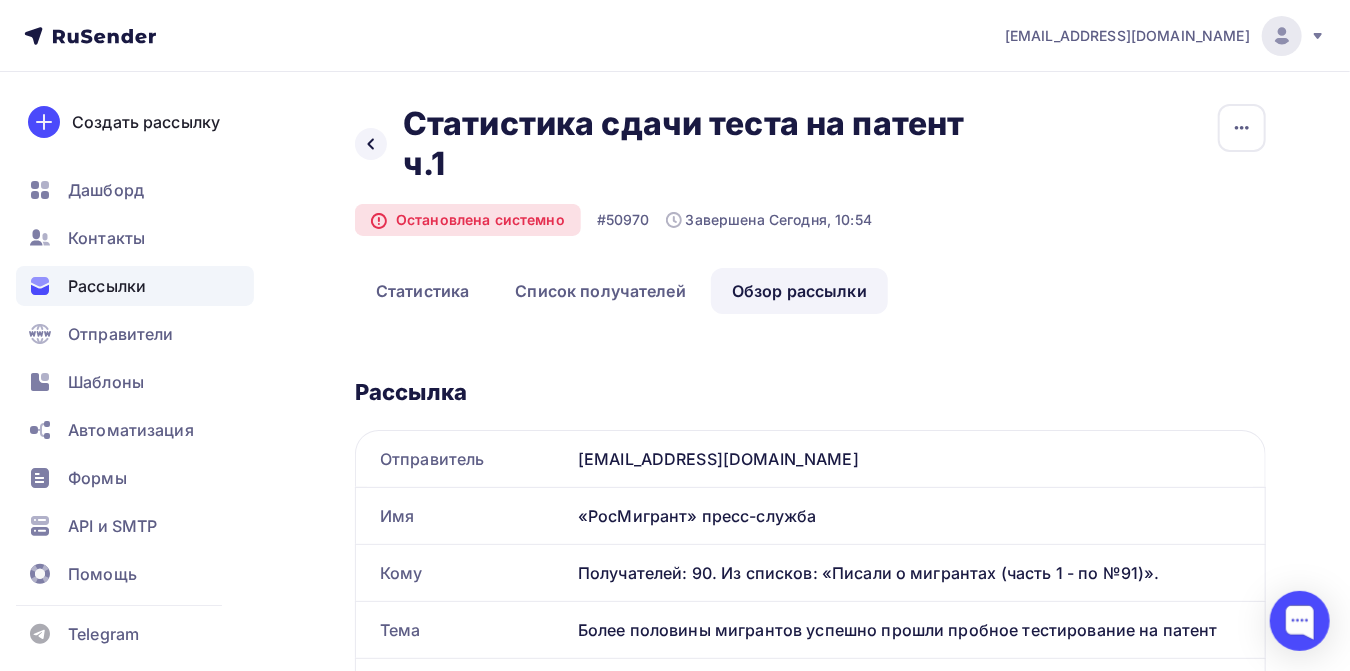 scroll, scrollTop: 0, scrollLeft: 0, axis: both 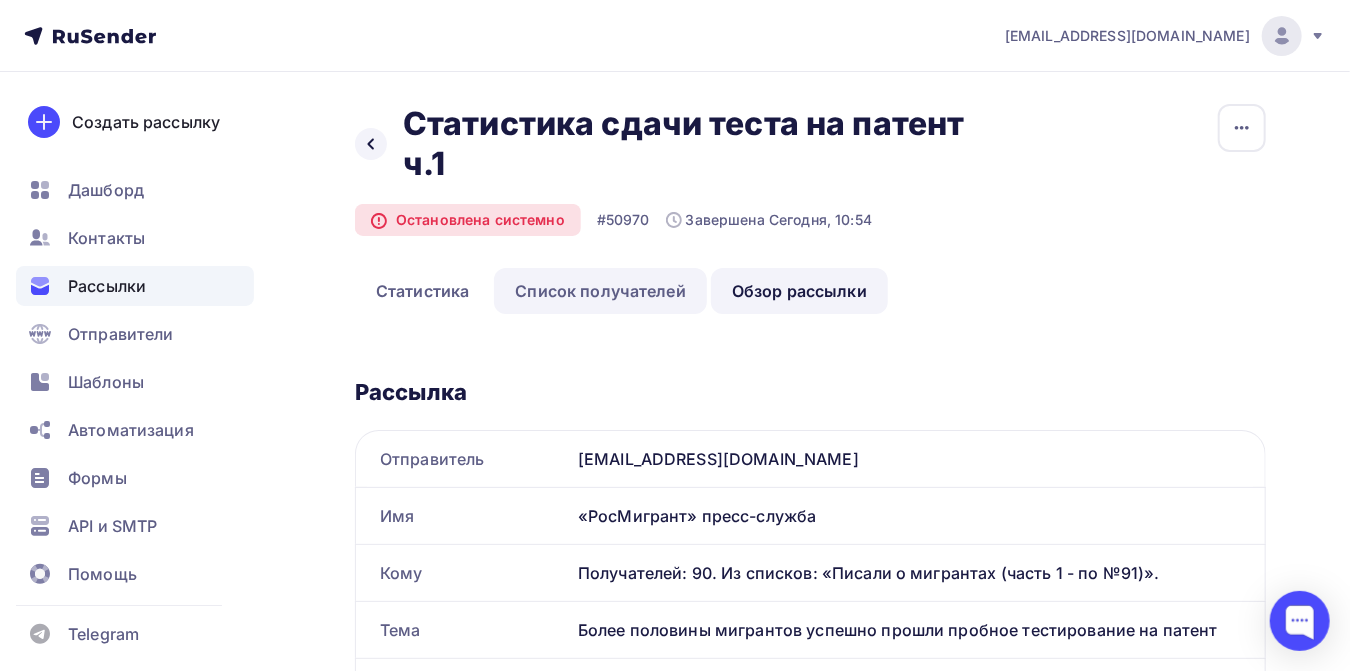 click on "Список получателей" at bounding box center [600, 291] 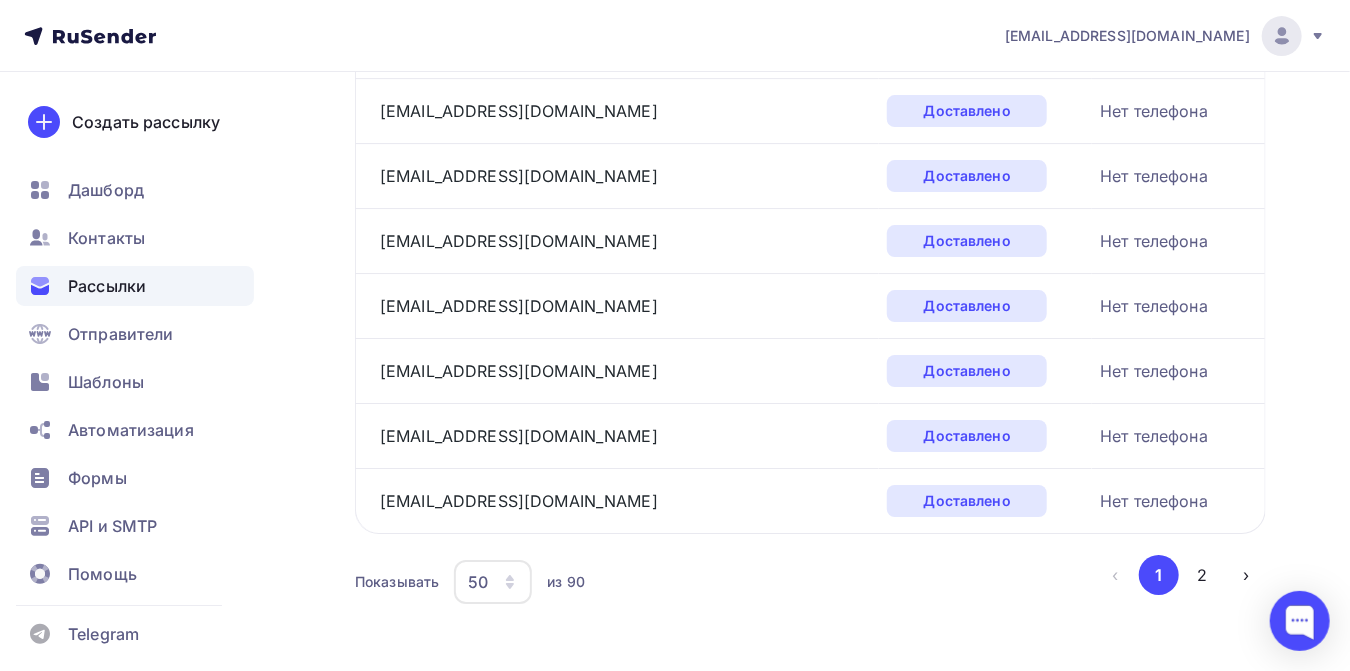 scroll, scrollTop: 3185, scrollLeft: 0, axis: vertical 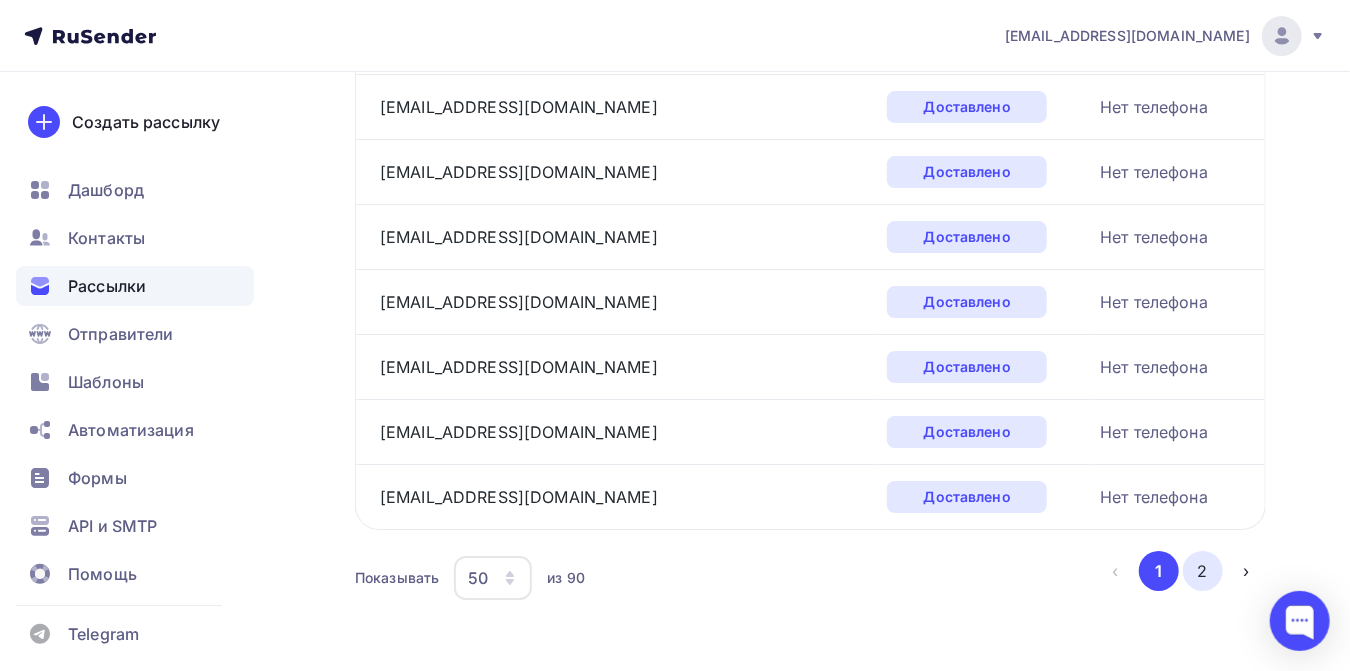 click on "2" at bounding box center [1203, 571] 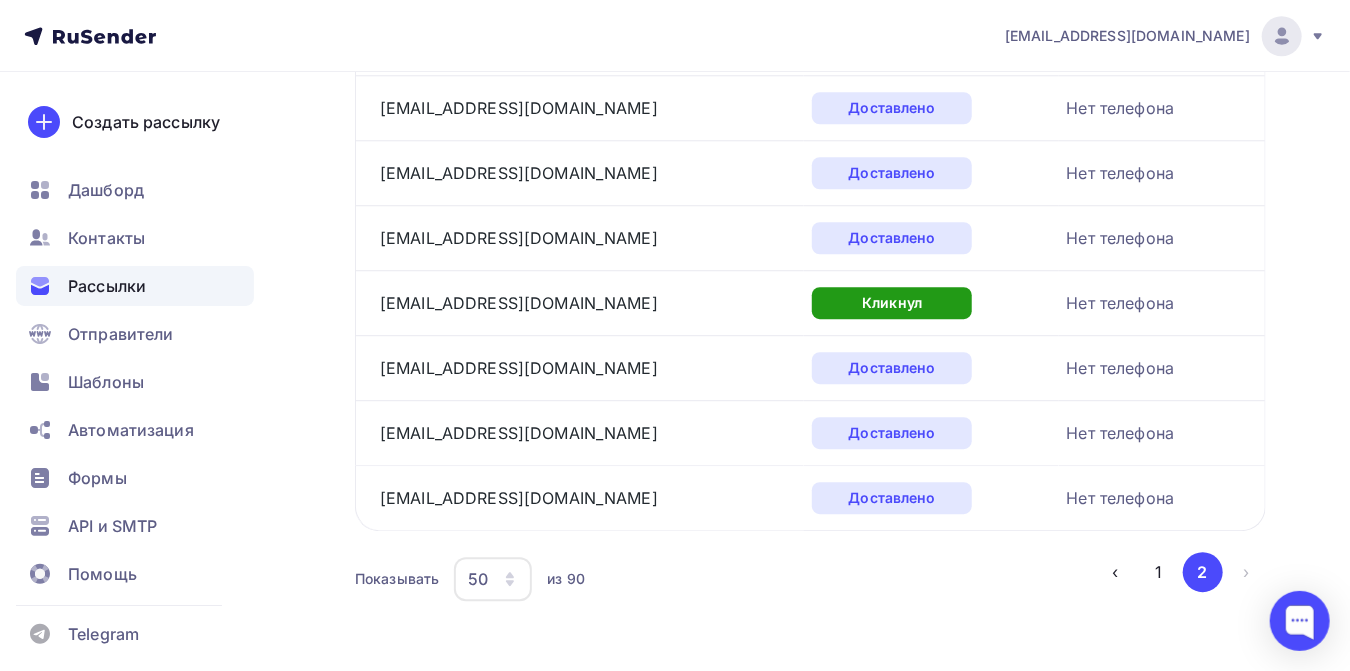 scroll, scrollTop: 2537, scrollLeft: 0, axis: vertical 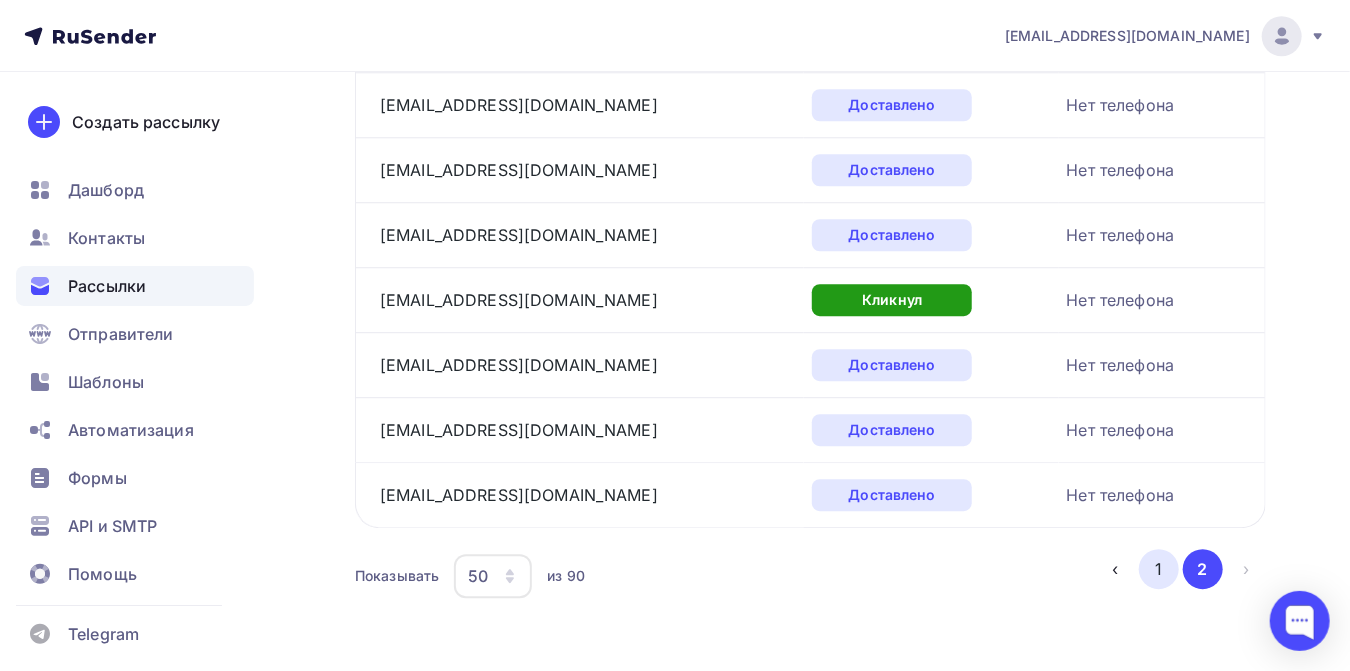 click on "1" at bounding box center [1159, 569] 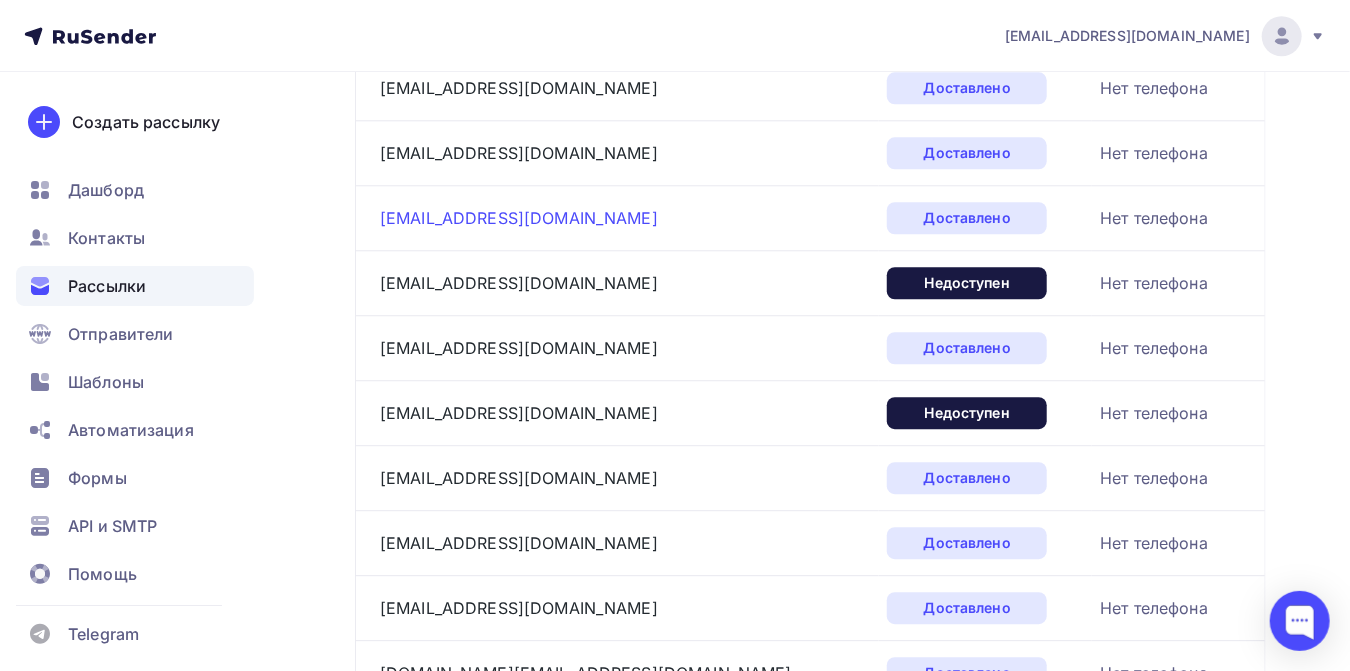 scroll, scrollTop: 2407, scrollLeft: 0, axis: vertical 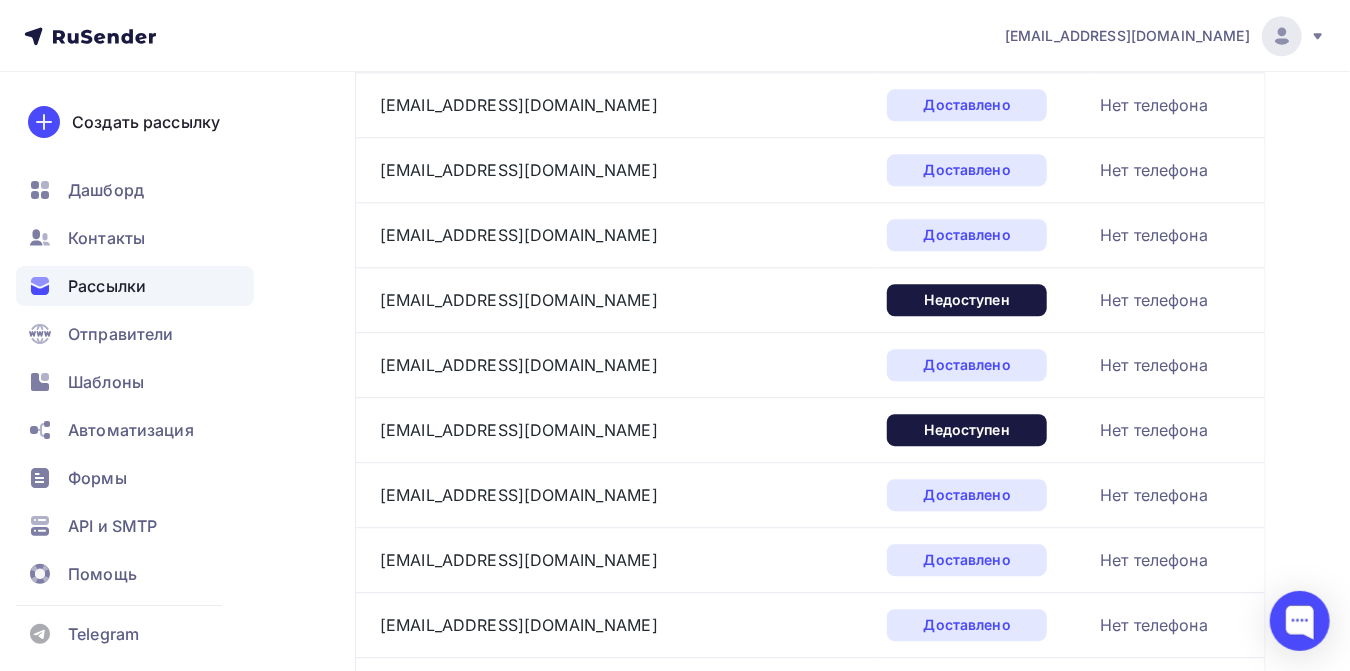 click on "Рассылки" at bounding box center (107, 286) 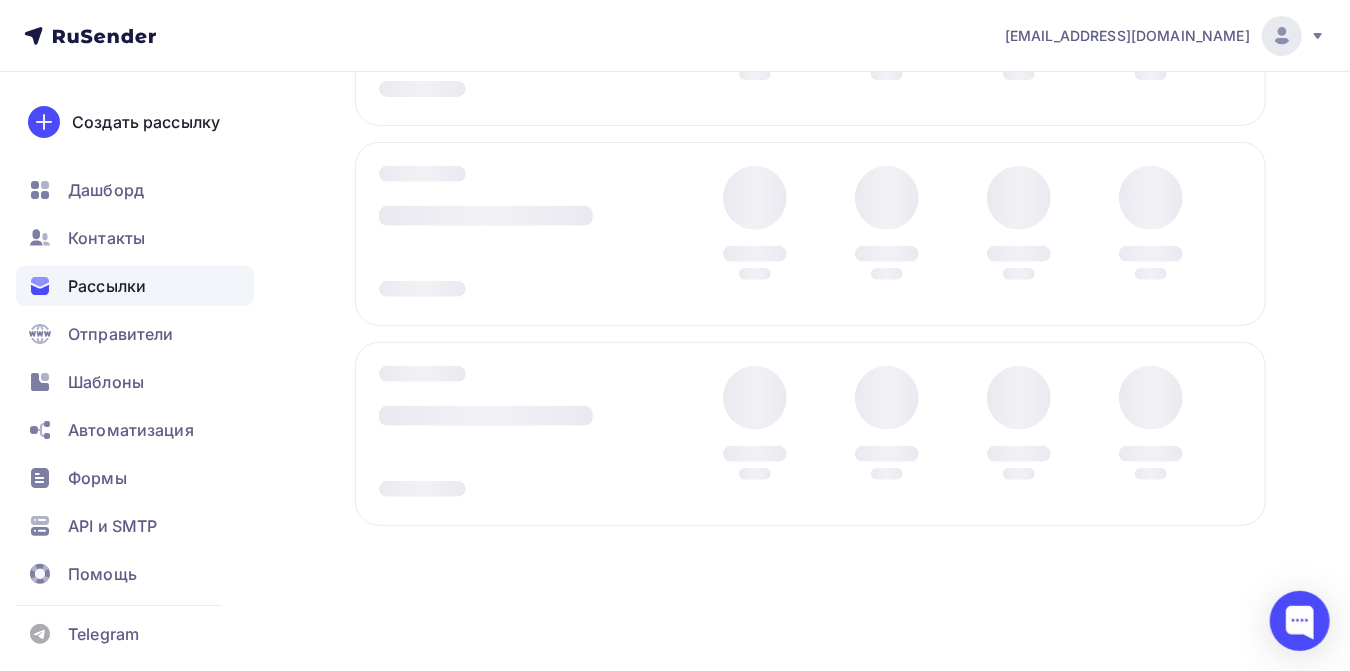 scroll, scrollTop: 0, scrollLeft: 0, axis: both 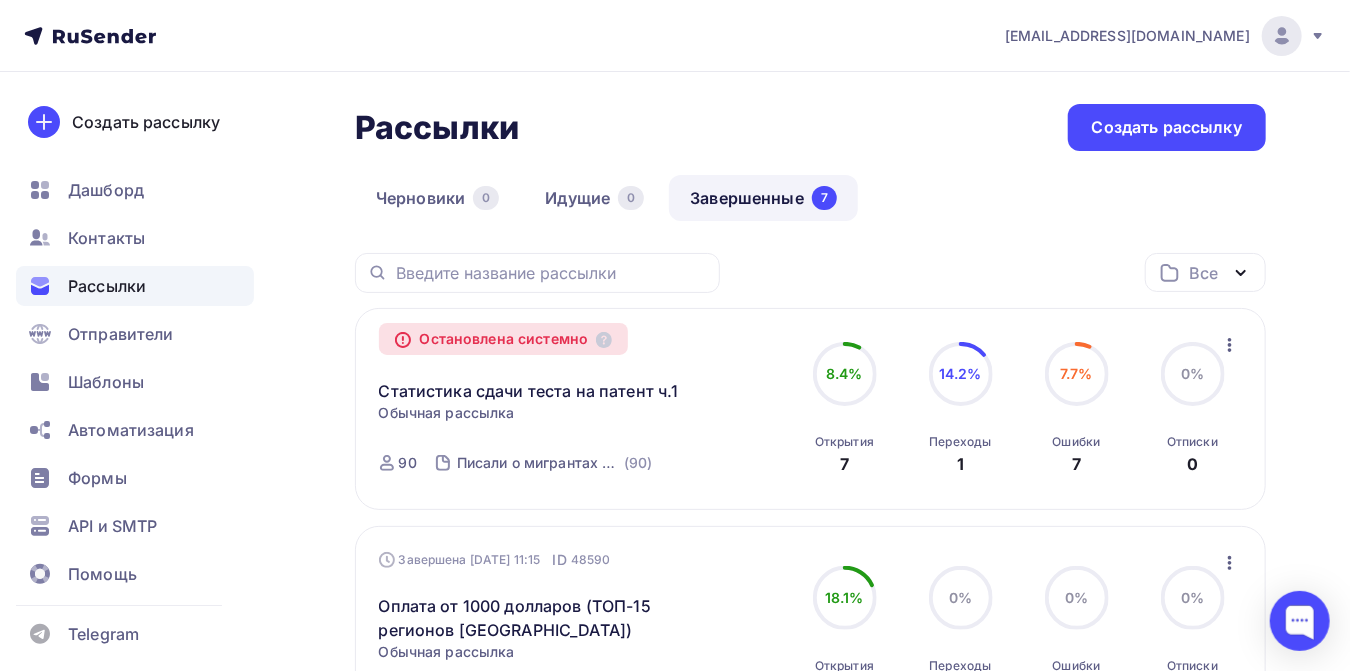 click 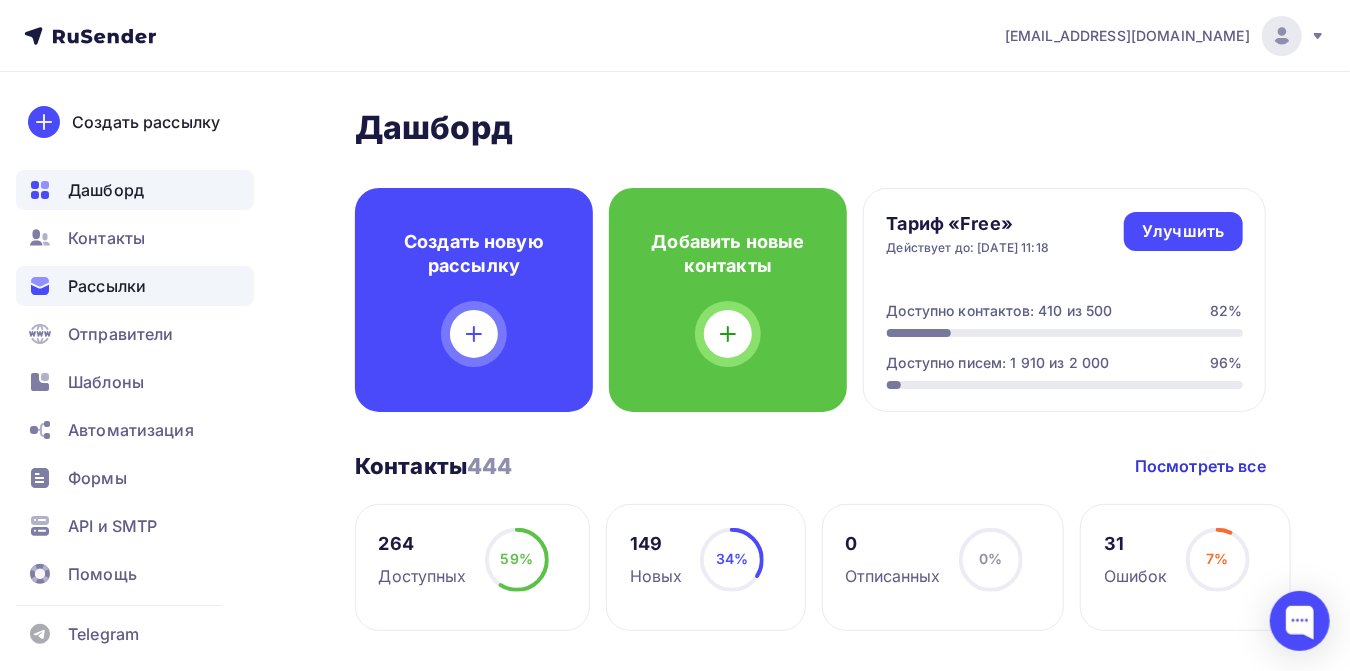 click on "Рассылки" at bounding box center (107, 286) 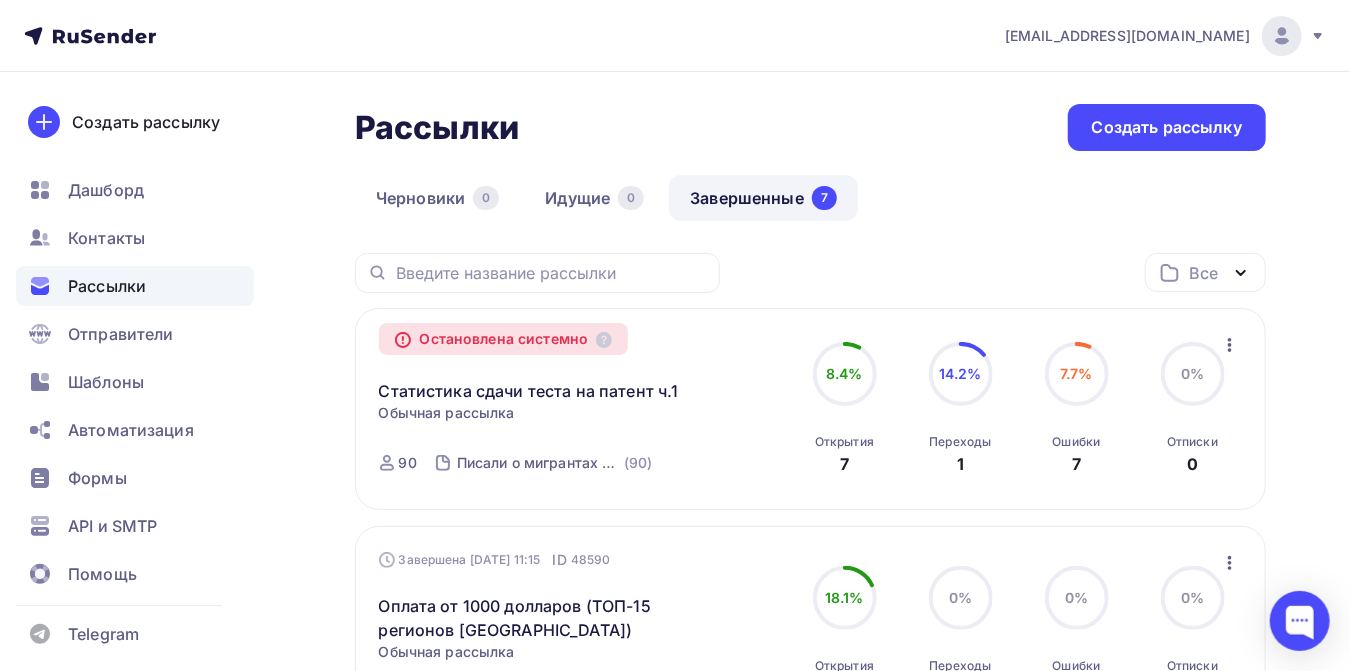 click 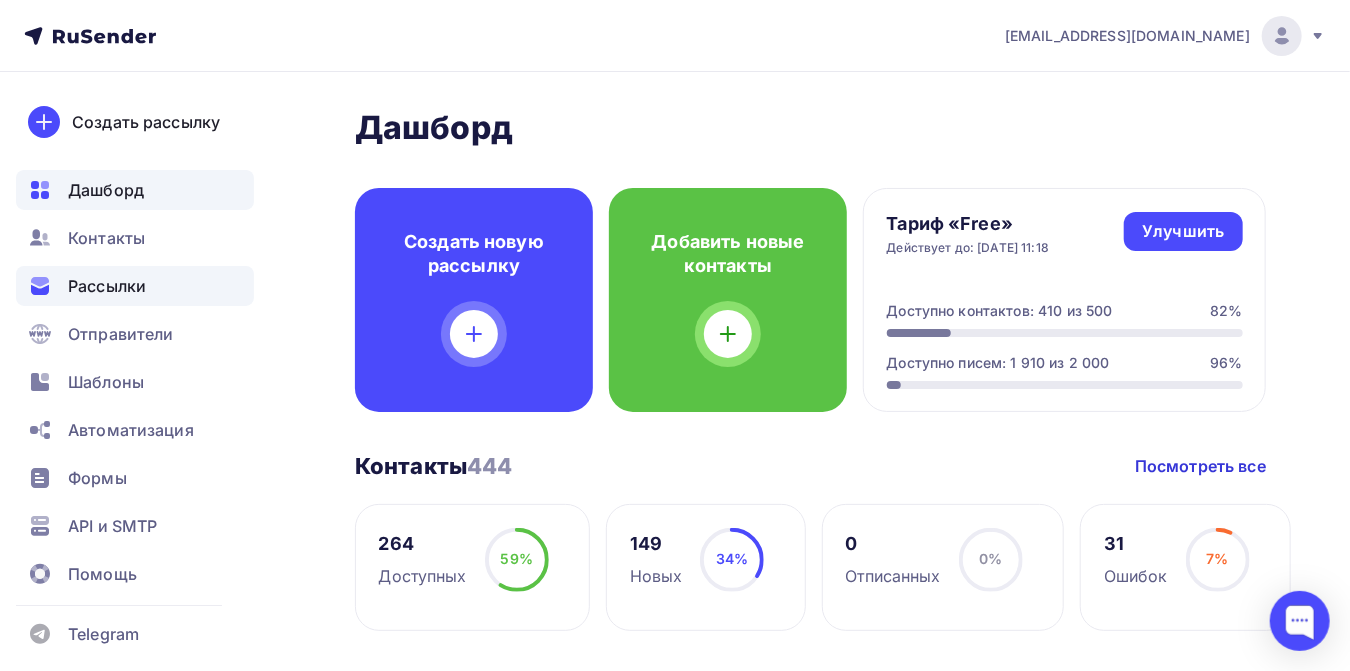 click on "Рассылки" at bounding box center [107, 286] 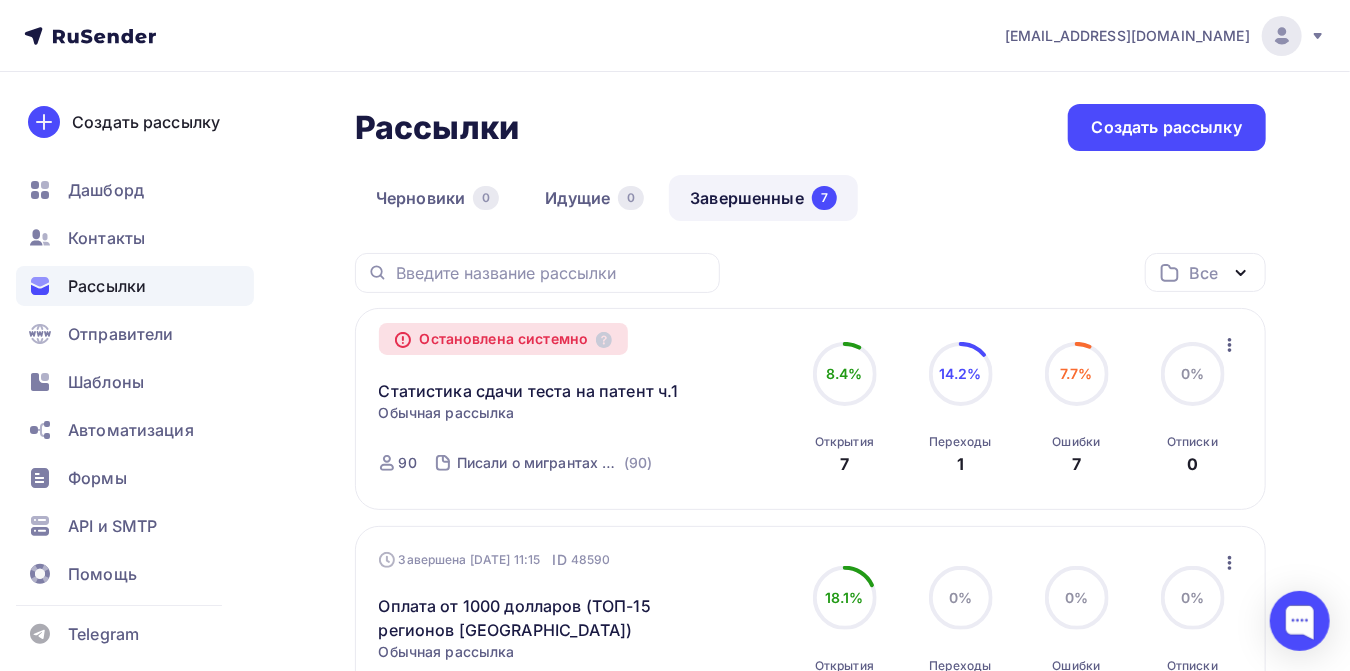 click 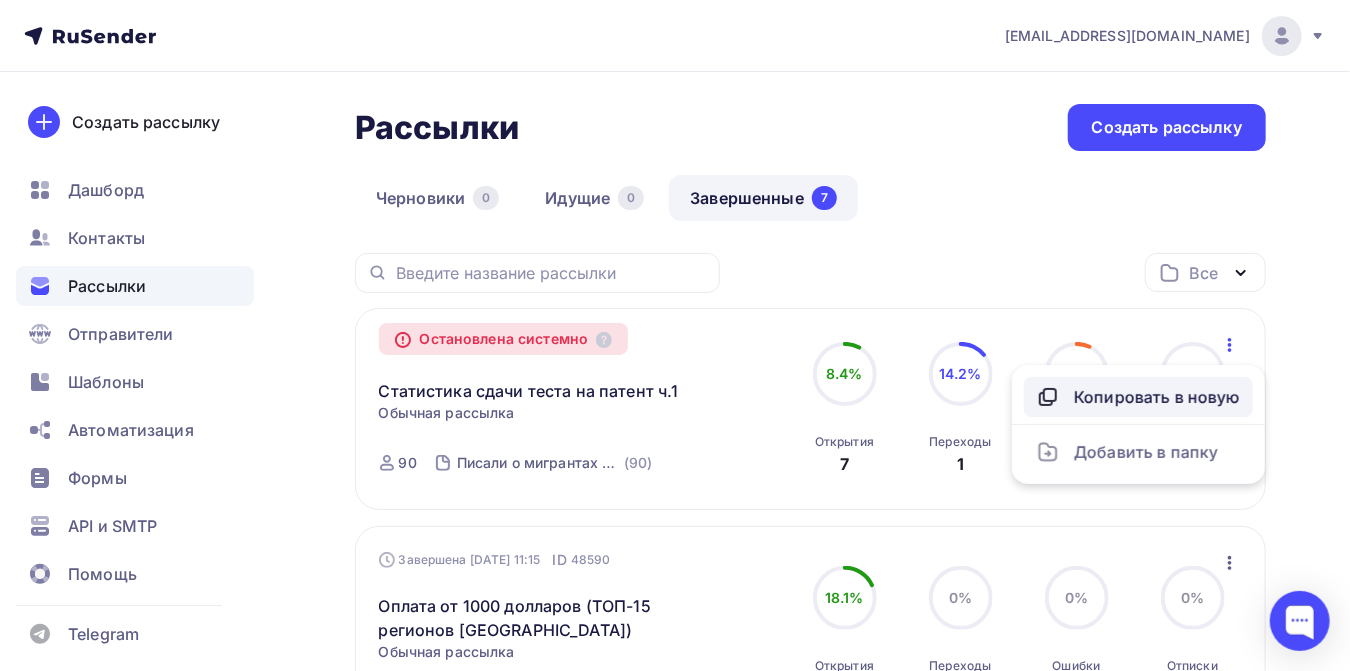 click on "Копировать в новую" at bounding box center (1138, 397) 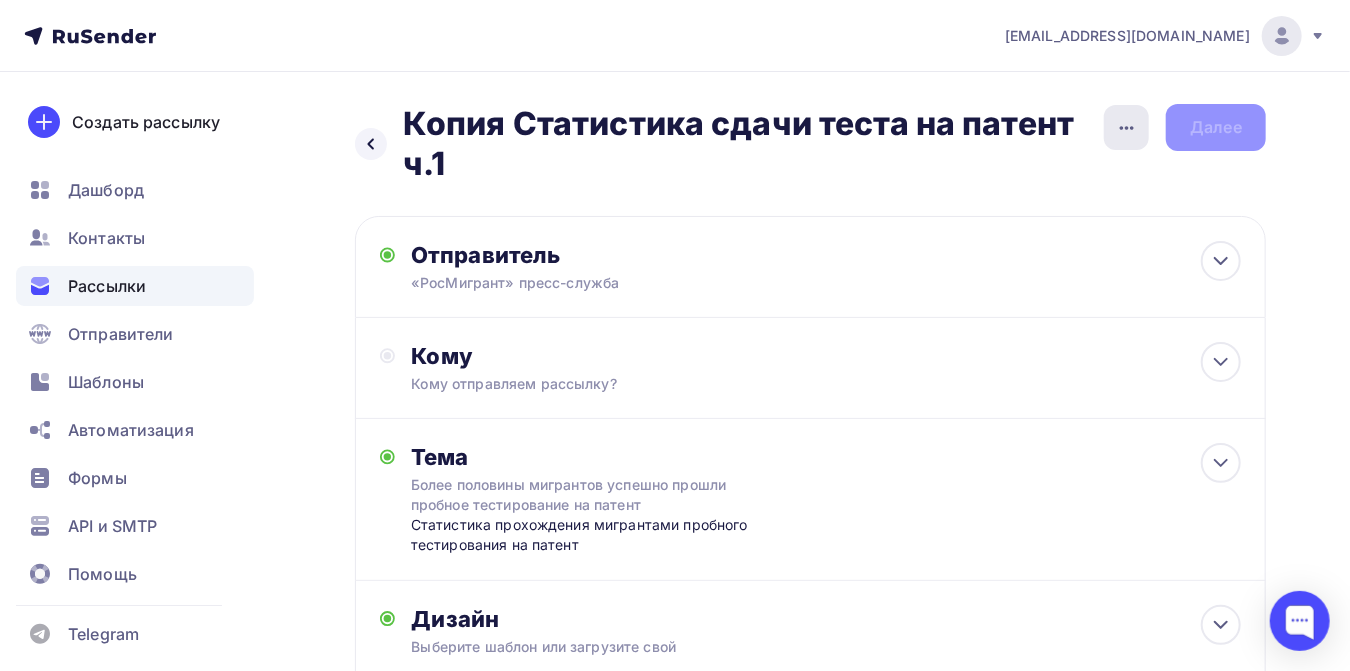 click 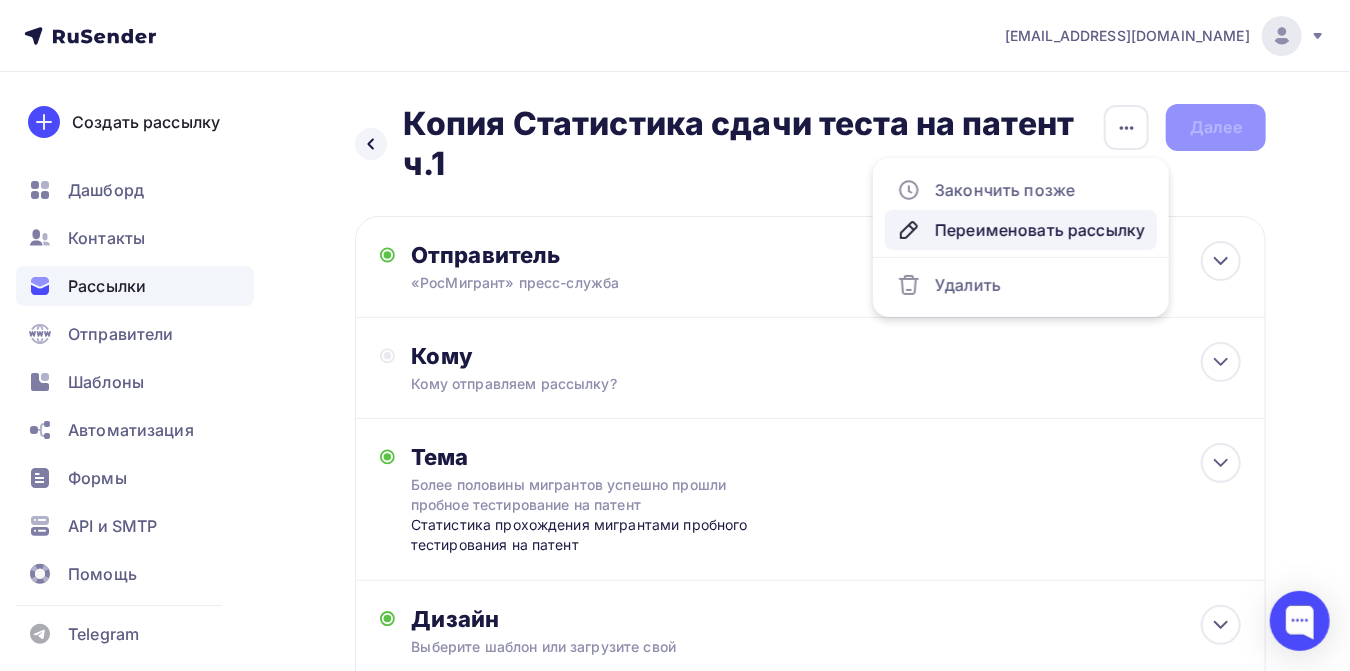 click on "Переименовать рассылку" at bounding box center (1021, 230) 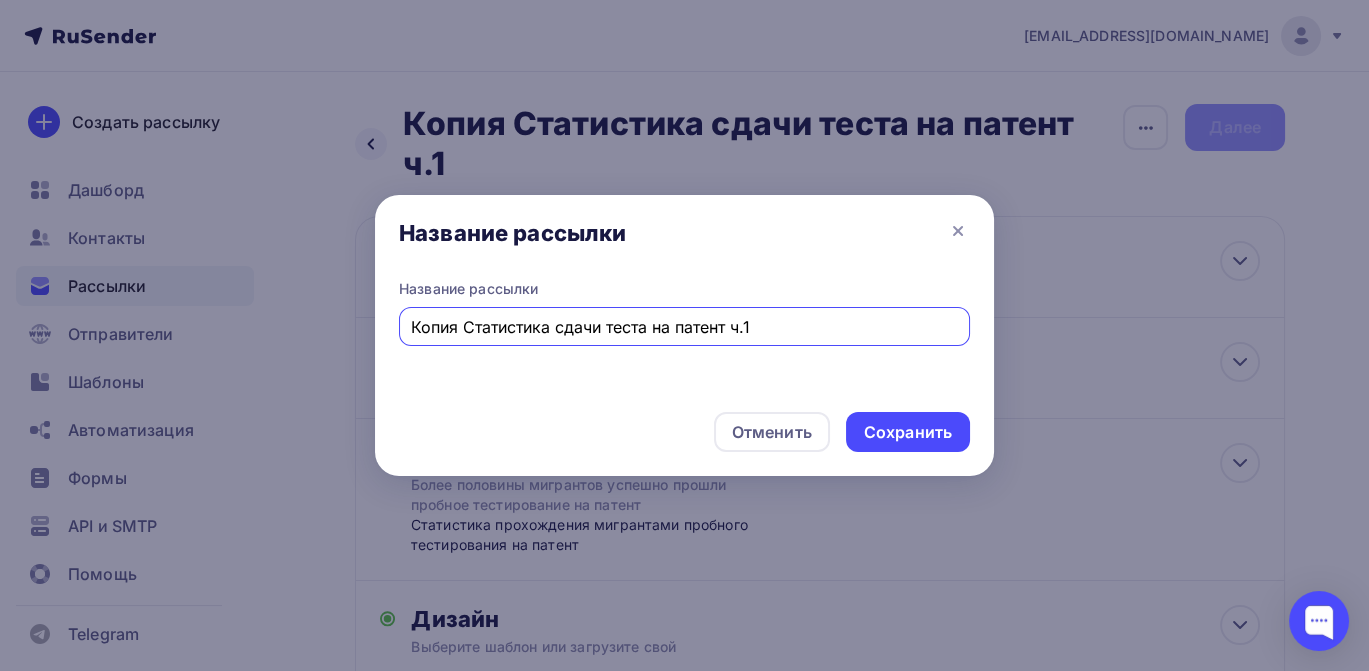 click on "Копия Статистика сдачи теста на патент ч.1" at bounding box center (685, 327) 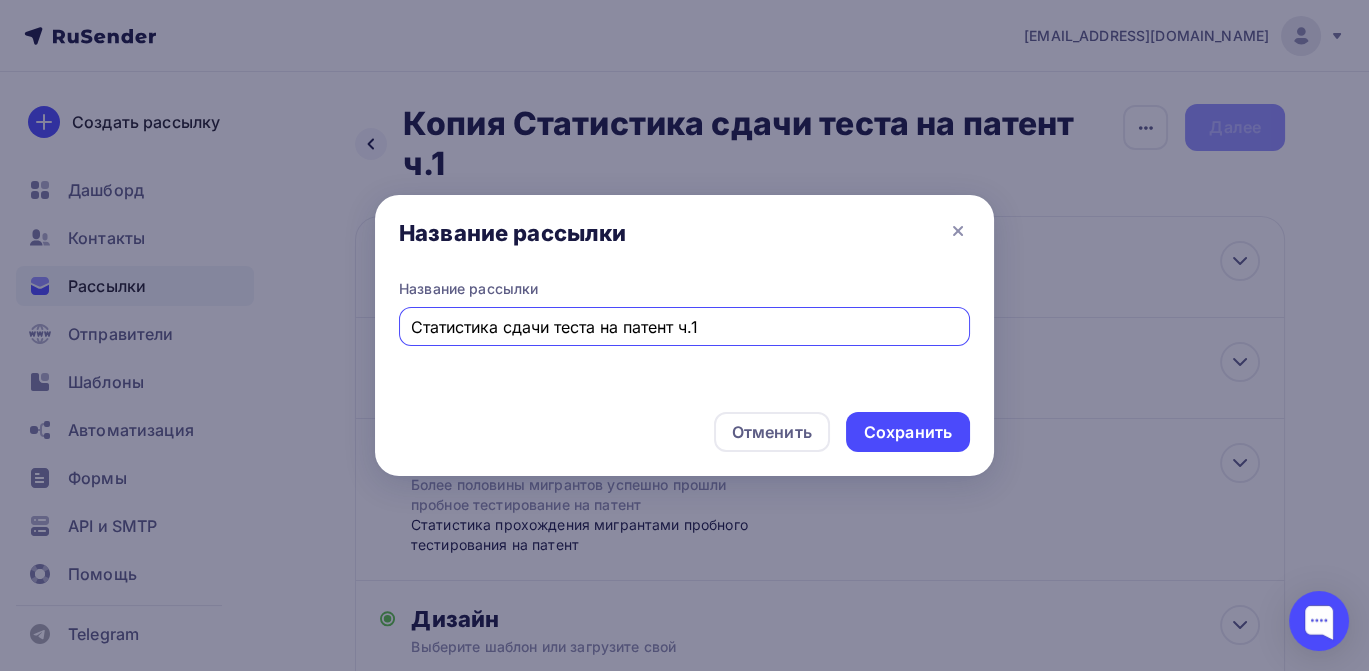 click on "Статистика сдачи теста на патент ч.1" at bounding box center (685, 327) 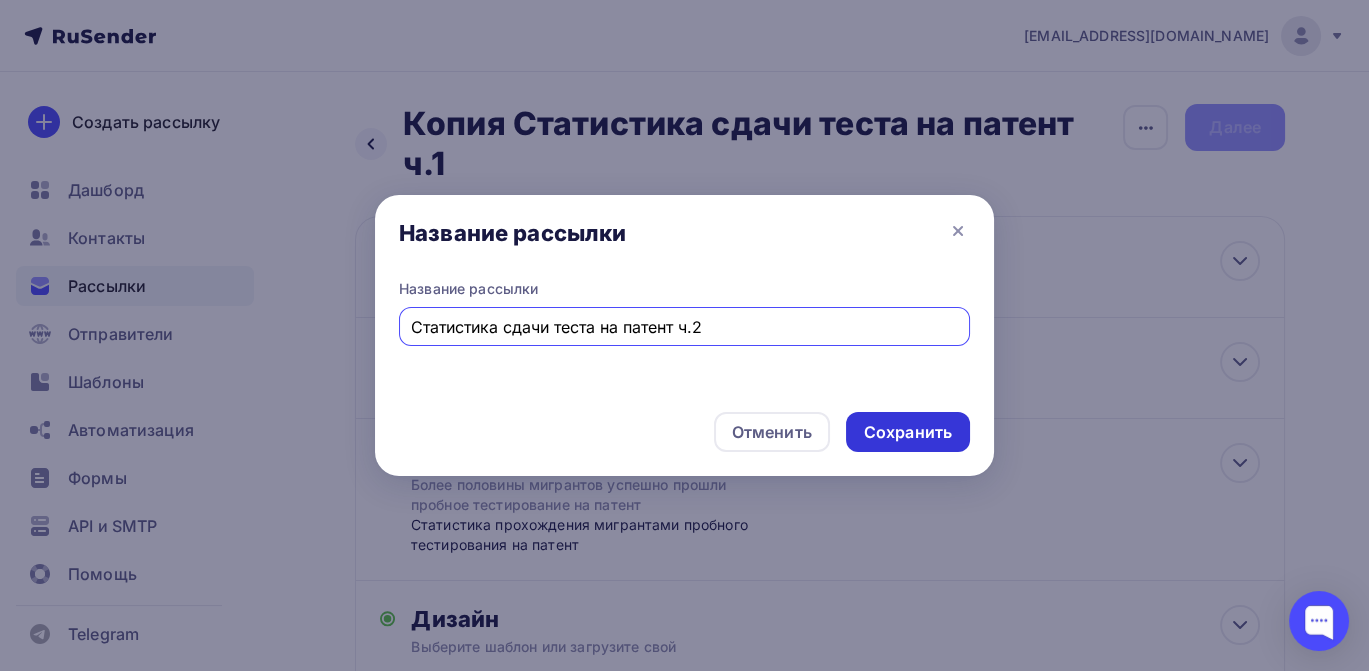 type on "Статистика сдачи теста на патент ч.2" 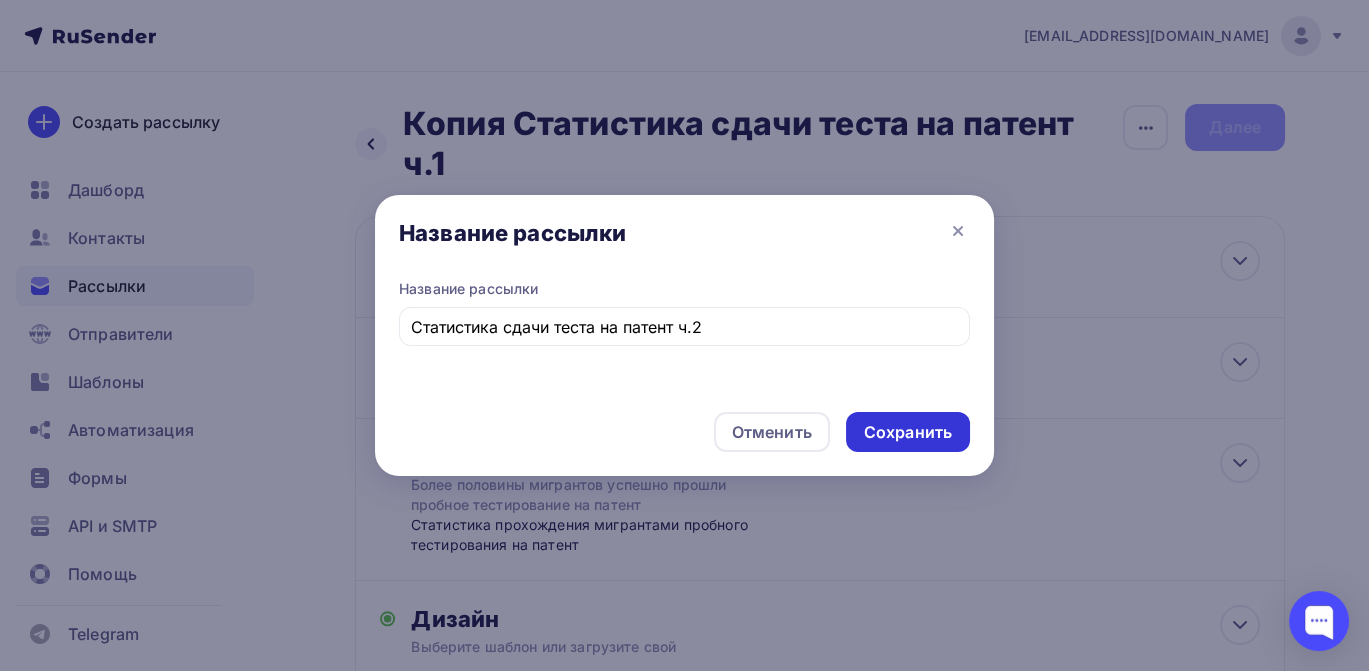 click on "Сохранить" at bounding box center (908, 432) 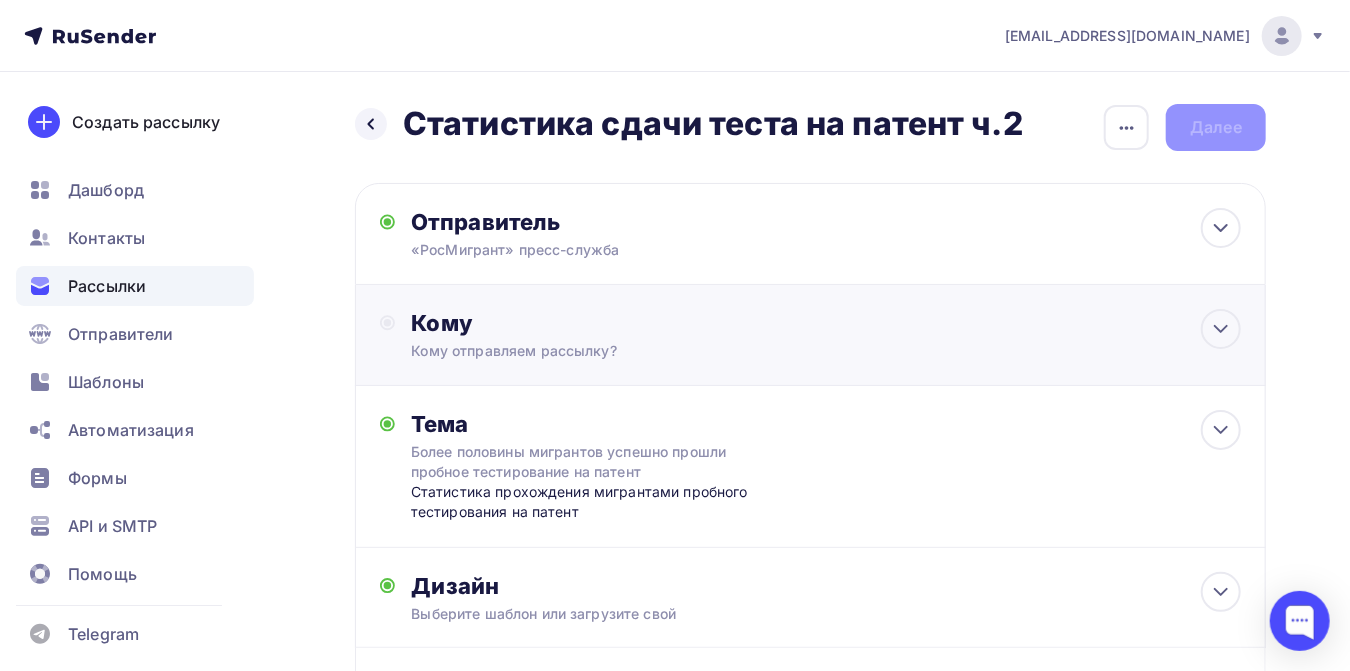 click on "Кому" at bounding box center [826, 323] 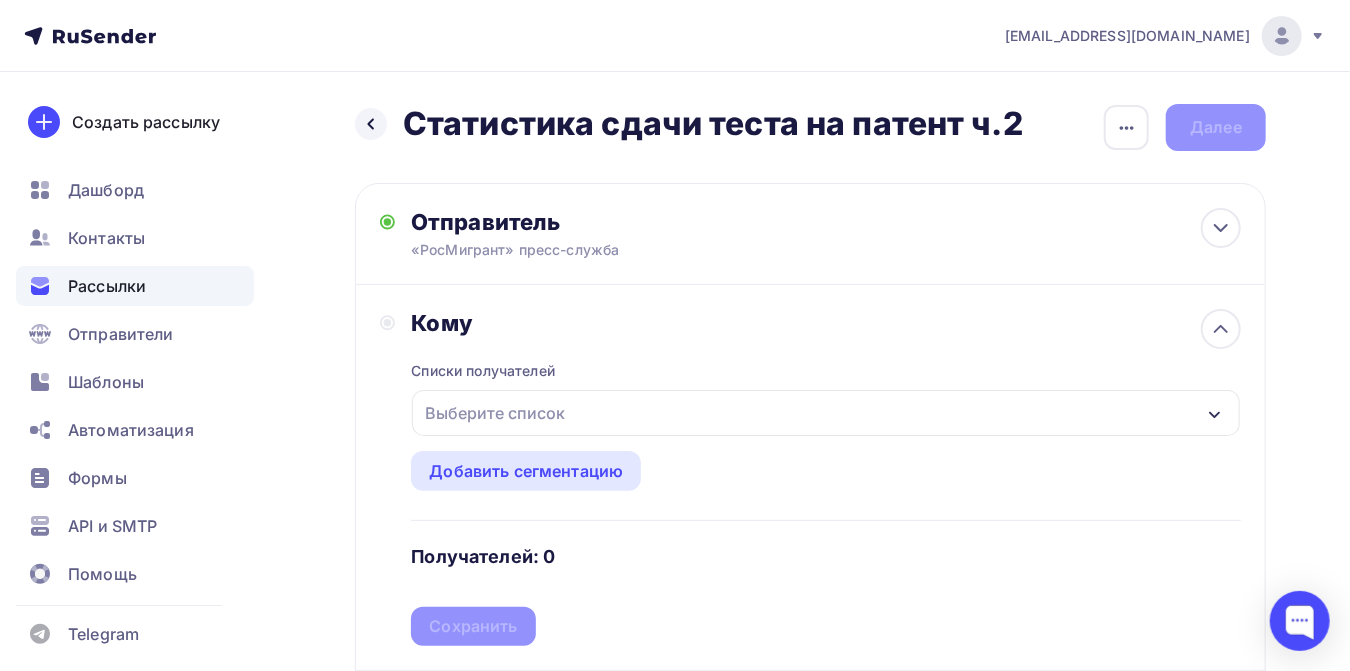 click on "Выберите список" at bounding box center [495, 413] 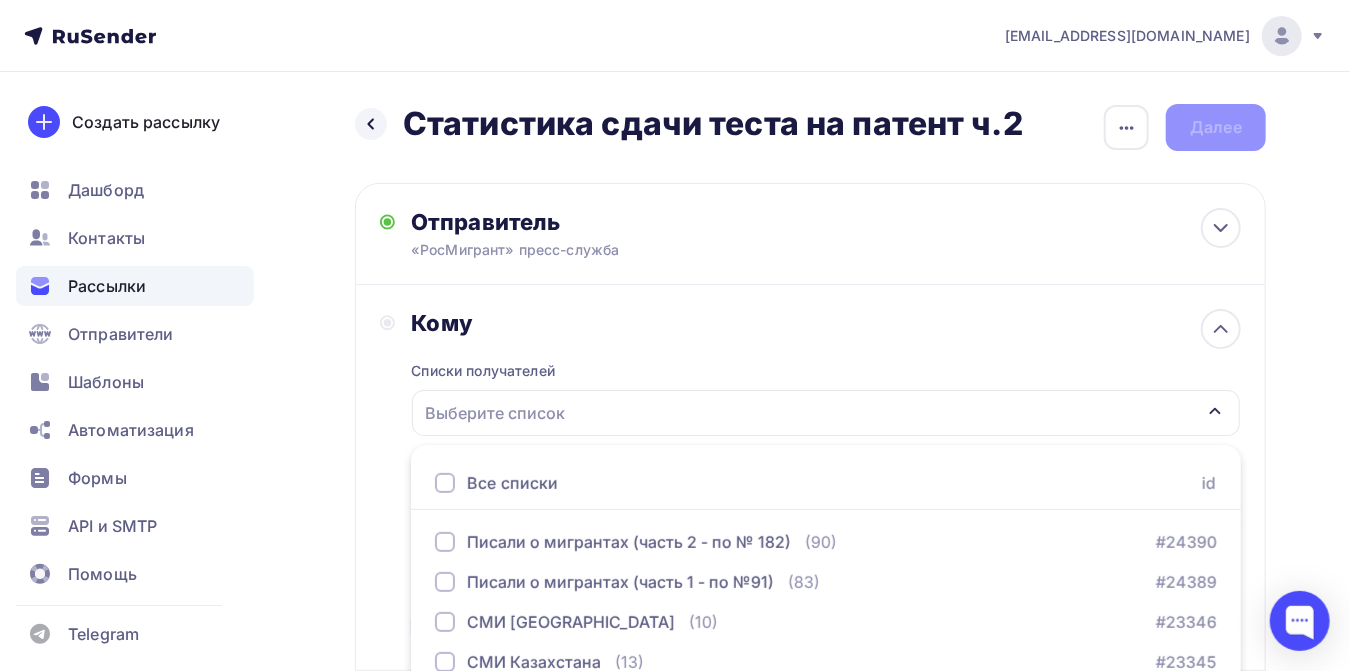 scroll, scrollTop: 291, scrollLeft: 0, axis: vertical 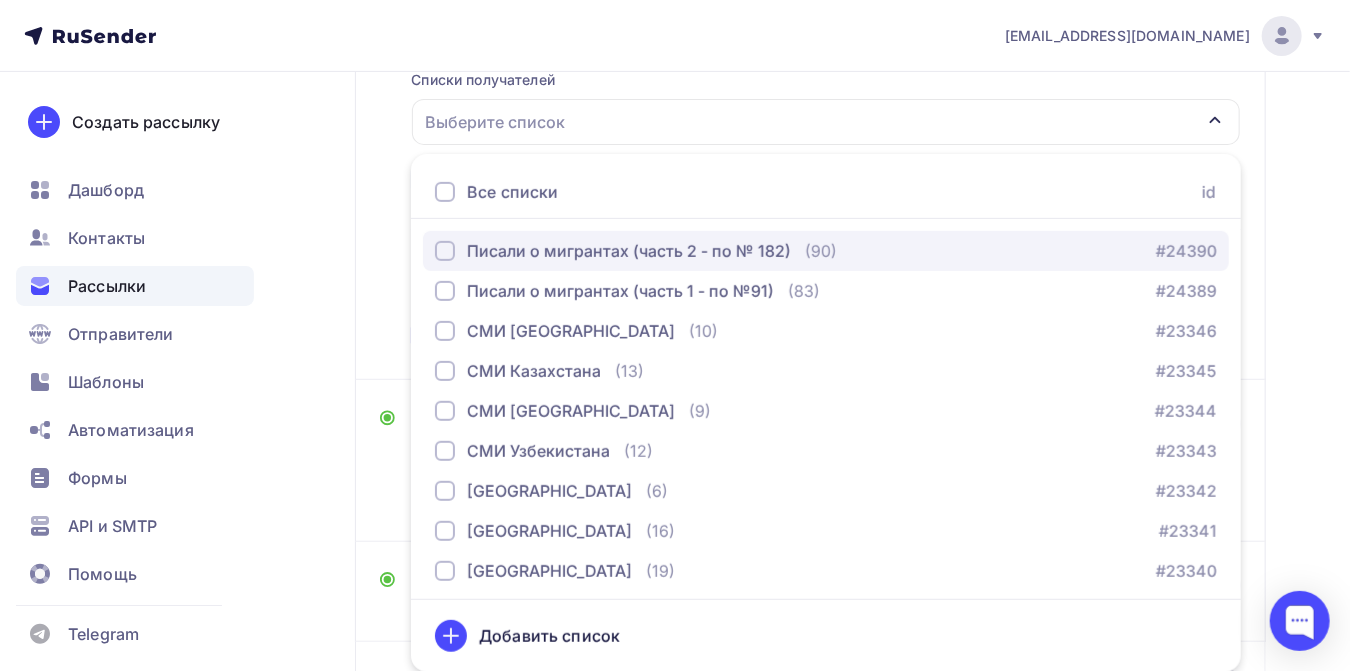 click at bounding box center (445, 251) 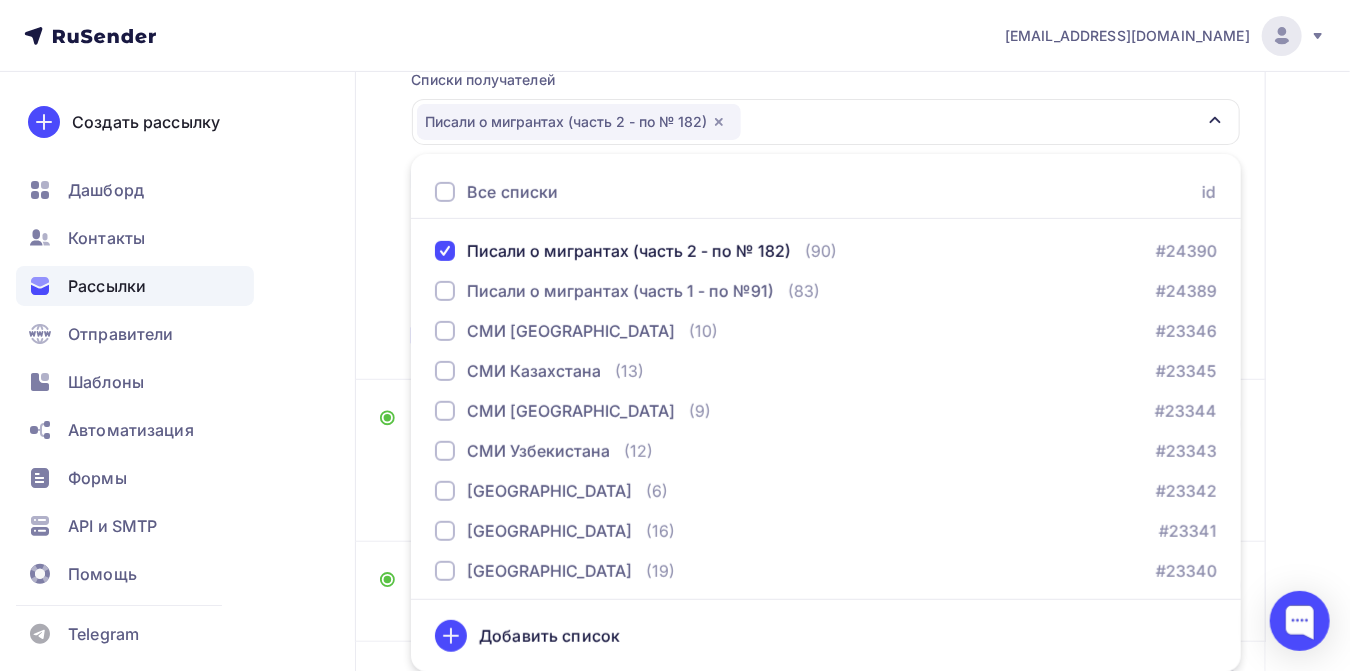 click on "Назад
Статистика сдачи теста на патент ч.2
Статистика сдачи теста на патент ч.2
Закончить позже
Переименовать рассылку
Удалить
Далее
Отправитель
«РосМигрант» пресс-служба
Email  *
press@simplepayments24.ru
press@growth-technologies.ru           press@simplepayments24.ru               Добавить отправителя
Рекомендуем  добавить почту на домене , чтобы рассылка не попала в «Спам»
Имя                 Сохранить" at bounding box center (675, 326) 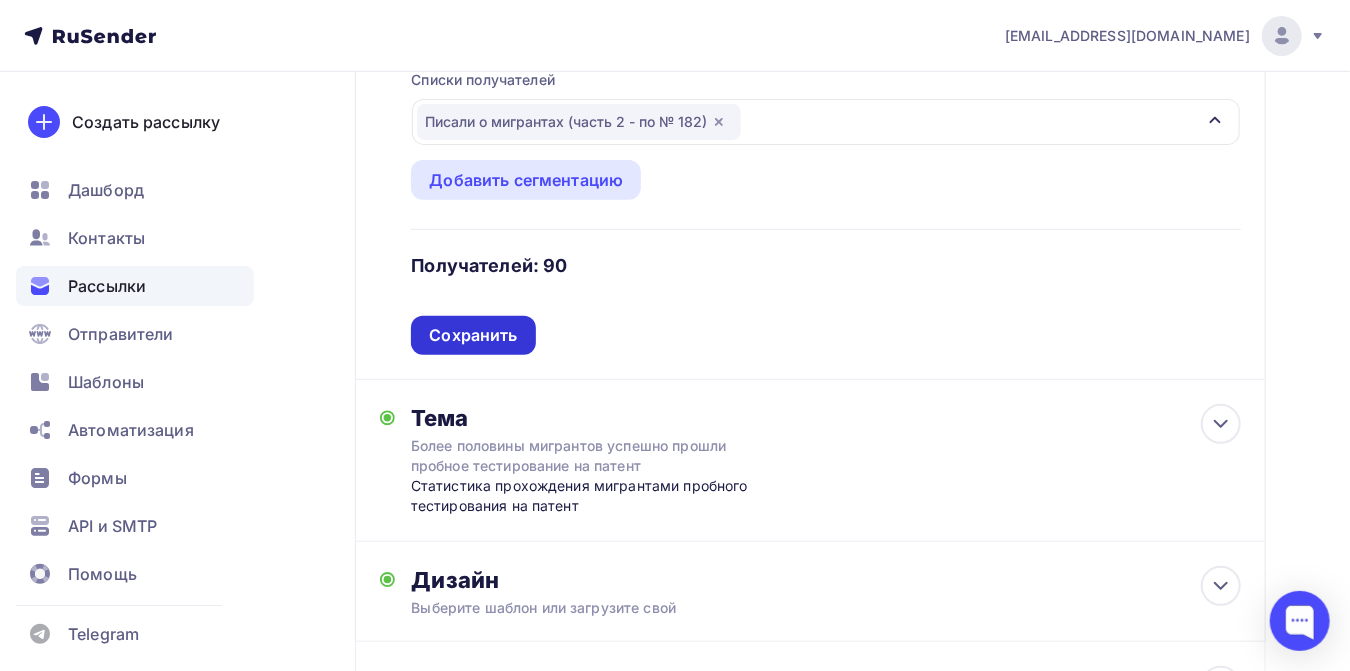click on "Сохранить" at bounding box center [473, 335] 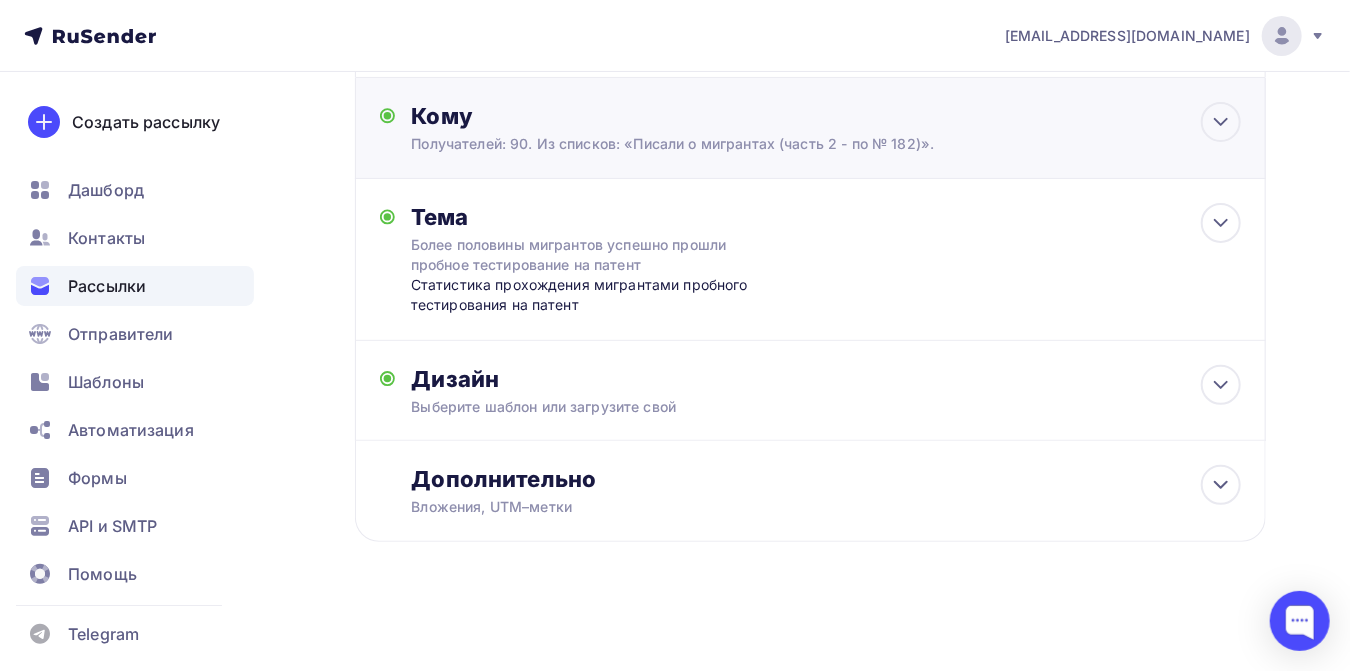 scroll, scrollTop: 208, scrollLeft: 0, axis: vertical 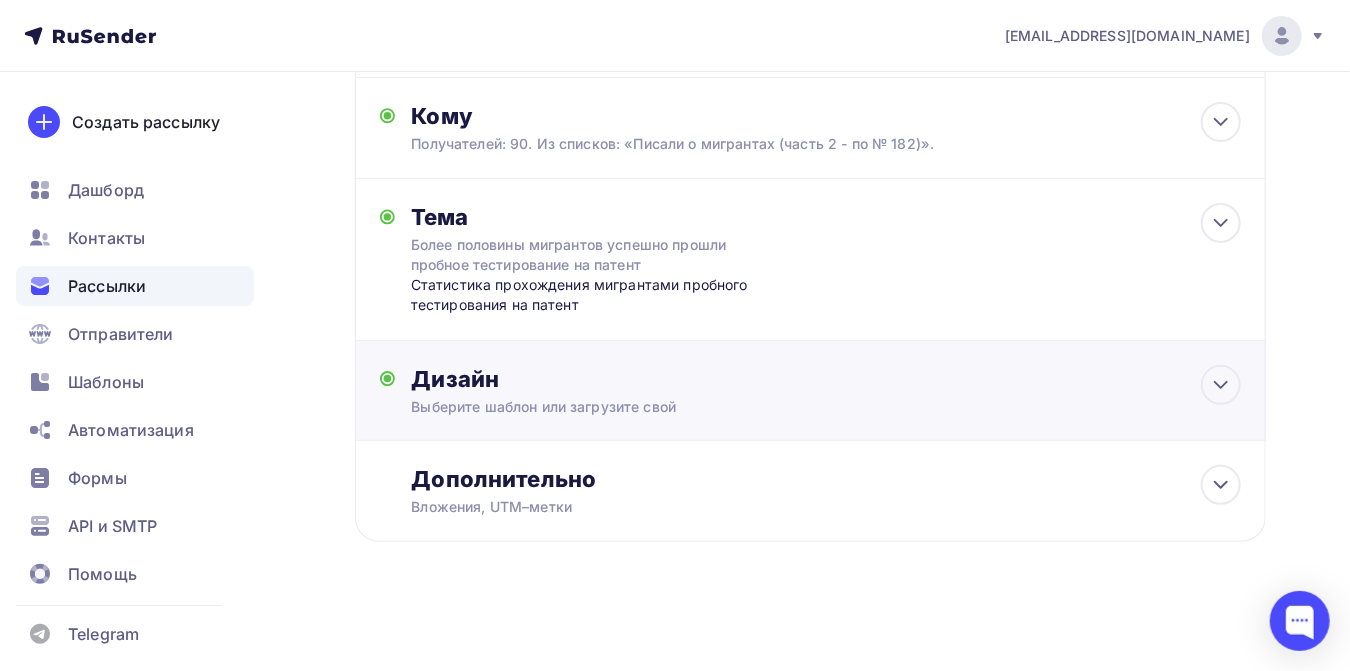 click on "Дизайн" at bounding box center (826, 379) 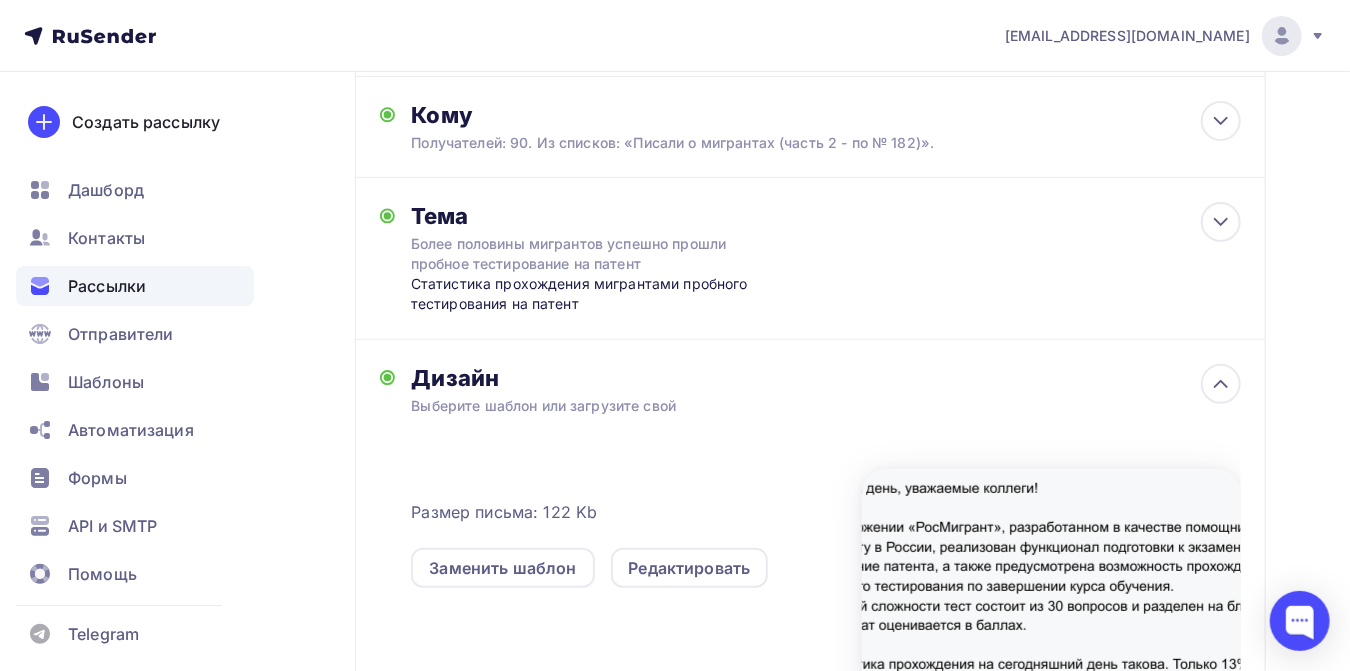 scroll, scrollTop: 291, scrollLeft: 0, axis: vertical 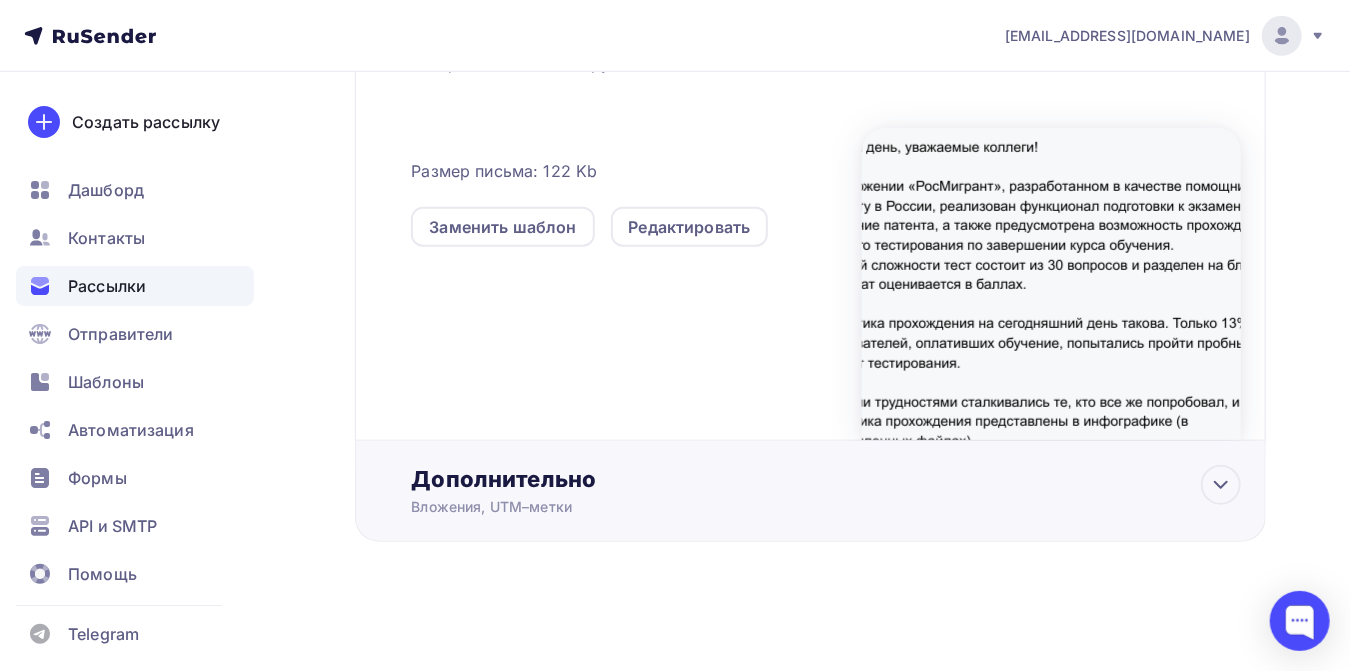 click on "Дополнительно" at bounding box center (826, 479) 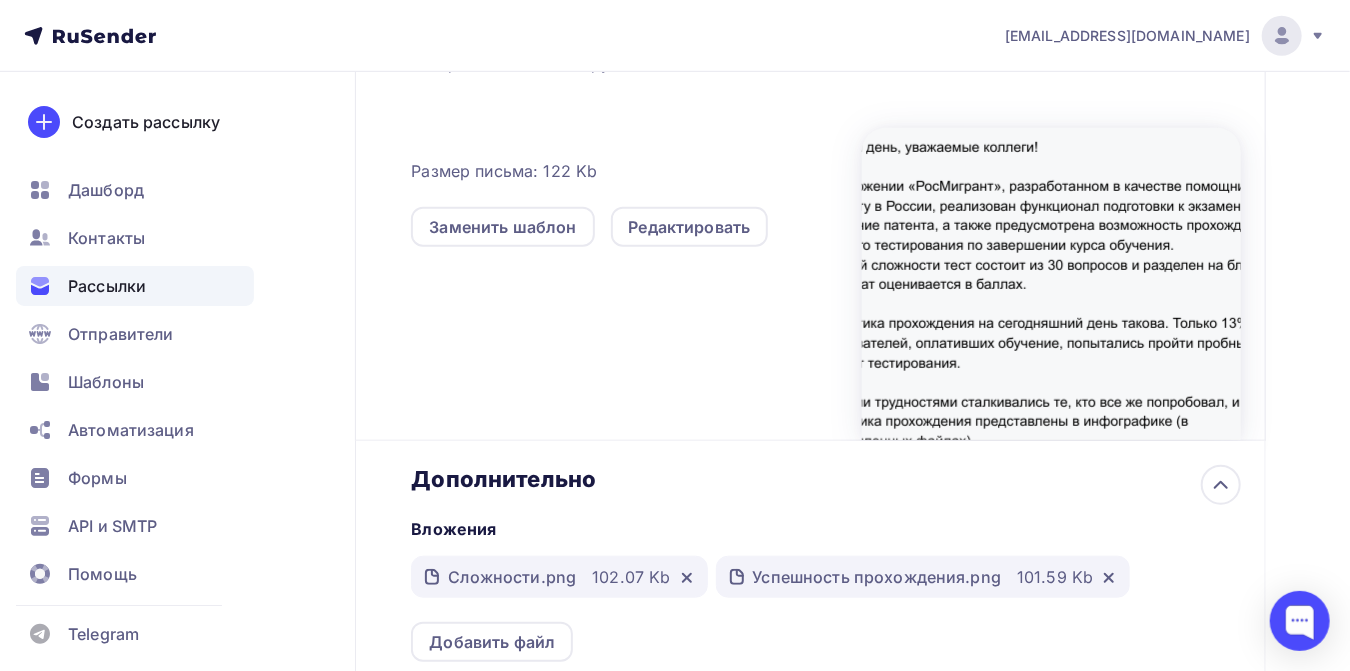 scroll, scrollTop: 0, scrollLeft: 0, axis: both 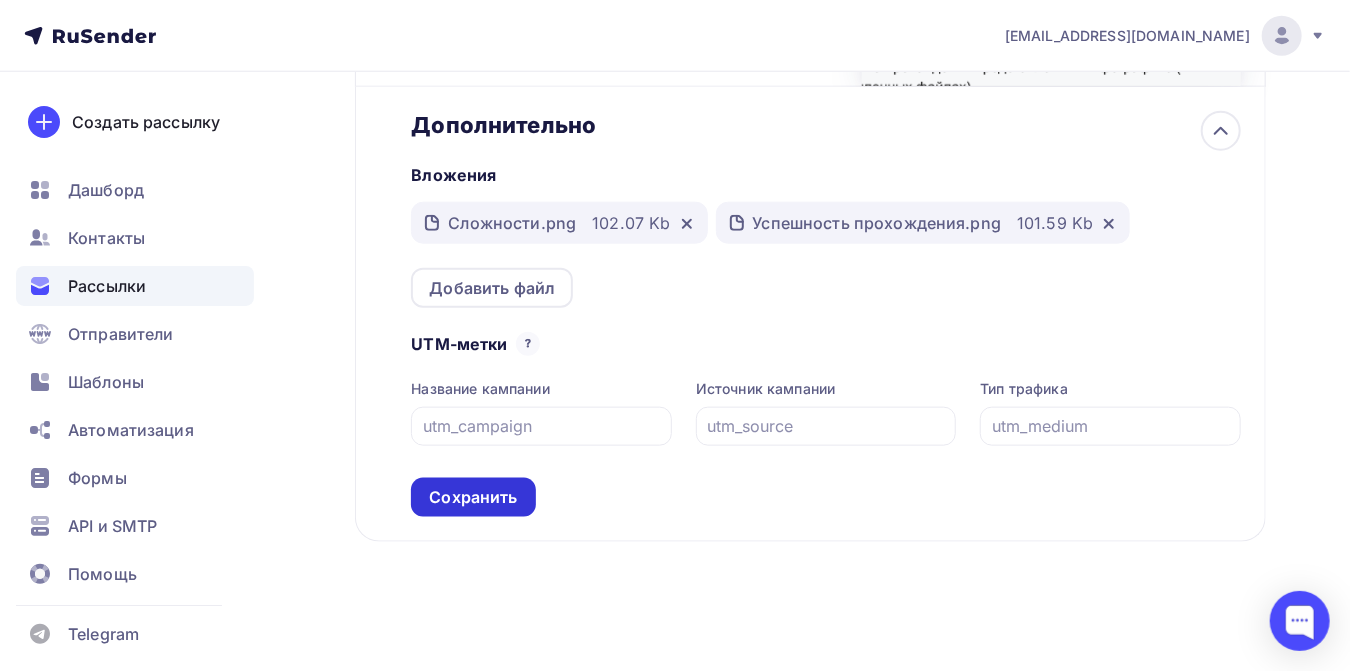 click on "Сохранить" at bounding box center (473, 497) 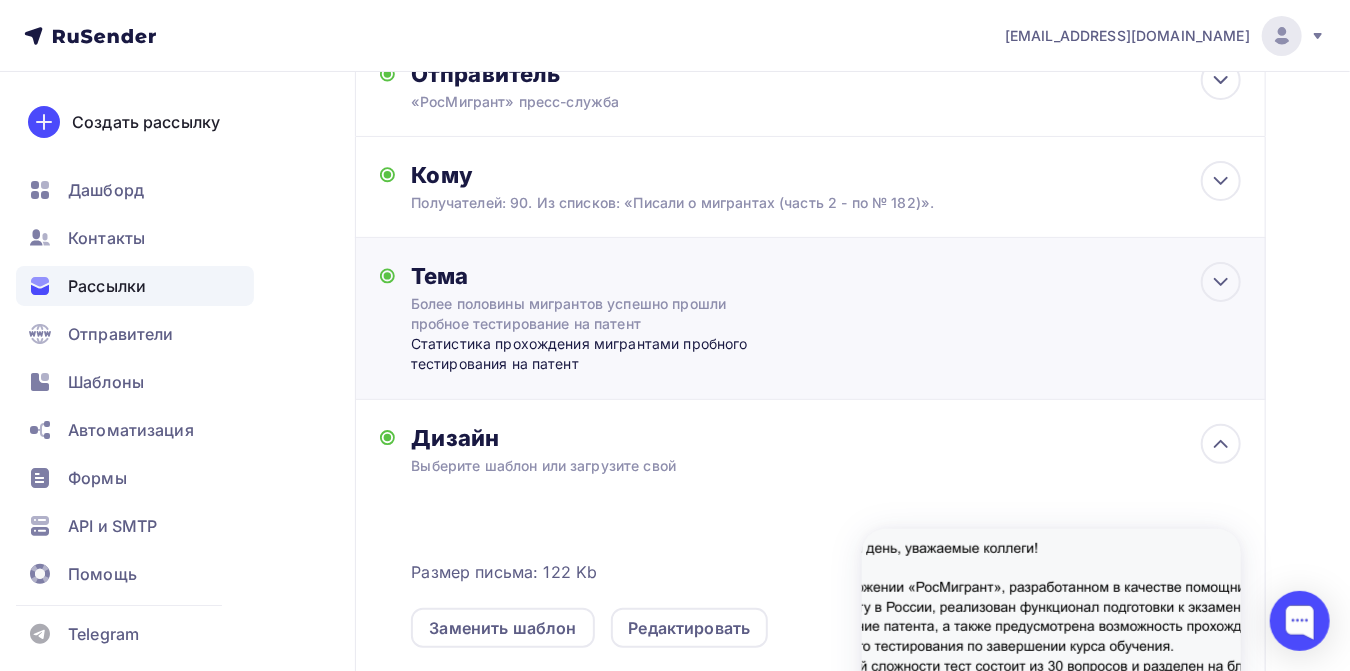 scroll, scrollTop: 0, scrollLeft: 0, axis: both 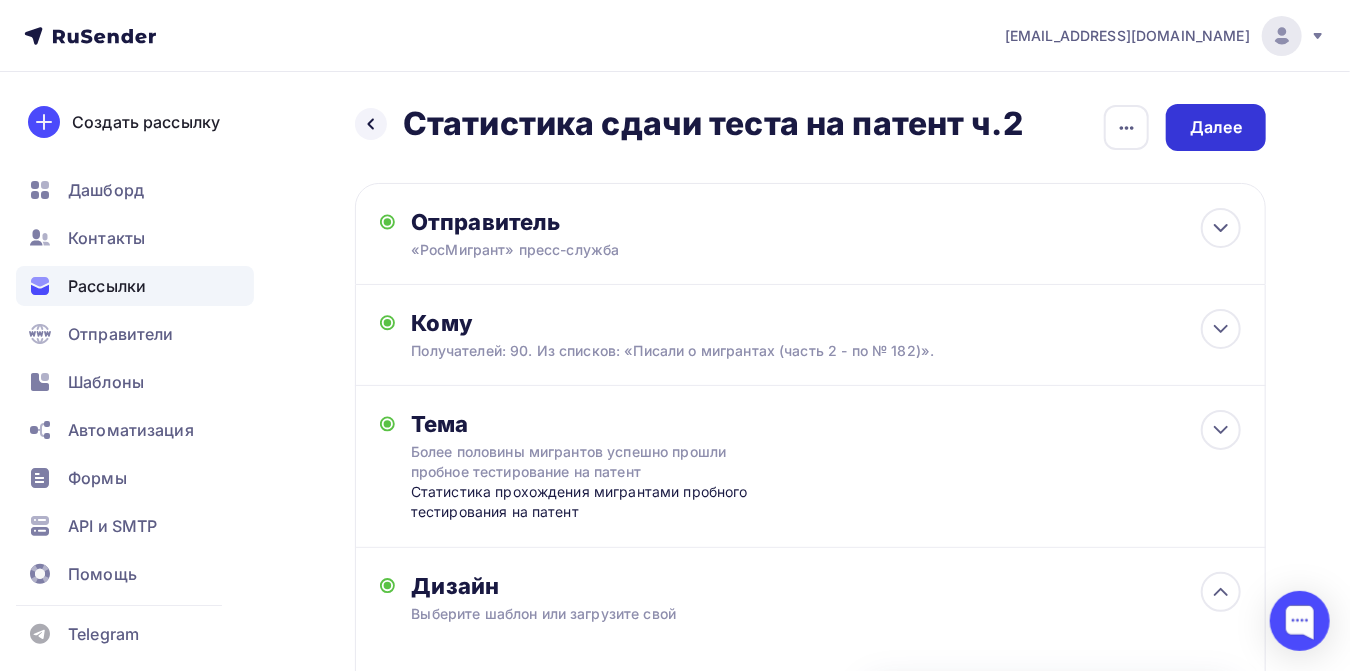 click on "Далее" at bounding box center [1216, 127] 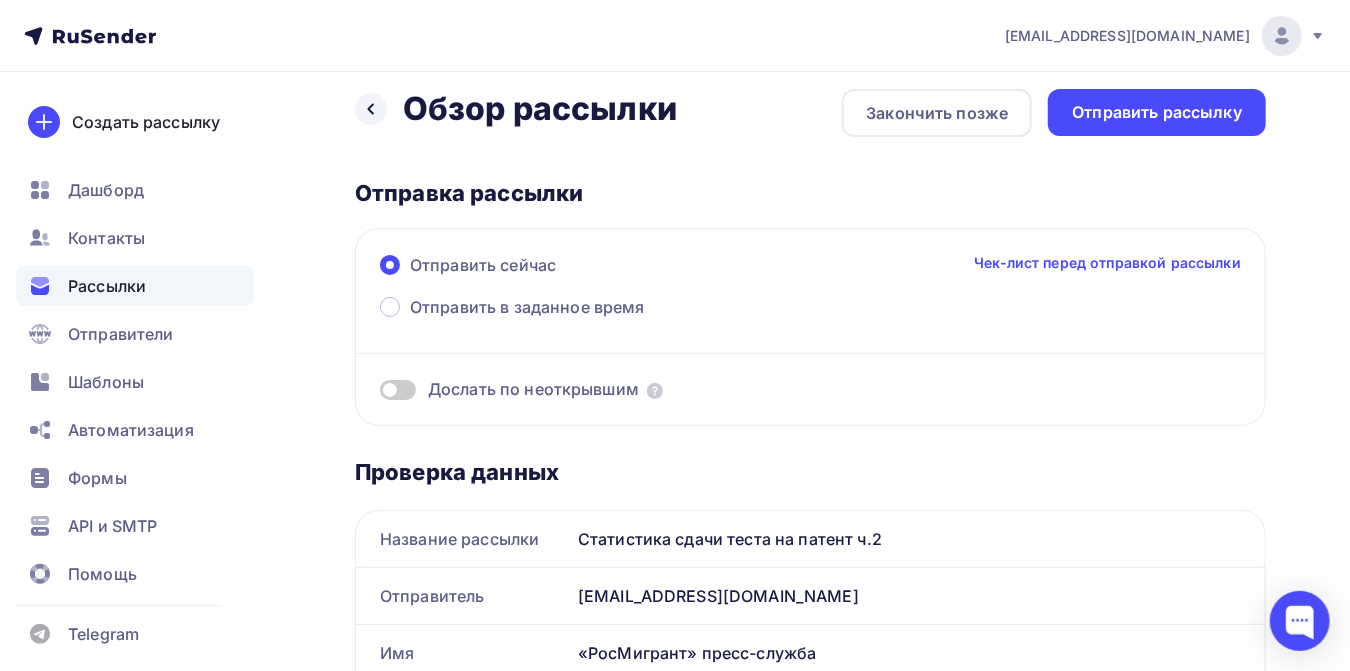 scroll, scrollTop: 0, scrollLeft: 0, axis: both 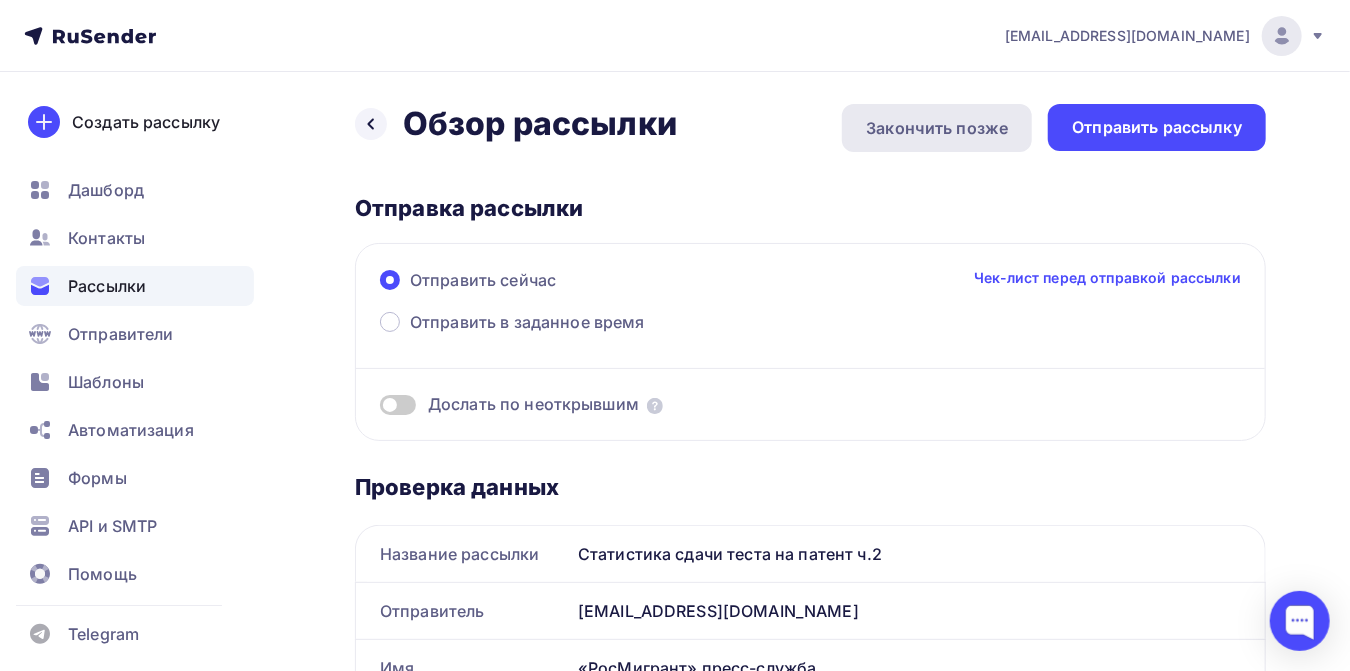click on "Закончить позже" at bounding box center [937, 128] 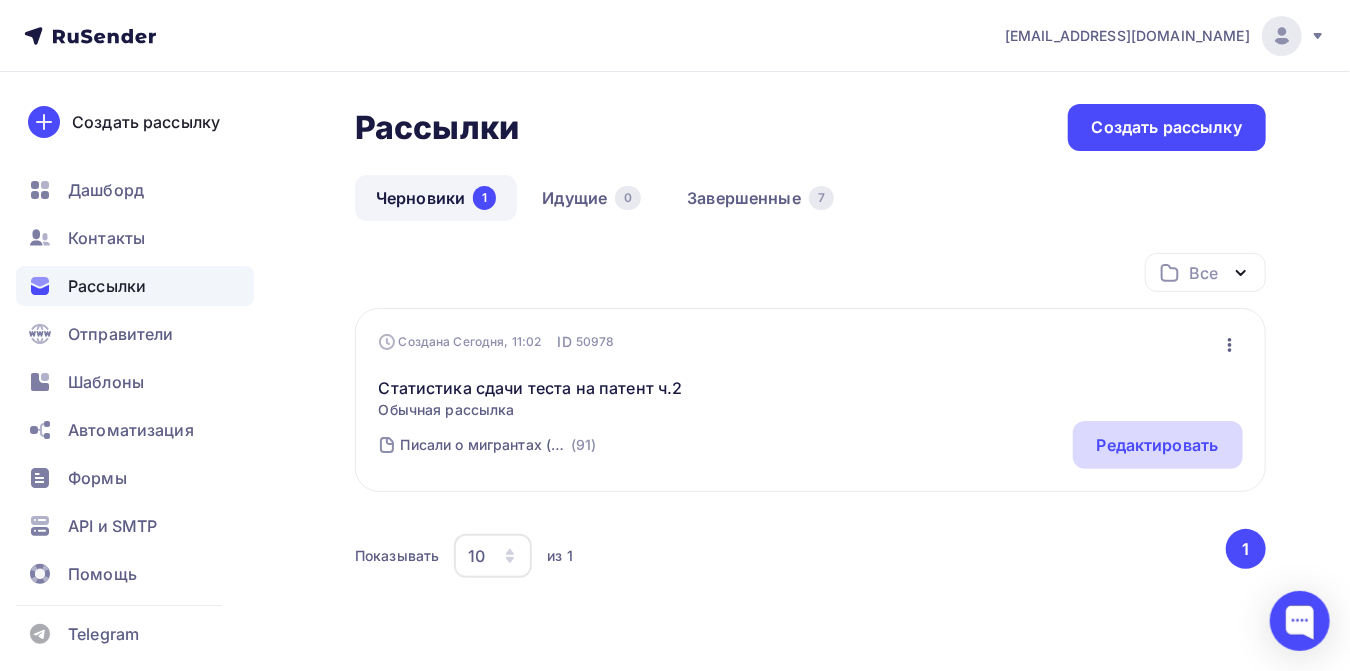 click on "Редактировать" at bounding box center [1158, 445] 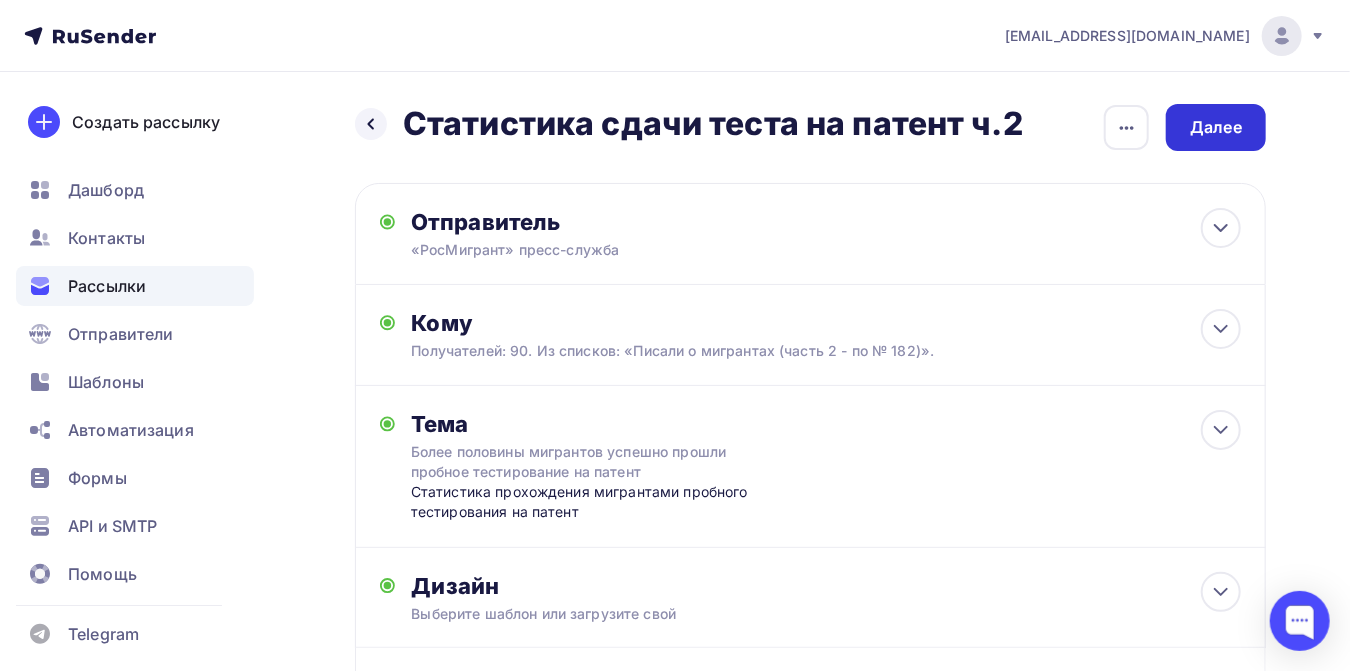 click on "Далее" at bounding box center [1216, 127] 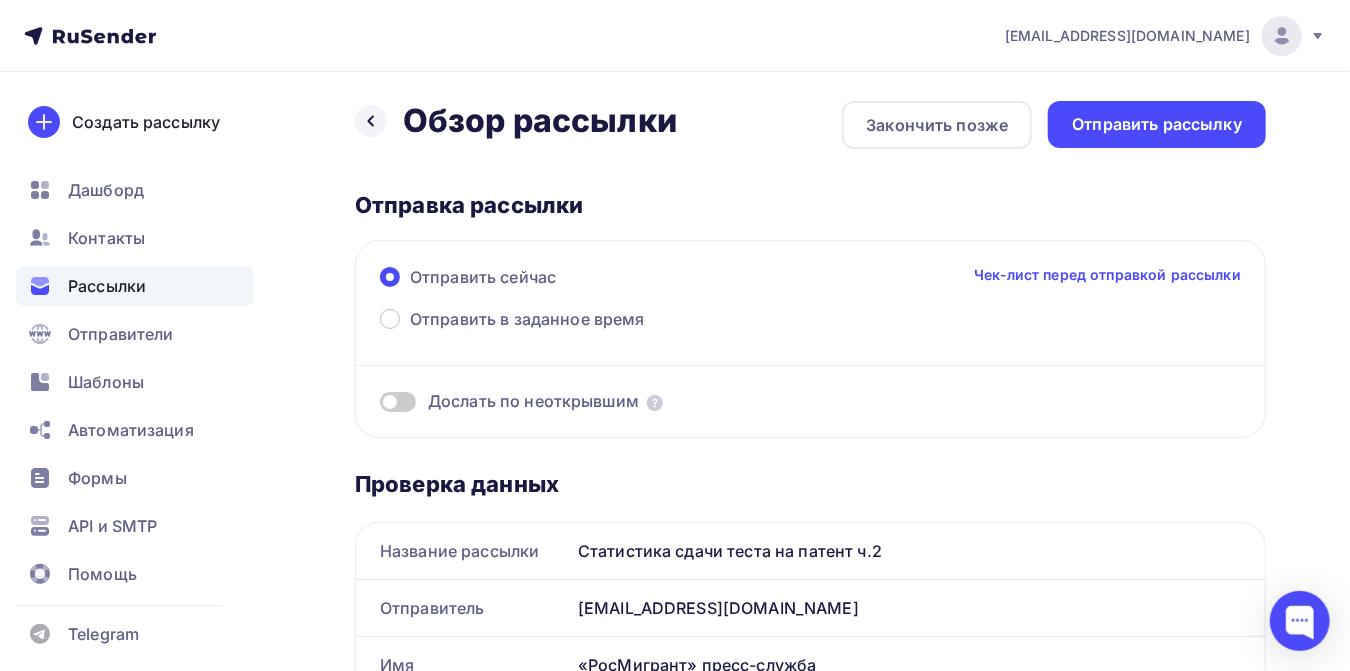 scroll, scrollTop: 0, scrollLeft: 0, axis: both 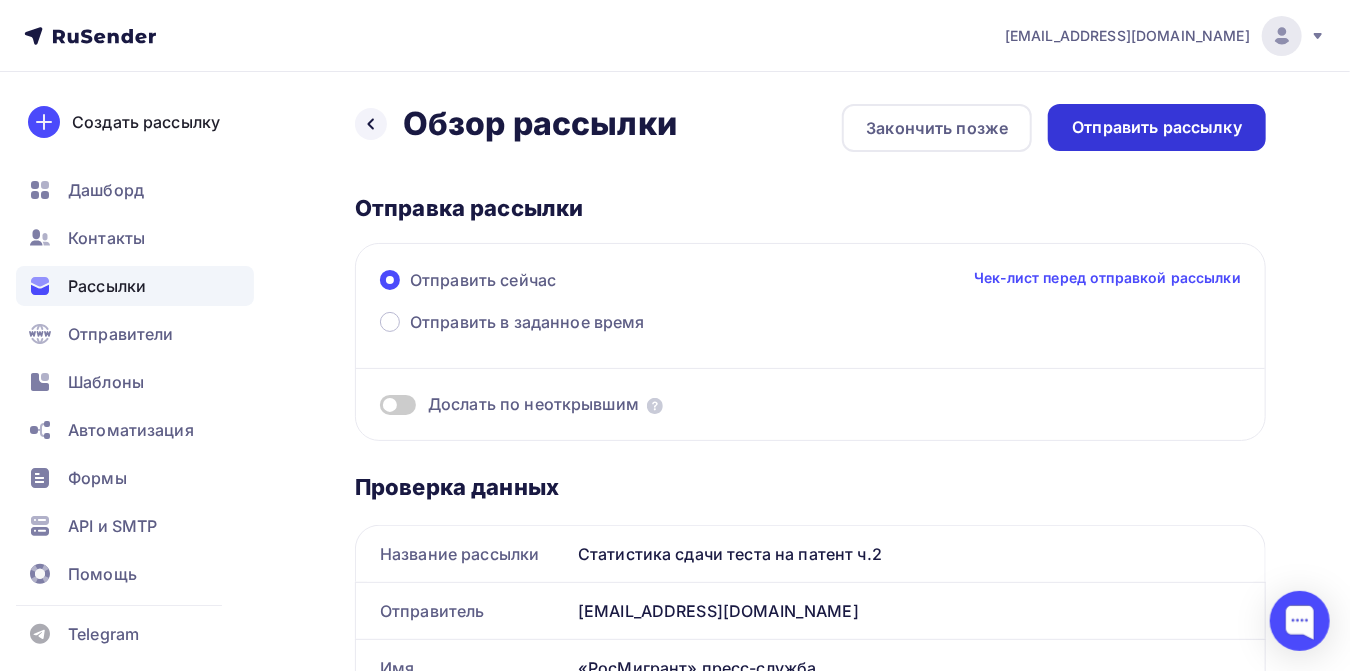 click on "Отправить рассылку" at bounding box center [1157, 127] 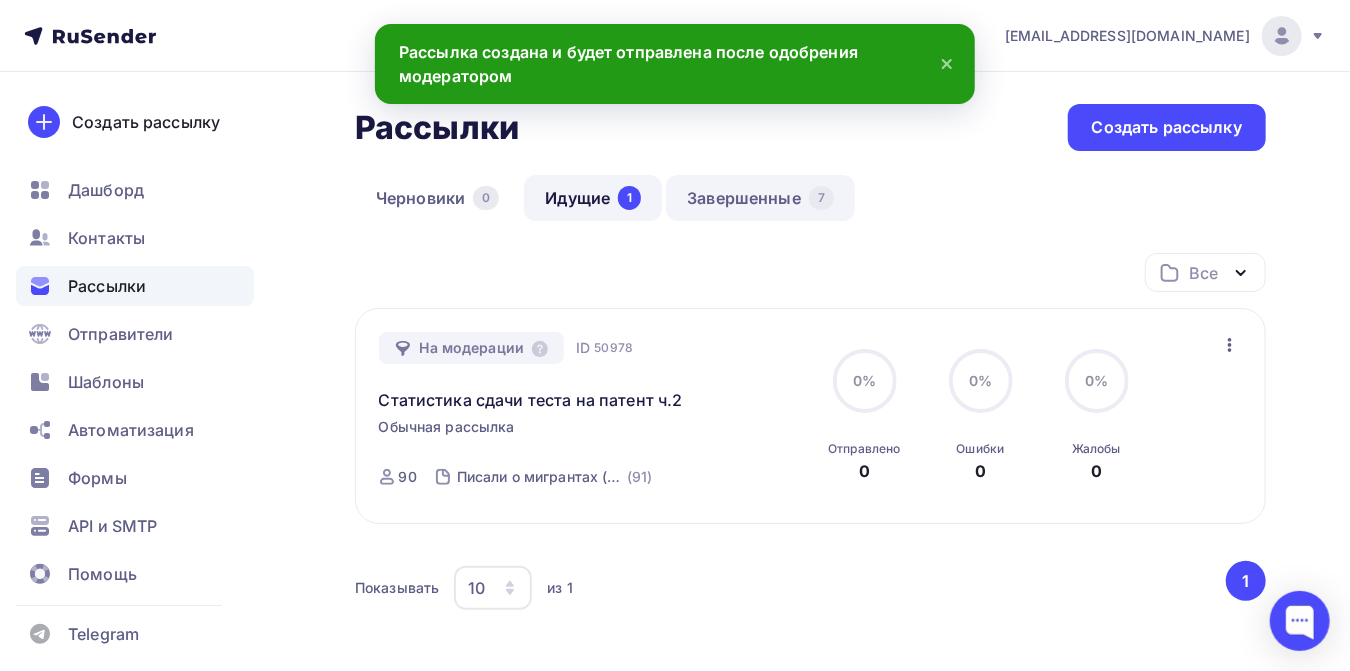 click on "Завершенные
7" at bounding box center (760, 198) 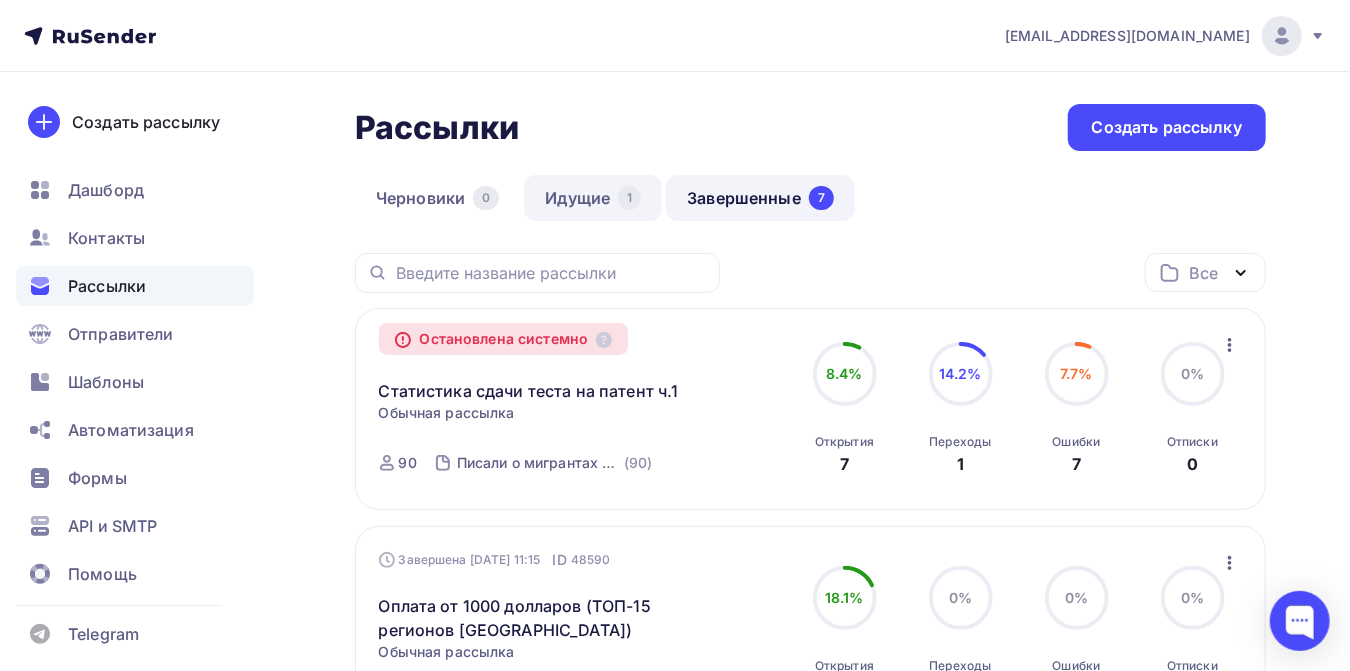click on "Идущие
1" at bounding box center (593, 198) 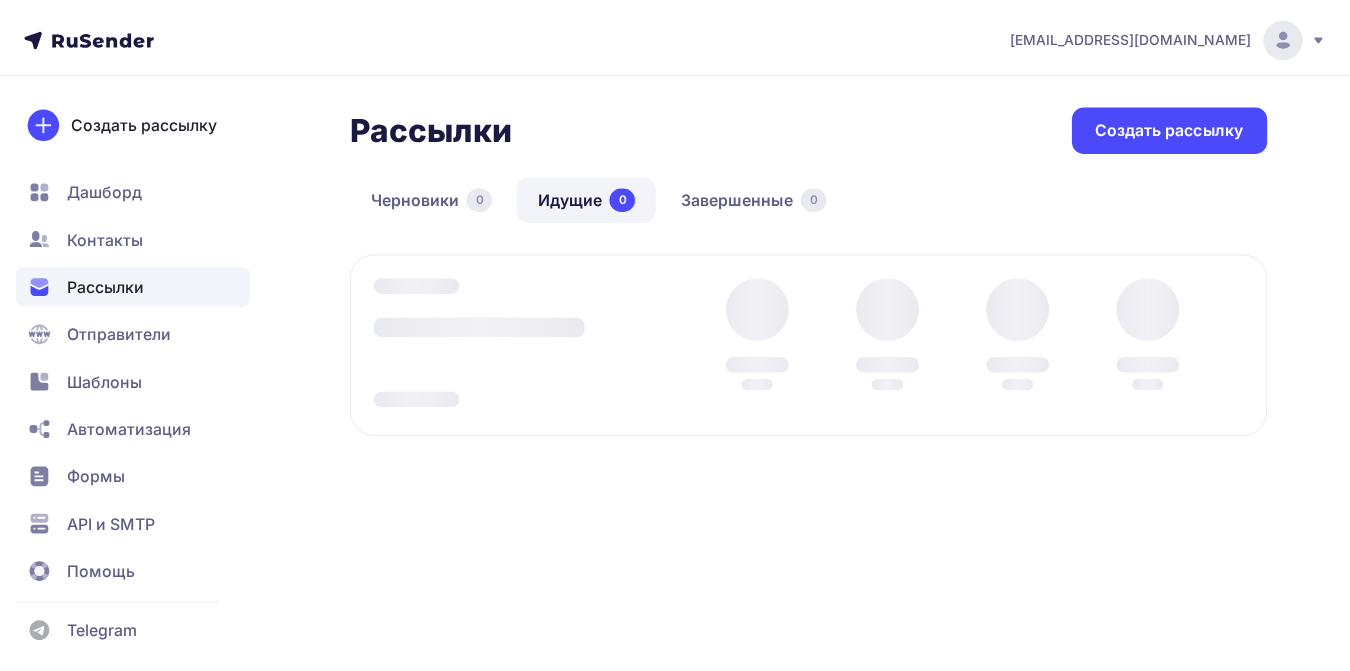 scroll, scrollTop: 0, scrollLeft: 0, axis: both 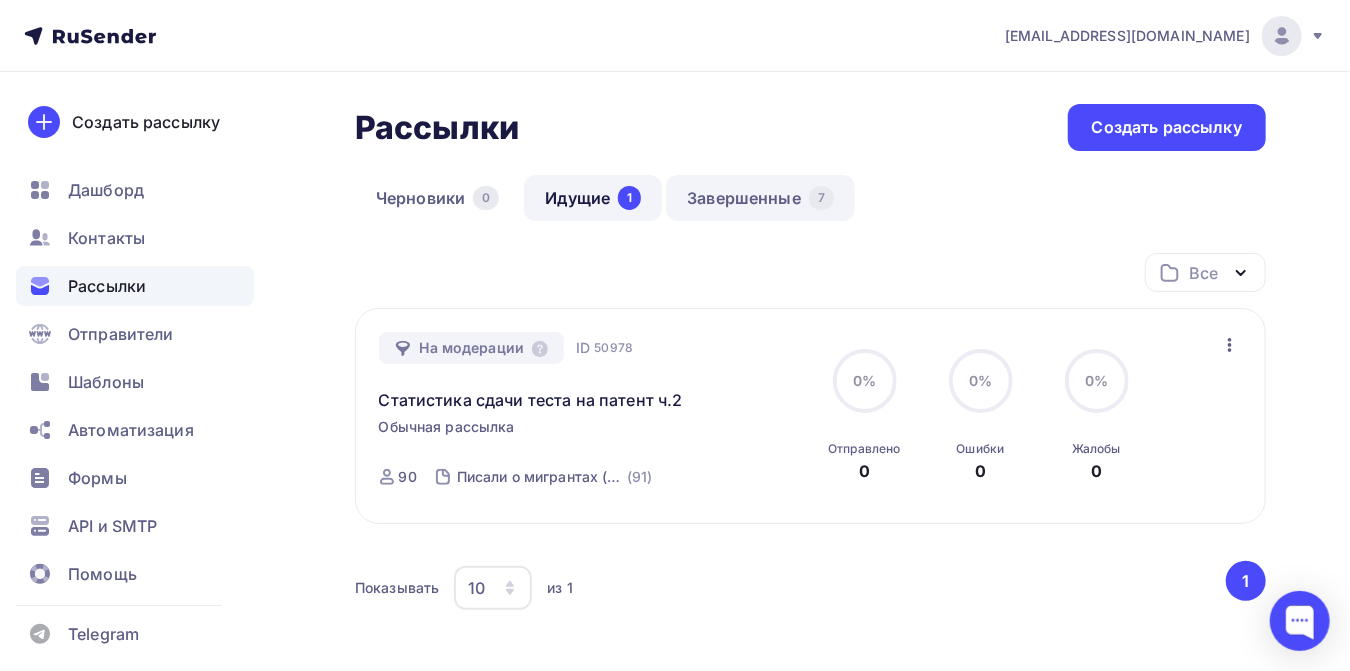 click on "Завершенные
7" at bounding box center (760, 198) 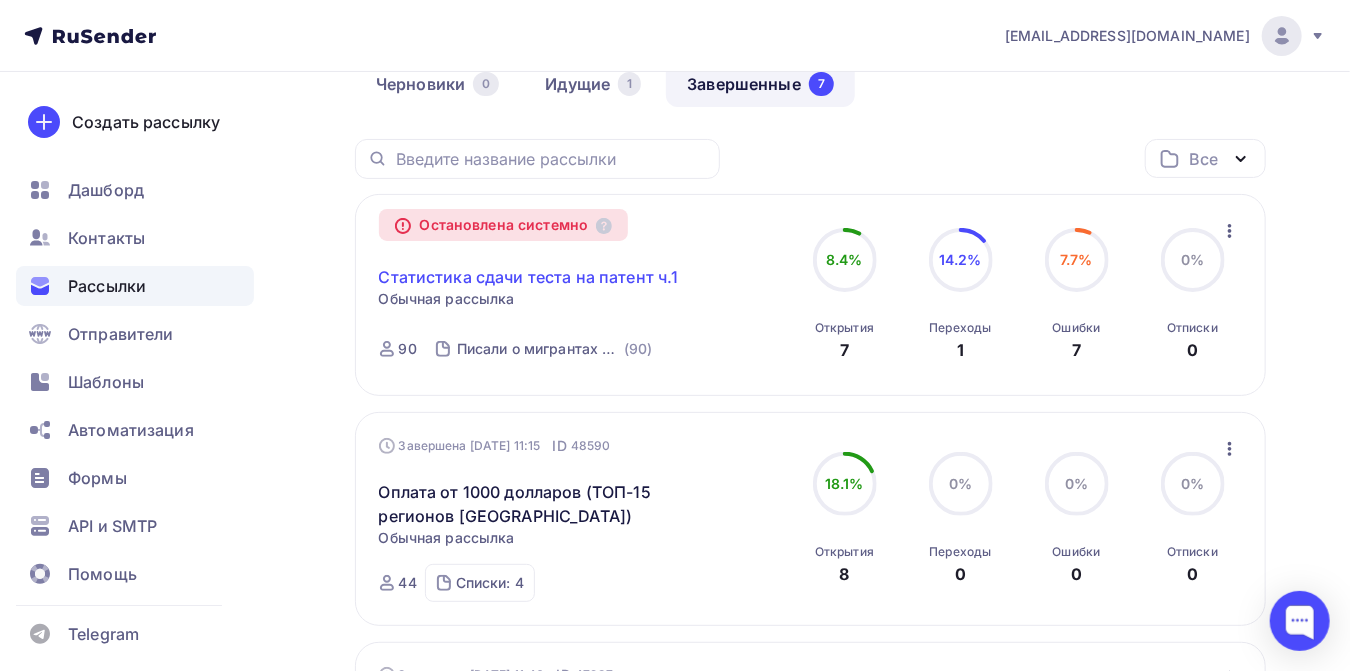 scroll, scrollTop: 111, scrollLeft: 0, axis: vertical 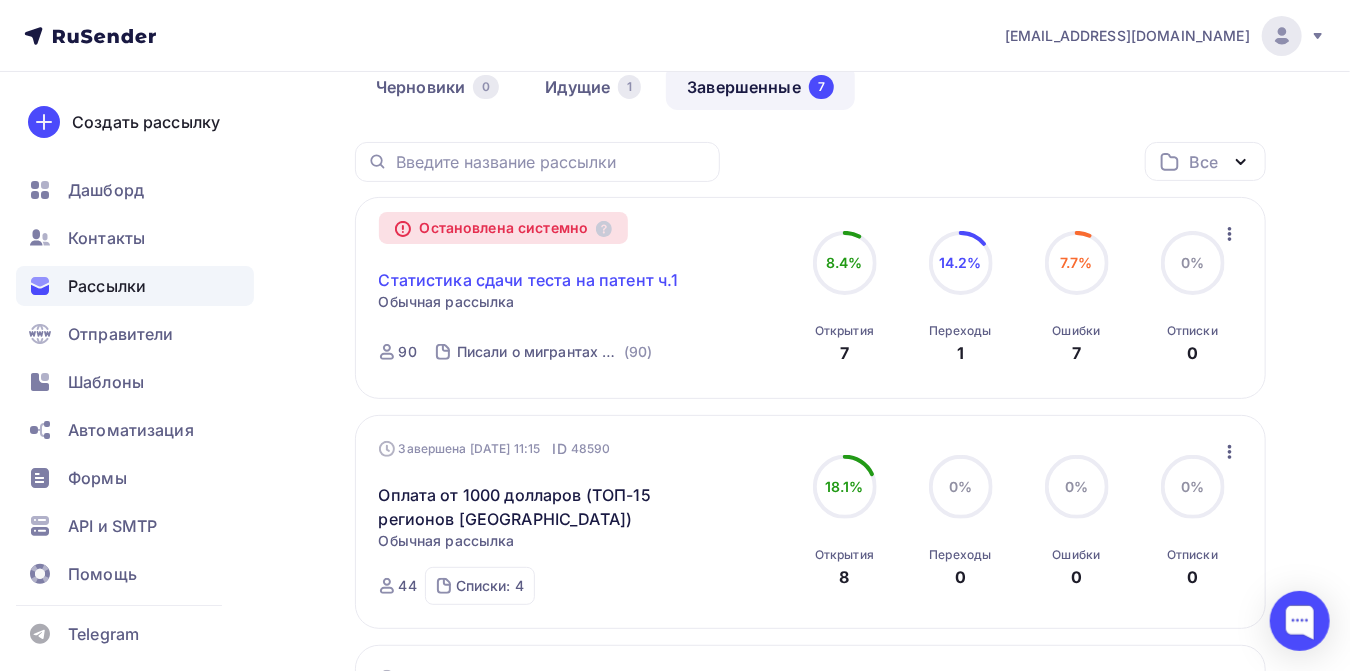 click on "Статистика сдачи теста на патент ч.1" at bounding box center [529, 280] 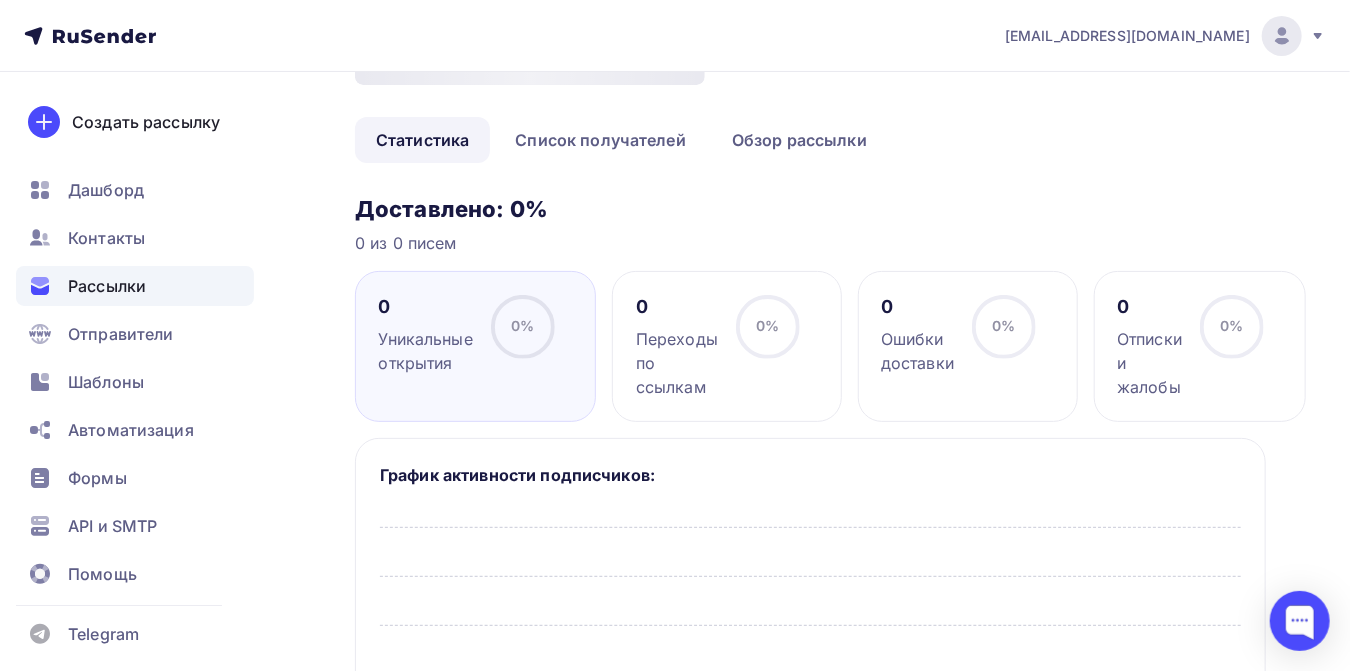 scroll, scrollTop: 0, scrollLeft: 0, axis: both 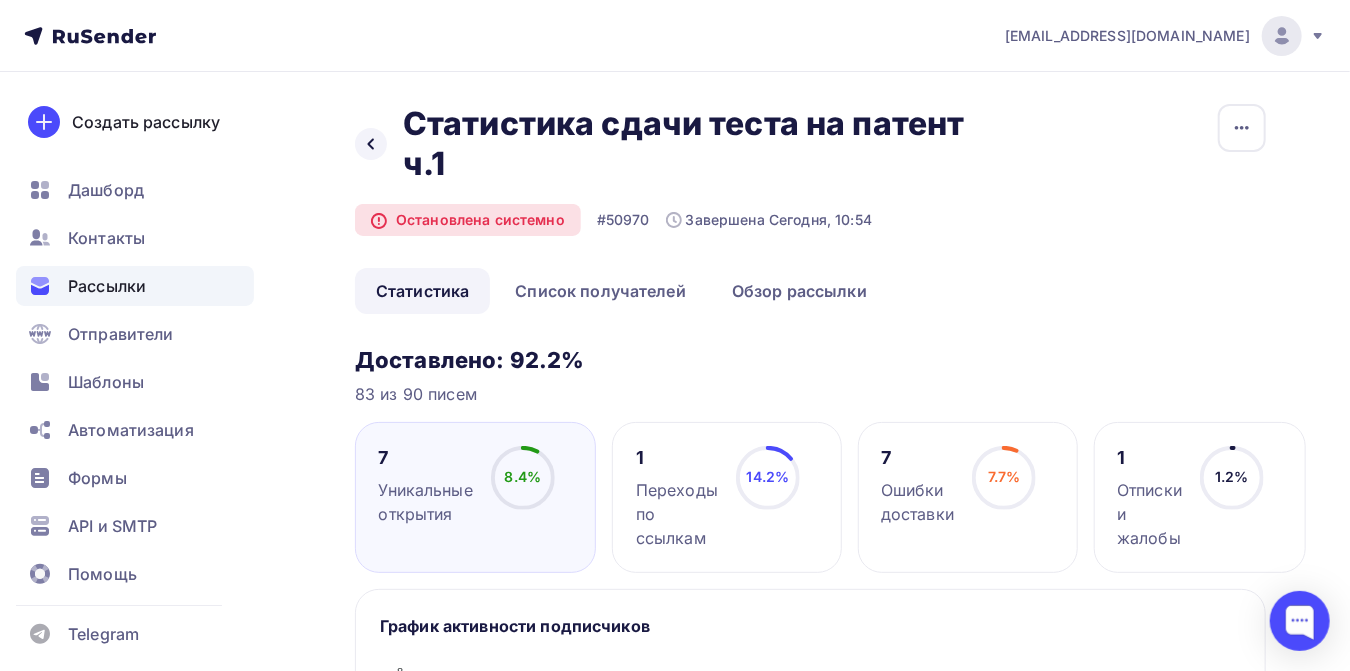 click on "Рассылки" at bounding box center (107, 286) 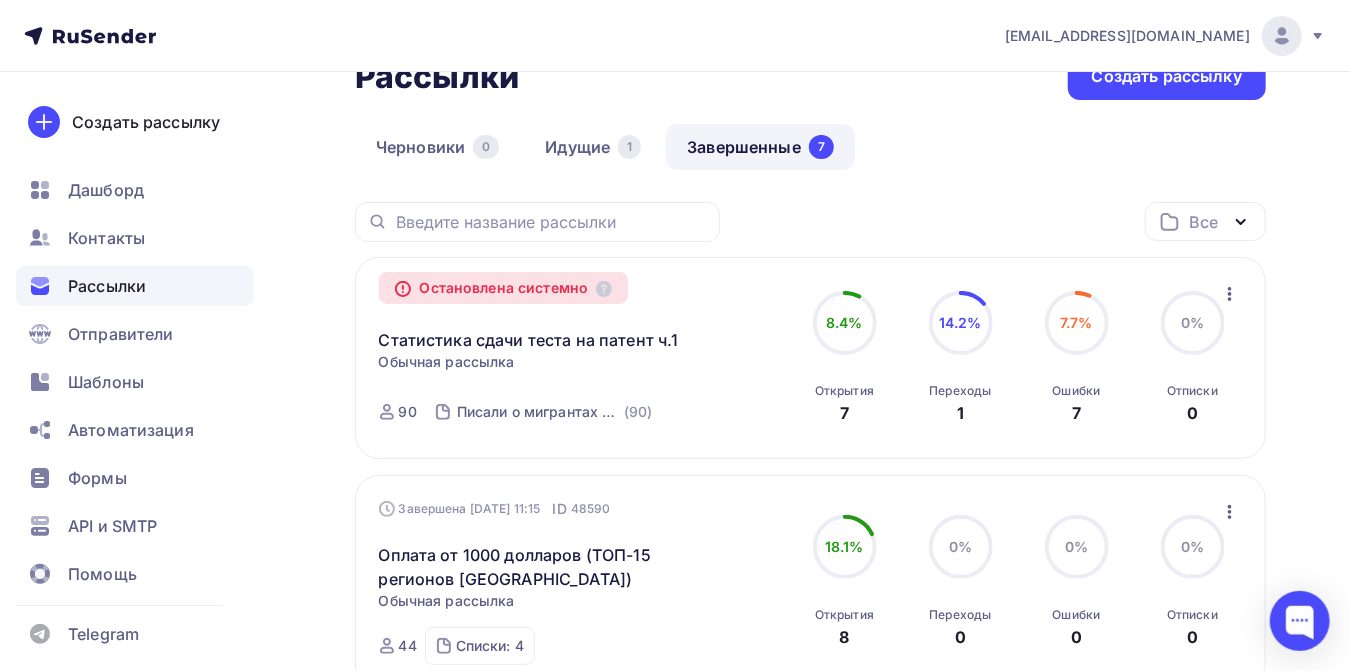 scroll, scrollTop: 0, scrollLeft: 0, axis: both 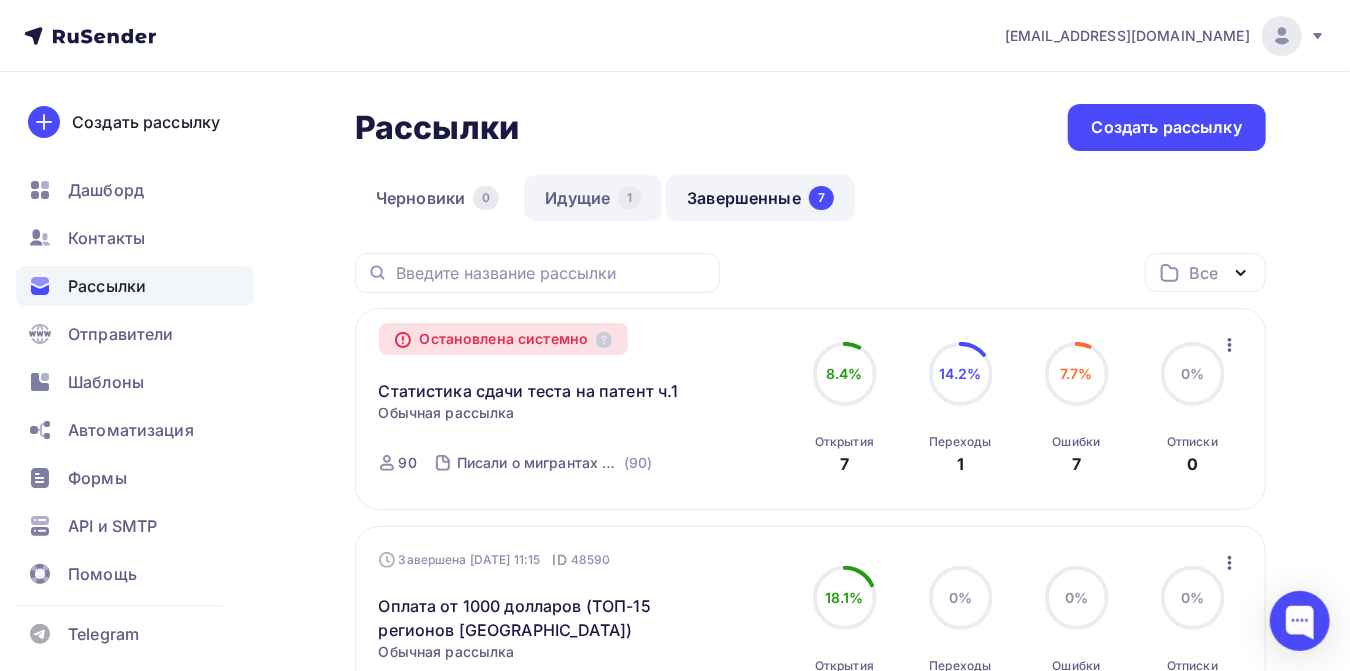 click on "Идущие
1" at bounding box center (593, 198) 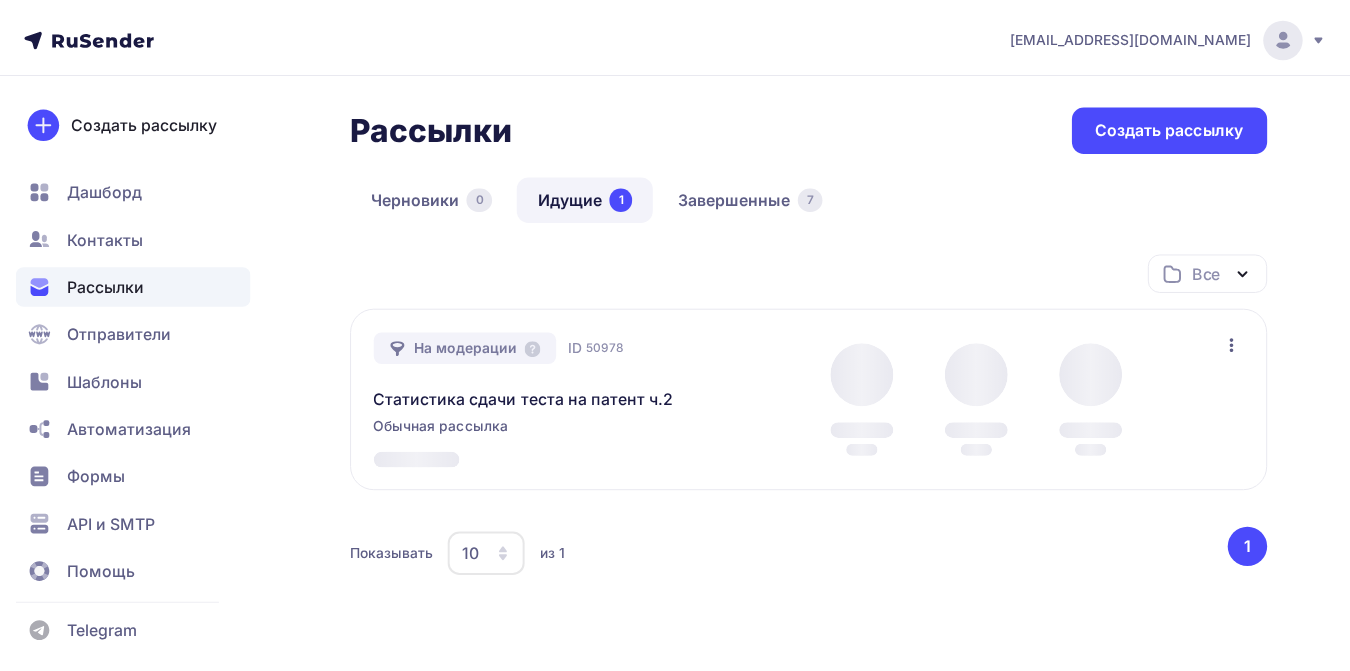 scroll, scrollTop: 0, scrollLeft: 0, axis: both 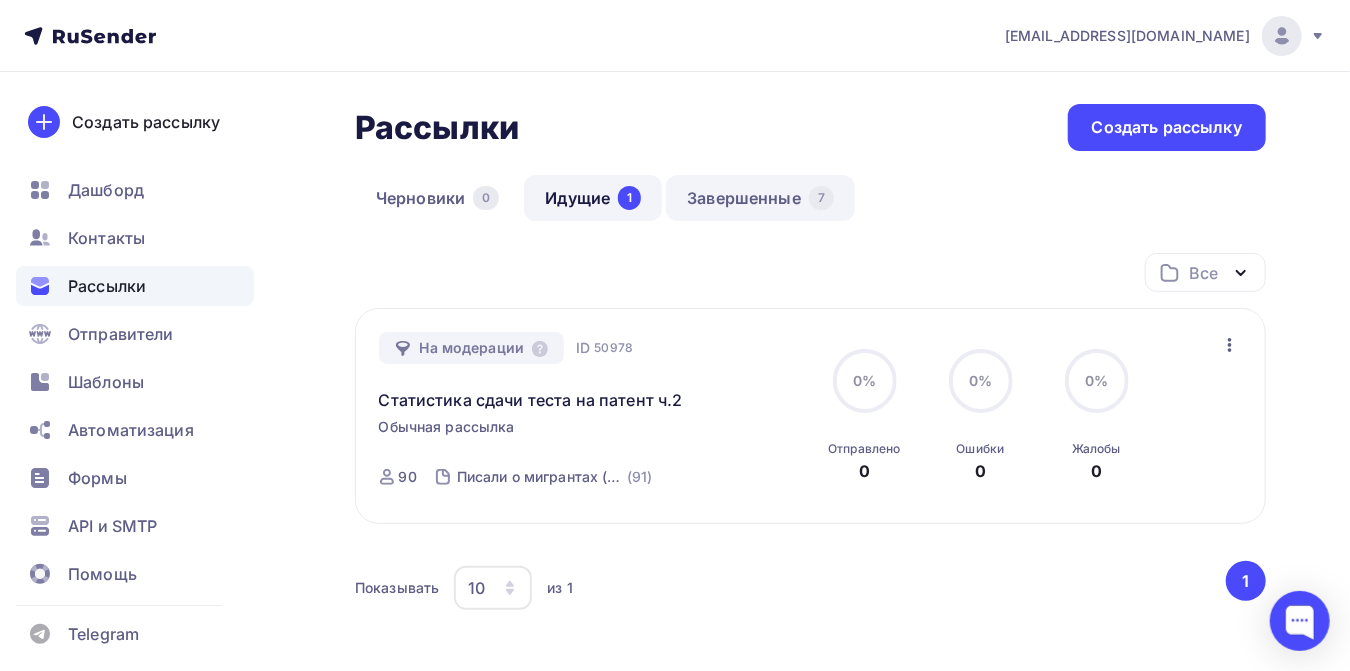 click on "Завершенные
7" at bounding box center (760, 198) 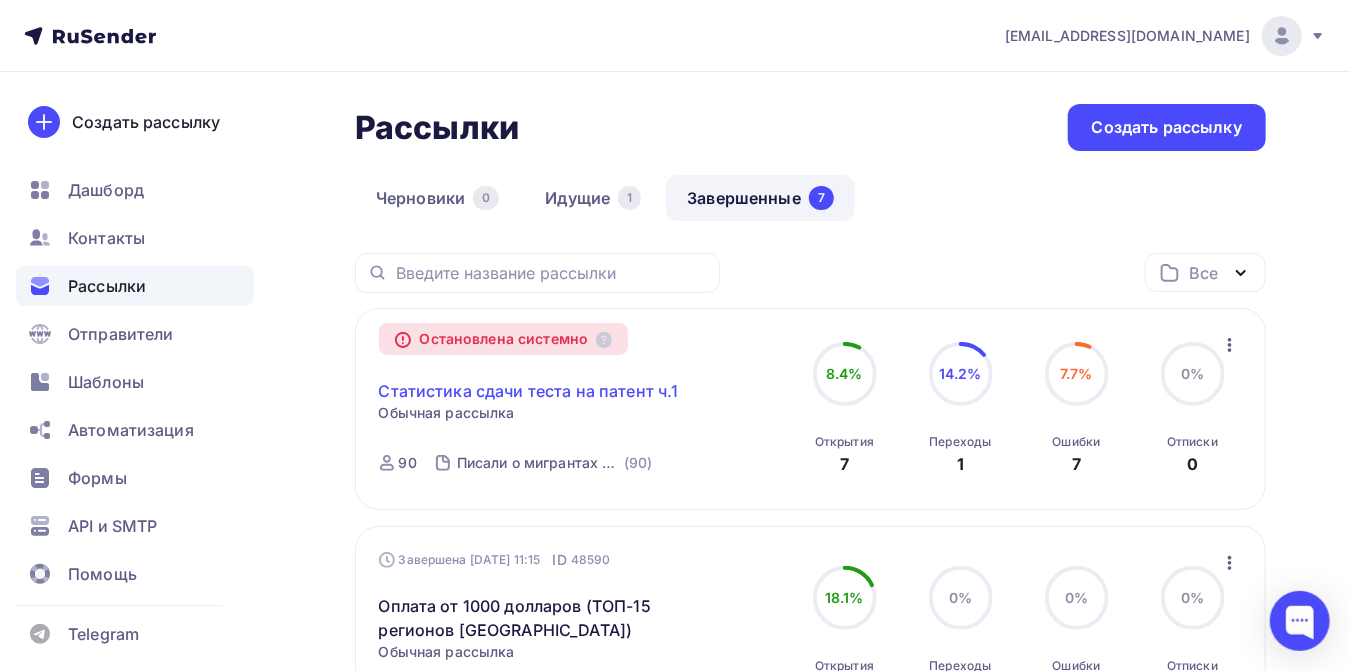click on "Статистика сдачи теста на патент ч.1" at bounding box center [529, 391] 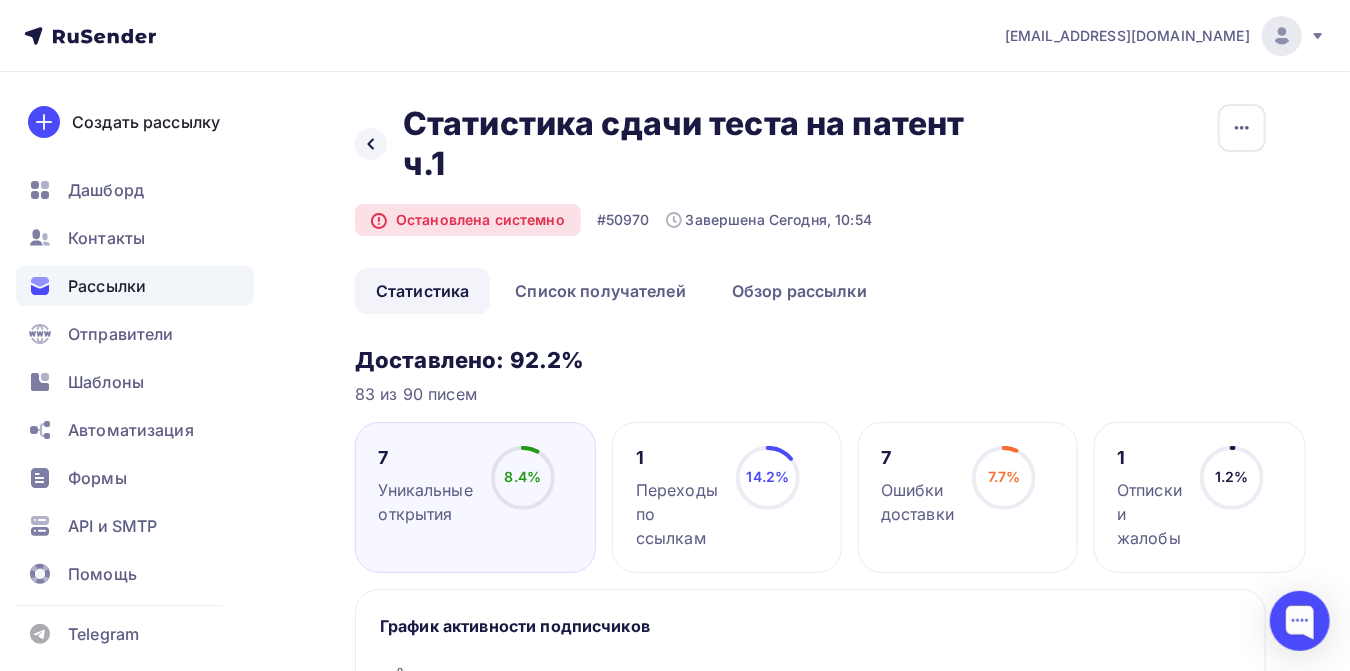 click on "Рассылки" at bounding box center (107, 286) 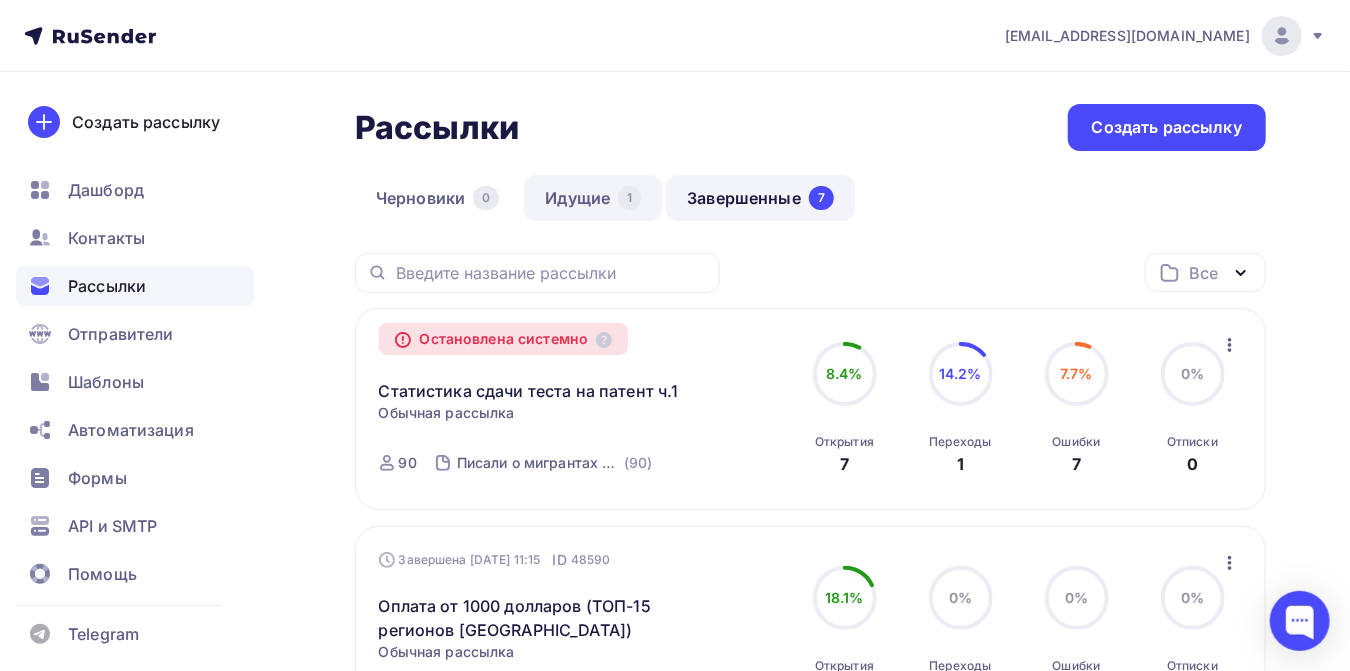 click on "Идущие
1" at bounding box center [593, 198] 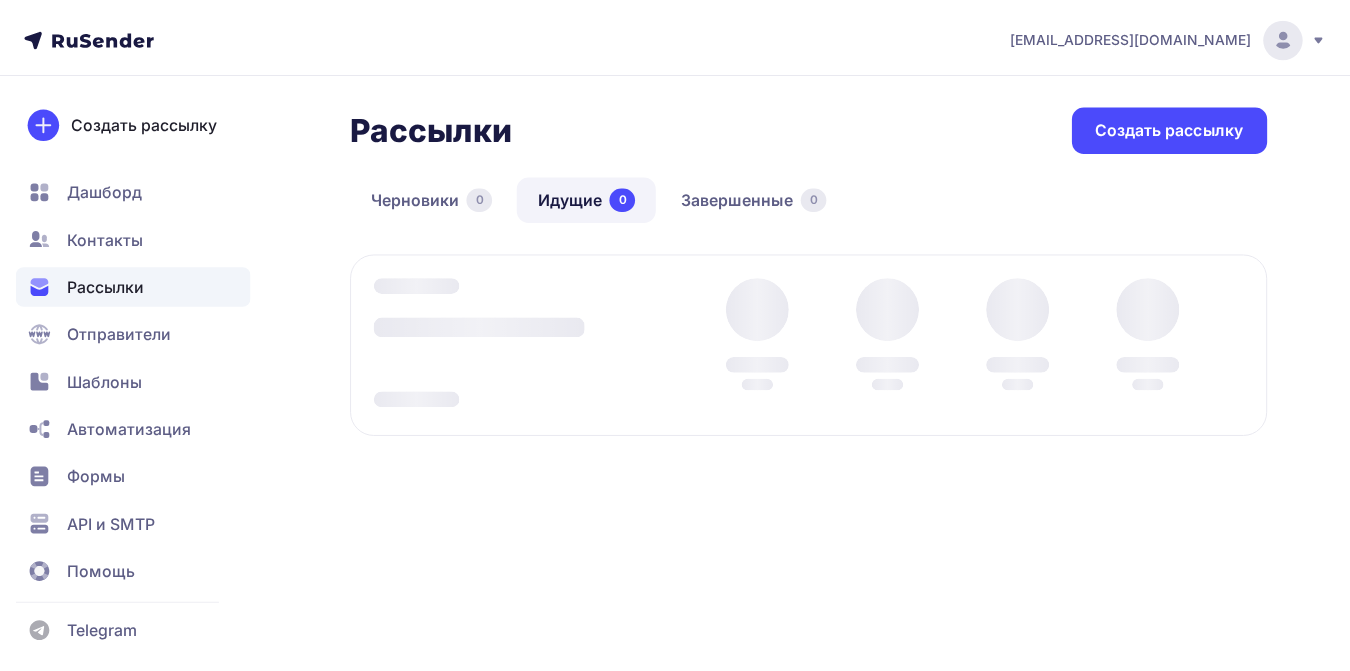 scroll, scrollTop: 0, scrollLeft: 0, axis: both 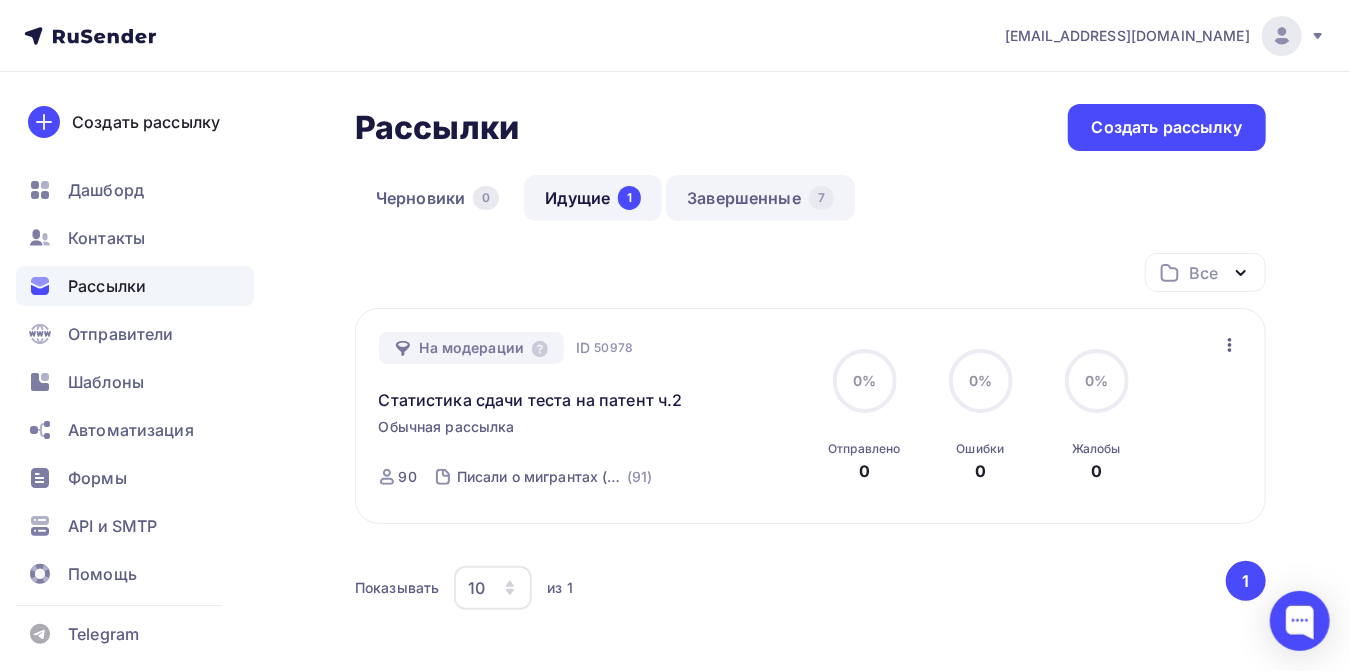 click on "Завершенные
7" at bounding box center (760, 198) 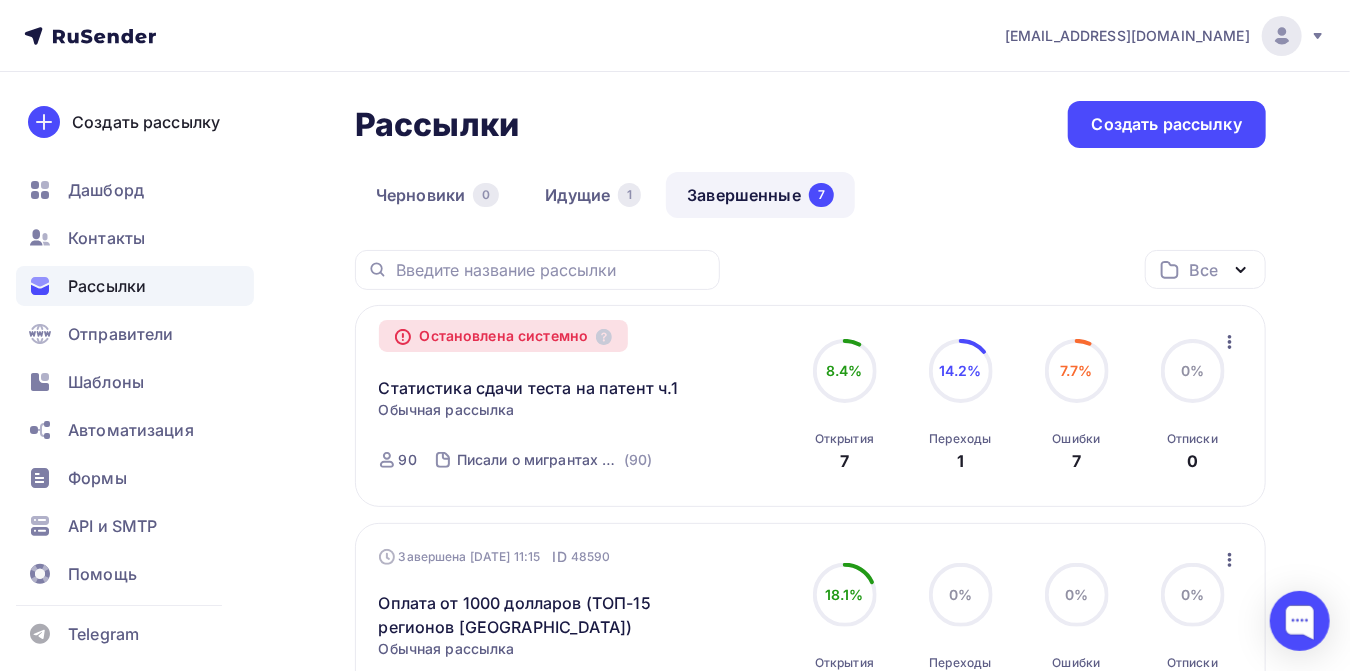 scroll, scrollTop: 0, scrollLeft: 0, axis: both 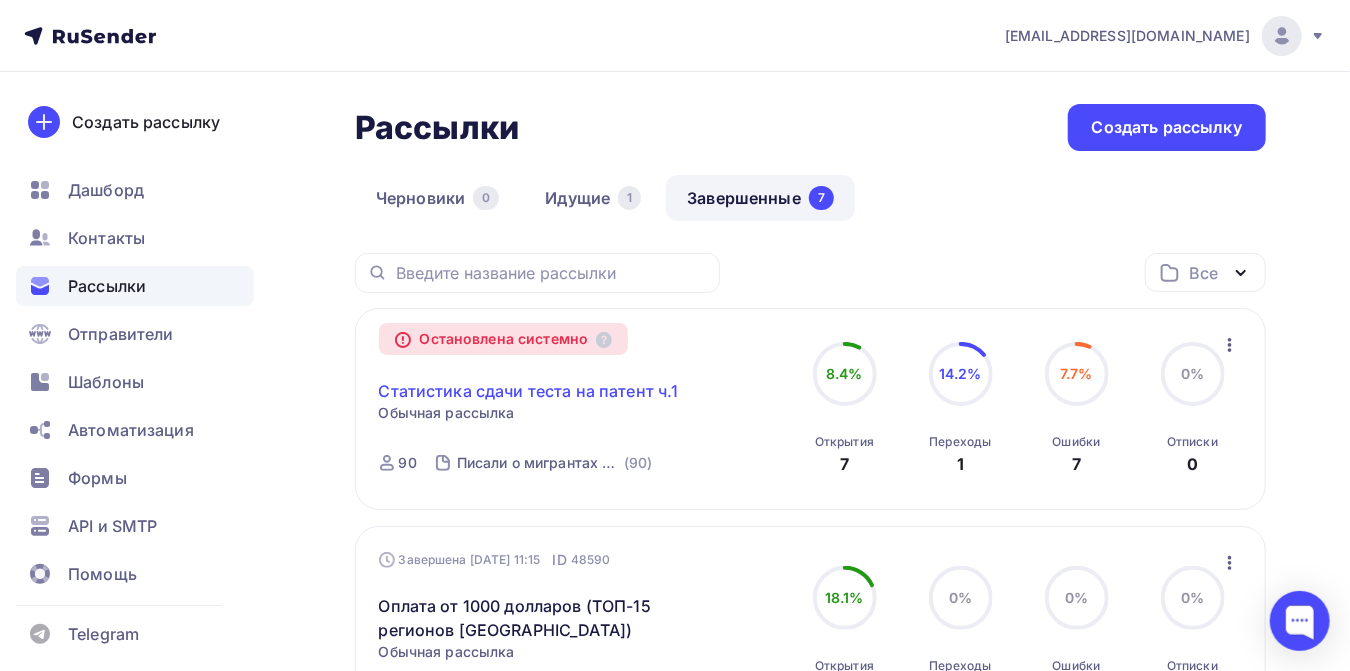 click on "Статистика сдачи теста на патент ч.1" at bounding box center [529, 391] 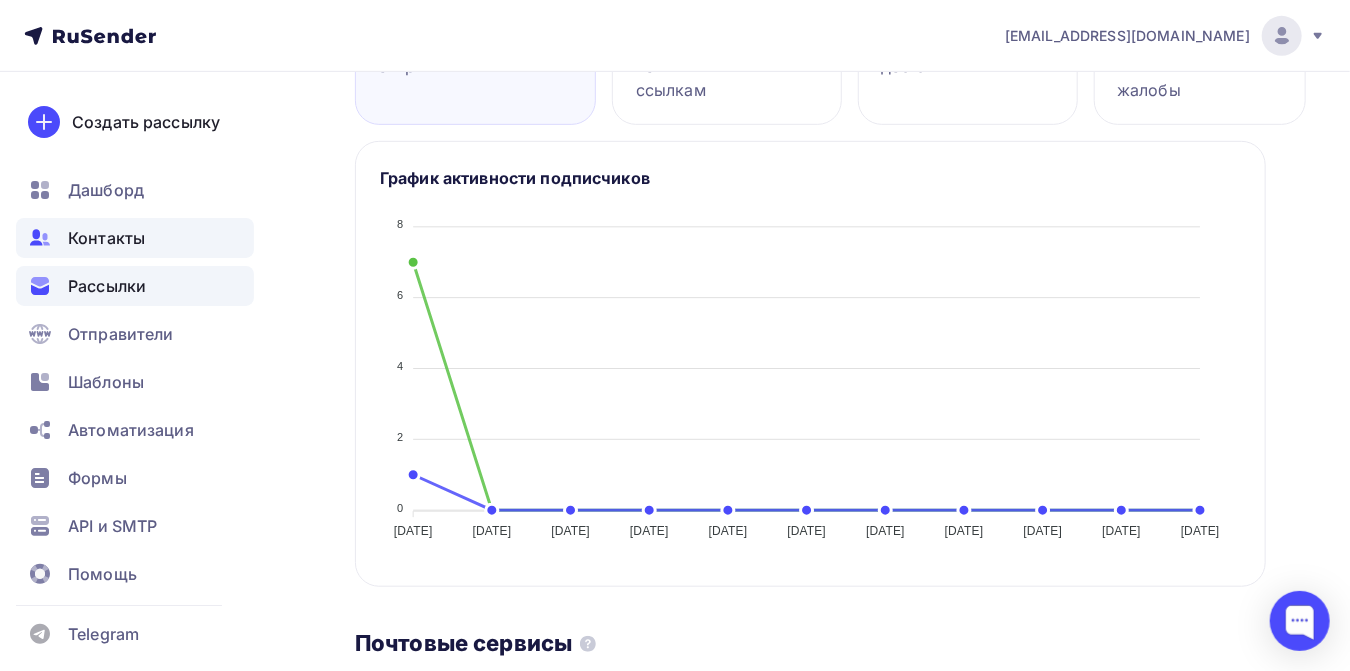 scroll, scrollTop: 444, scrollLeft: 0, axis: vertical 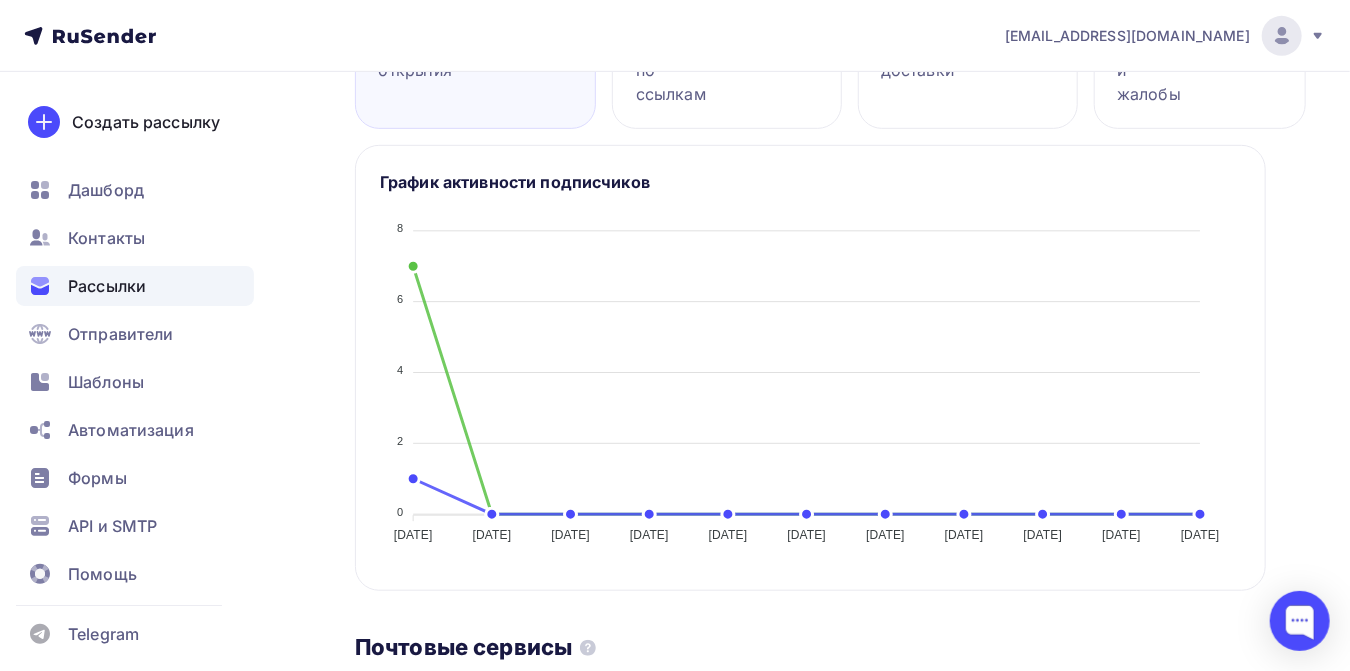 click on "Рассылки" at bounding box center [107, 286] 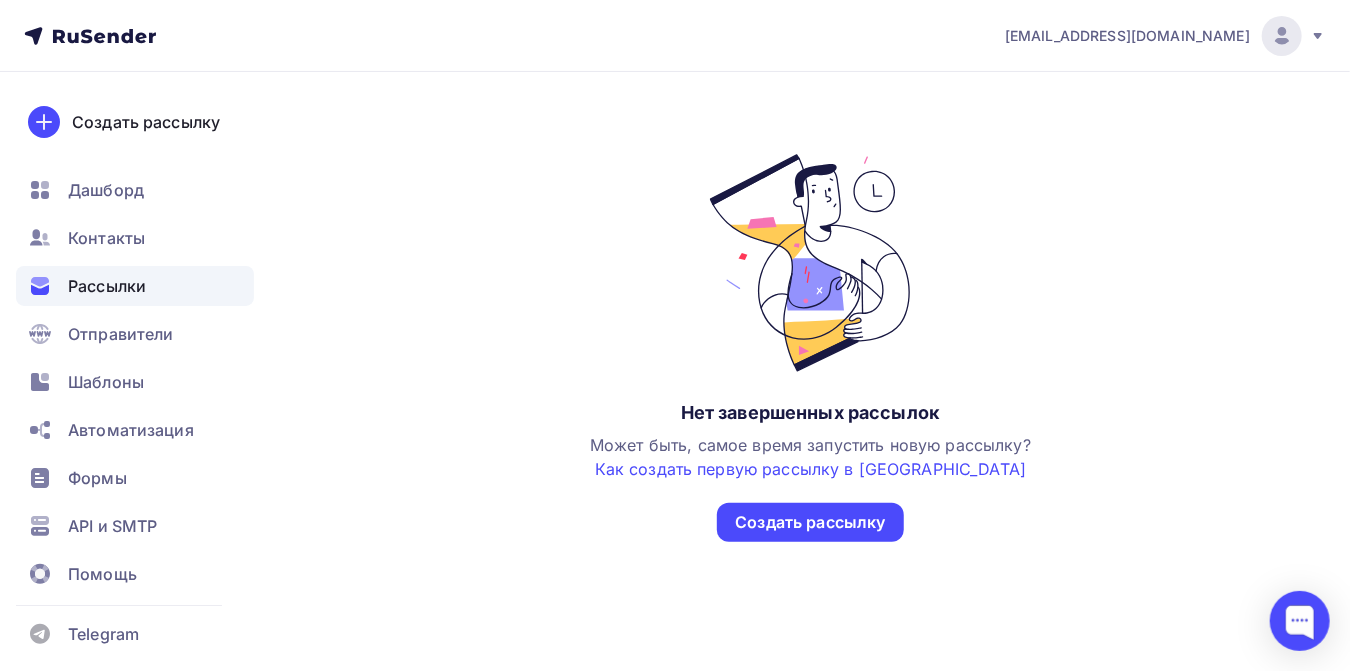 scroll, scrollTop: 0, scrollLeft: 0, axis: both 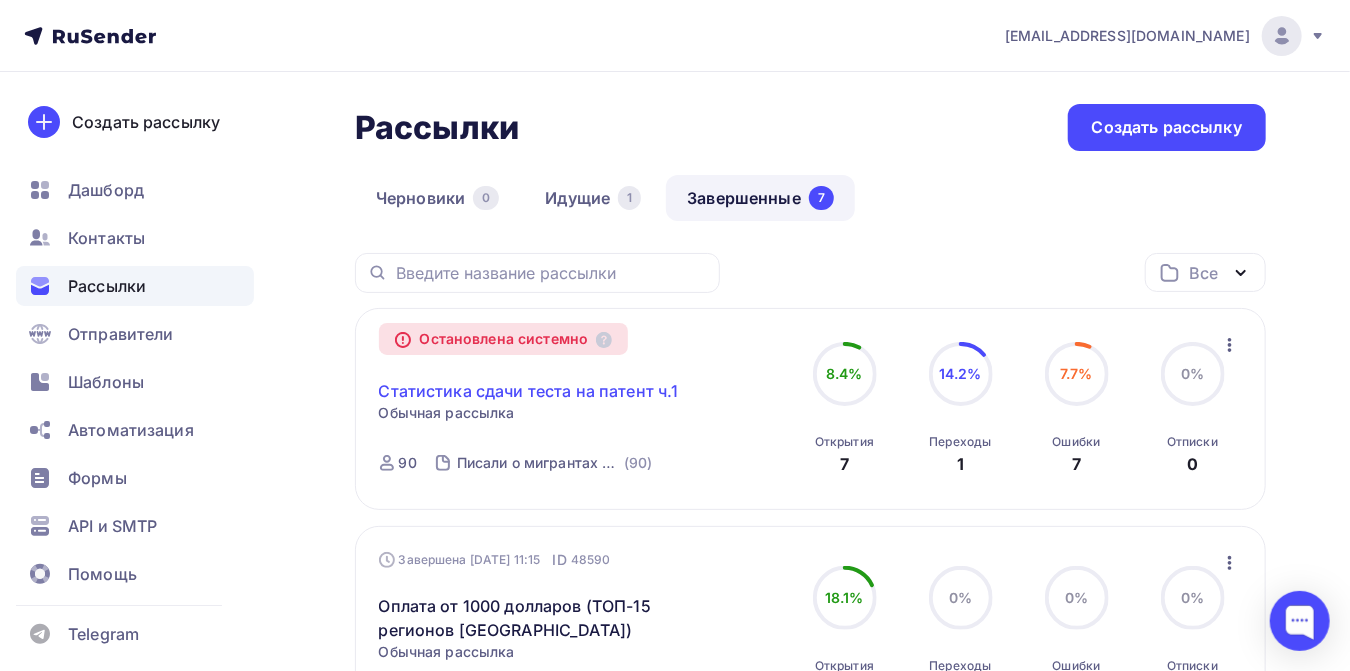 click on "Статистика сдачи теста на патент ч.1" at bounding box center (529, 391) 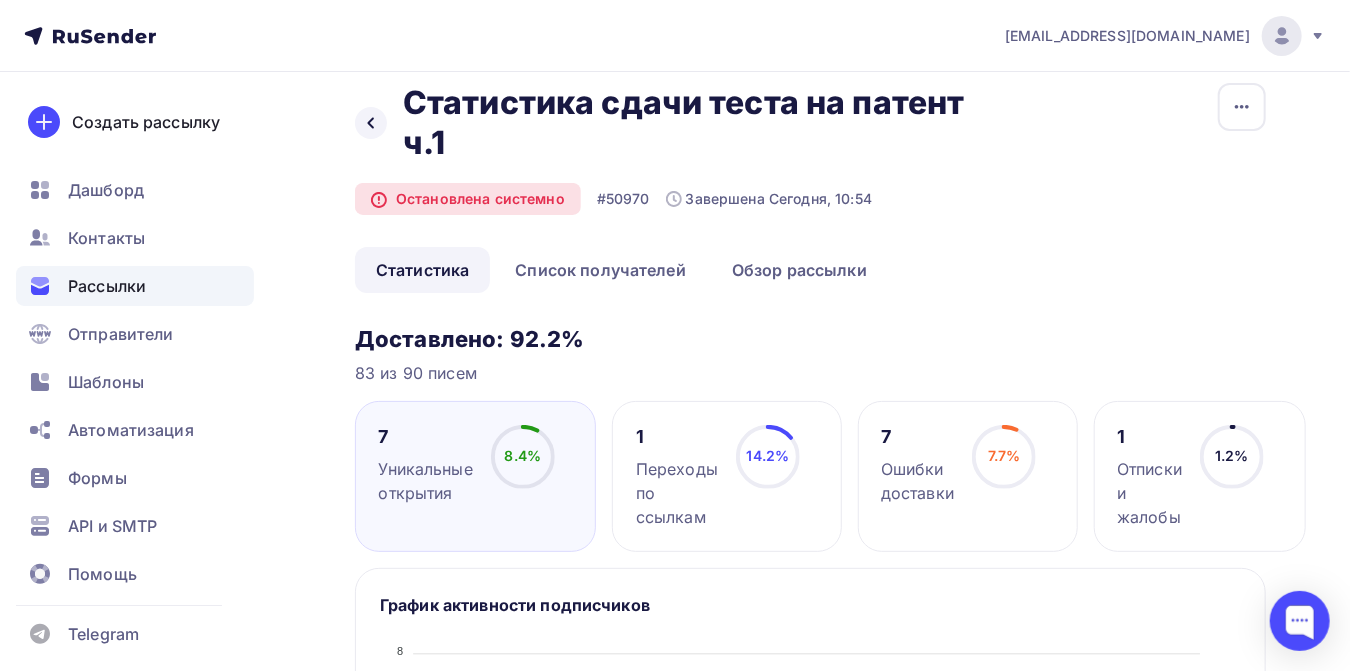 scroll, scrollTop: 0, scrollLeft: 0, axis: both 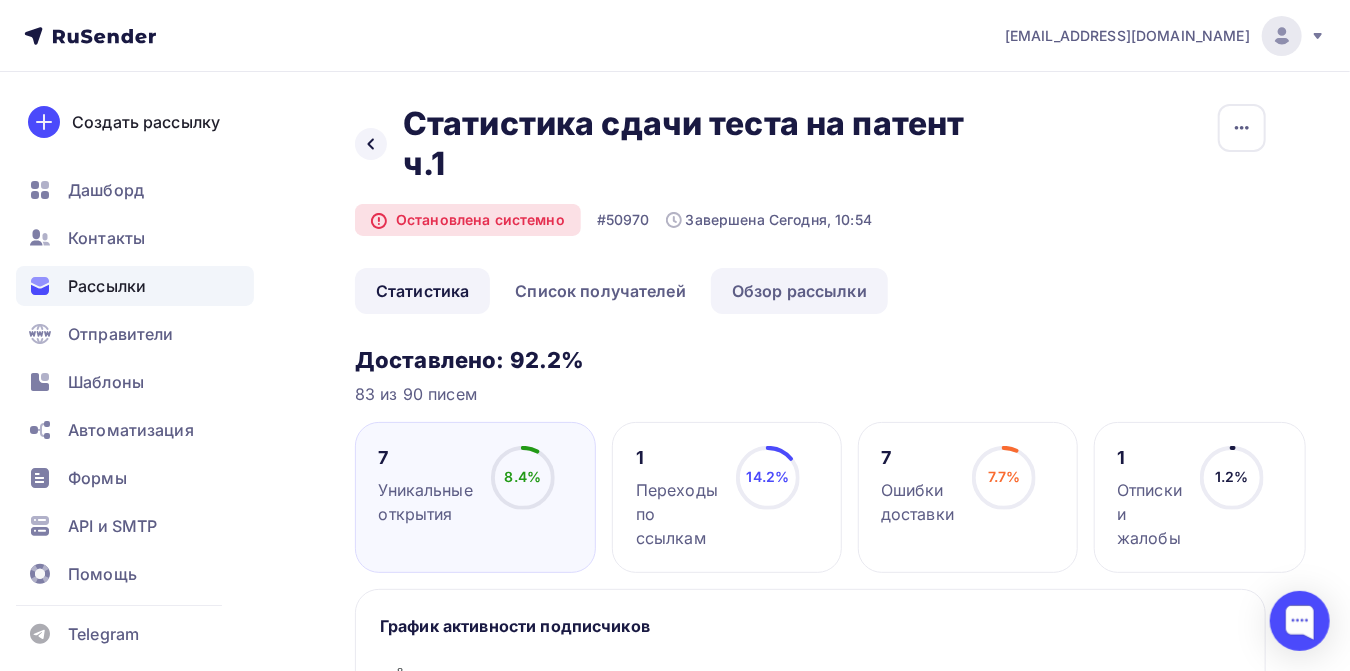 click on "Обзор рассылки" at bounding box center [799, 291] 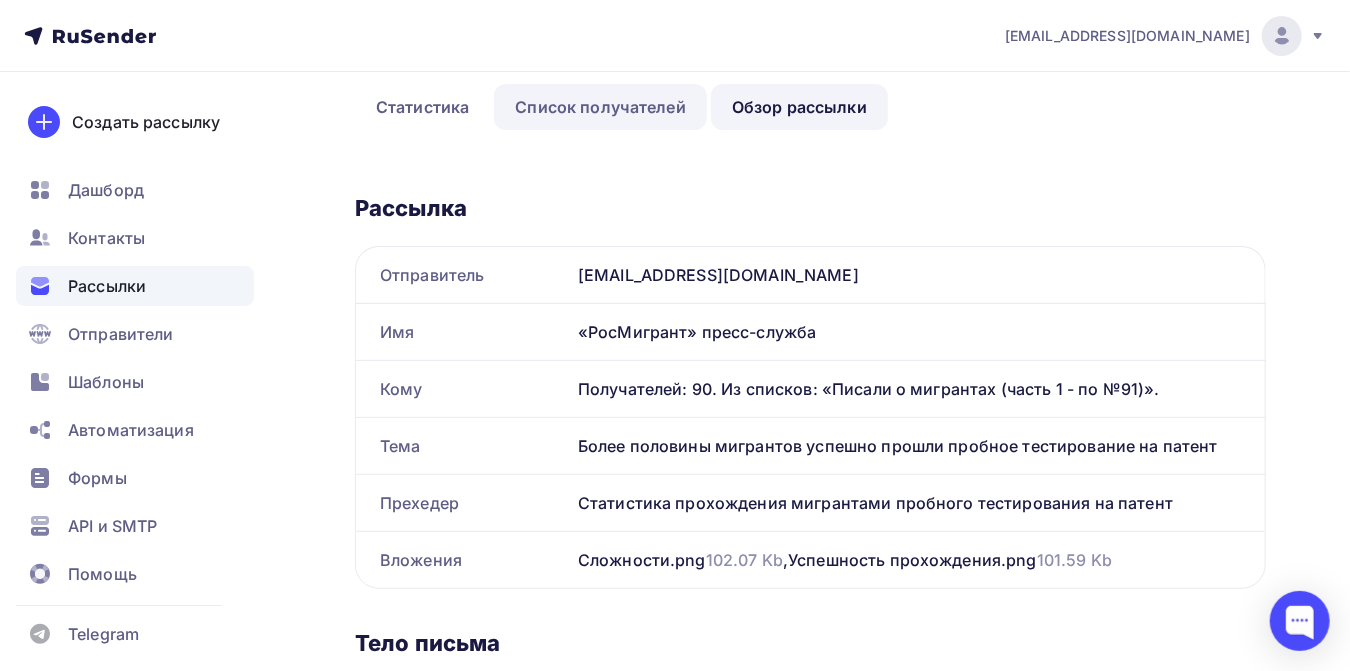 scroll, scrollTop: 0, scrollLeft: 0, axis: both 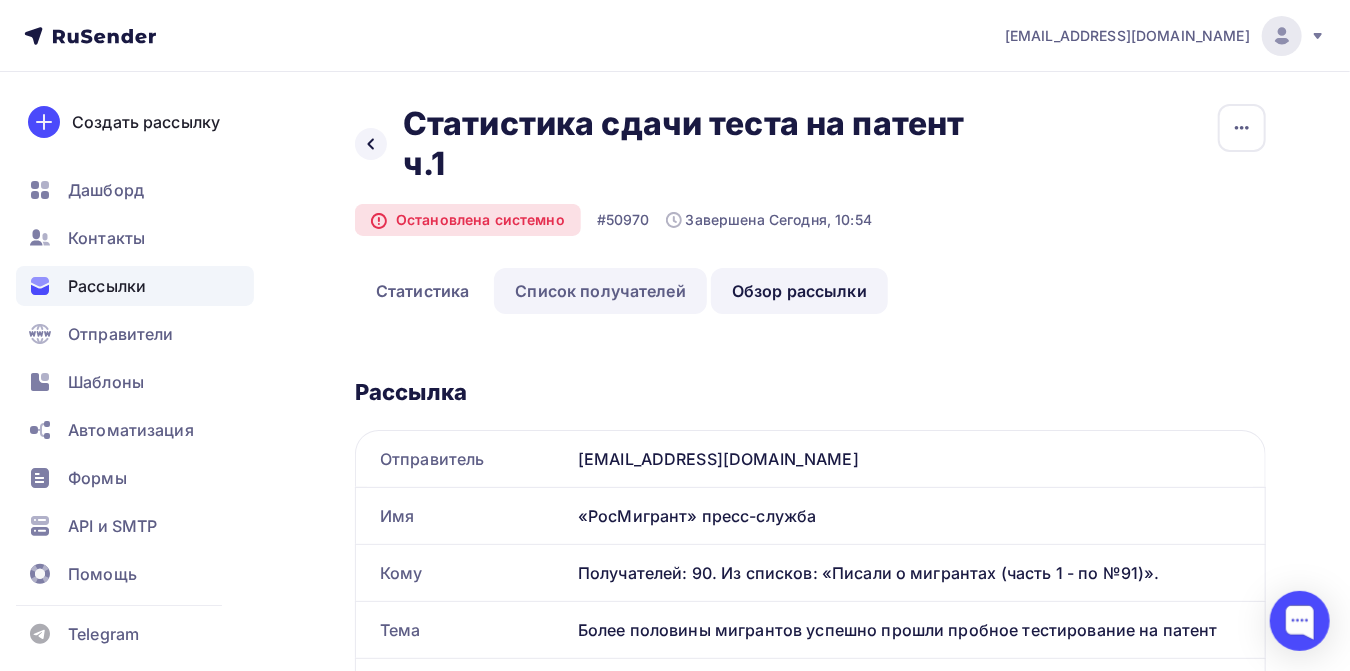 click on "Список получателей" at bounding box center (600, 291) 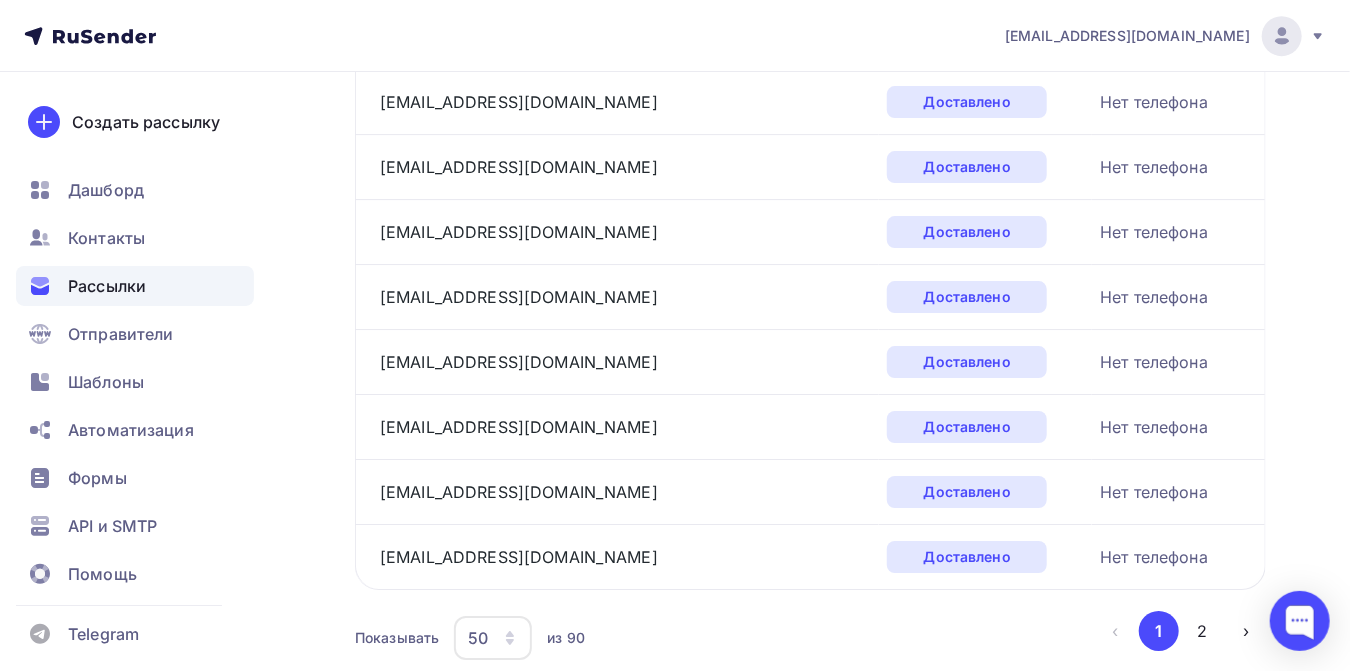 scroll, scrollTop: 3185, scrollLeft: 0, axis: vertical 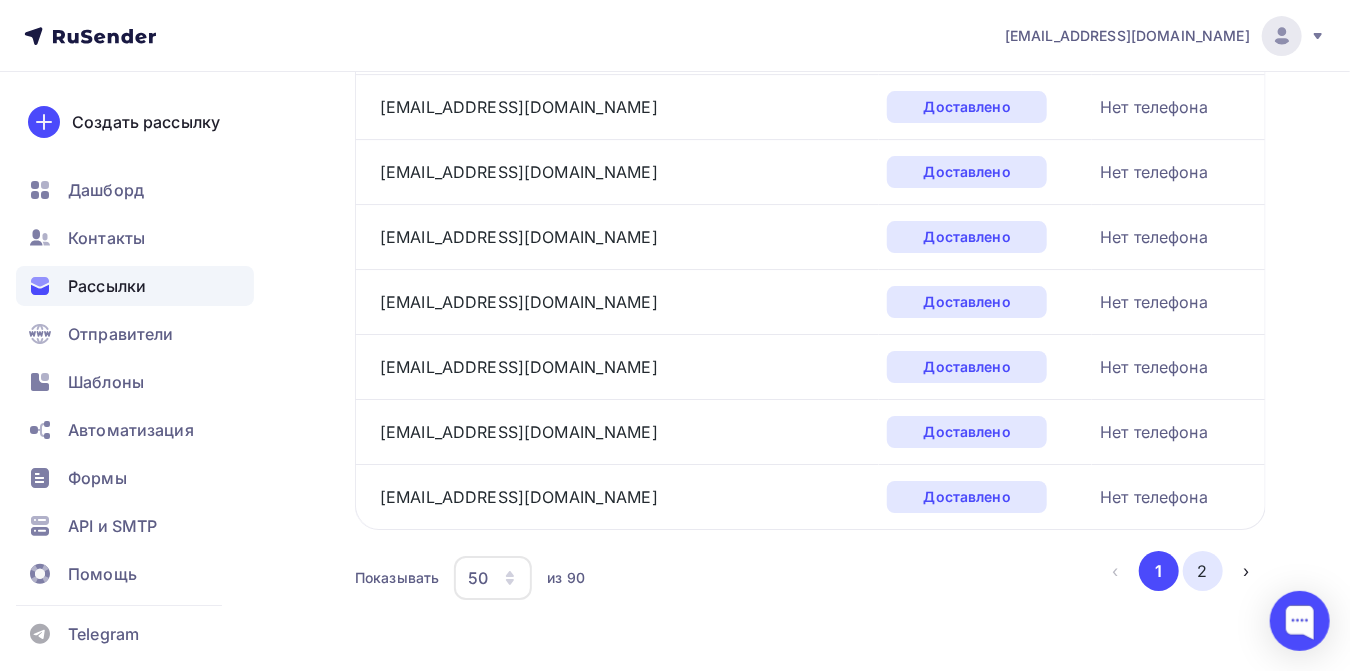 click on "2" at bounding box center (1203, 571) 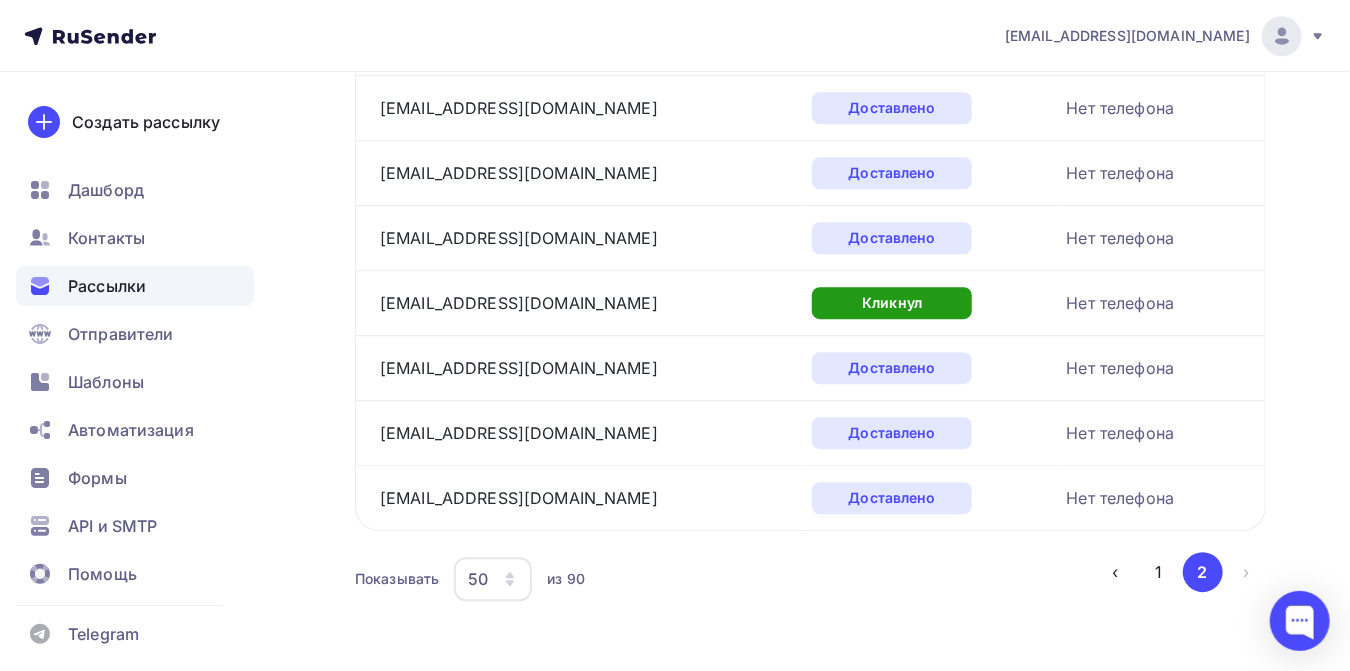 scroll, scrollTop: 2537, scrollLeft: 0, axis: vertical 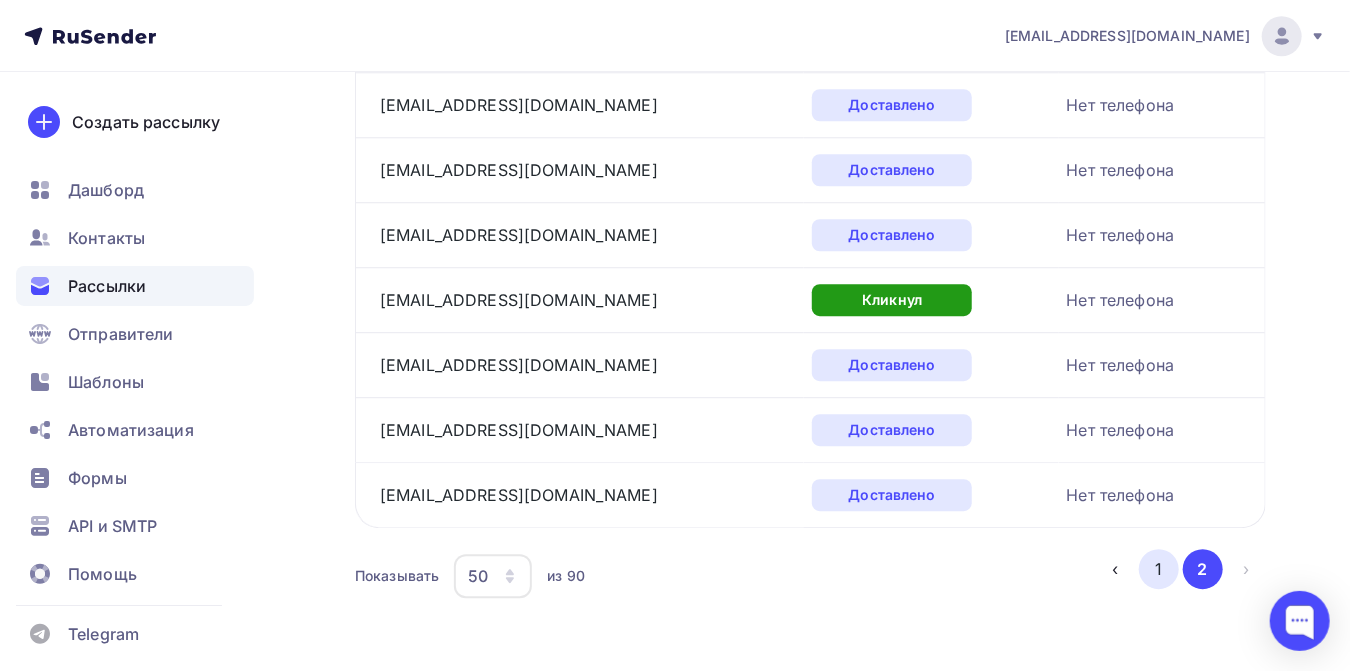 click on "1" at bounding box center [1159, 569] 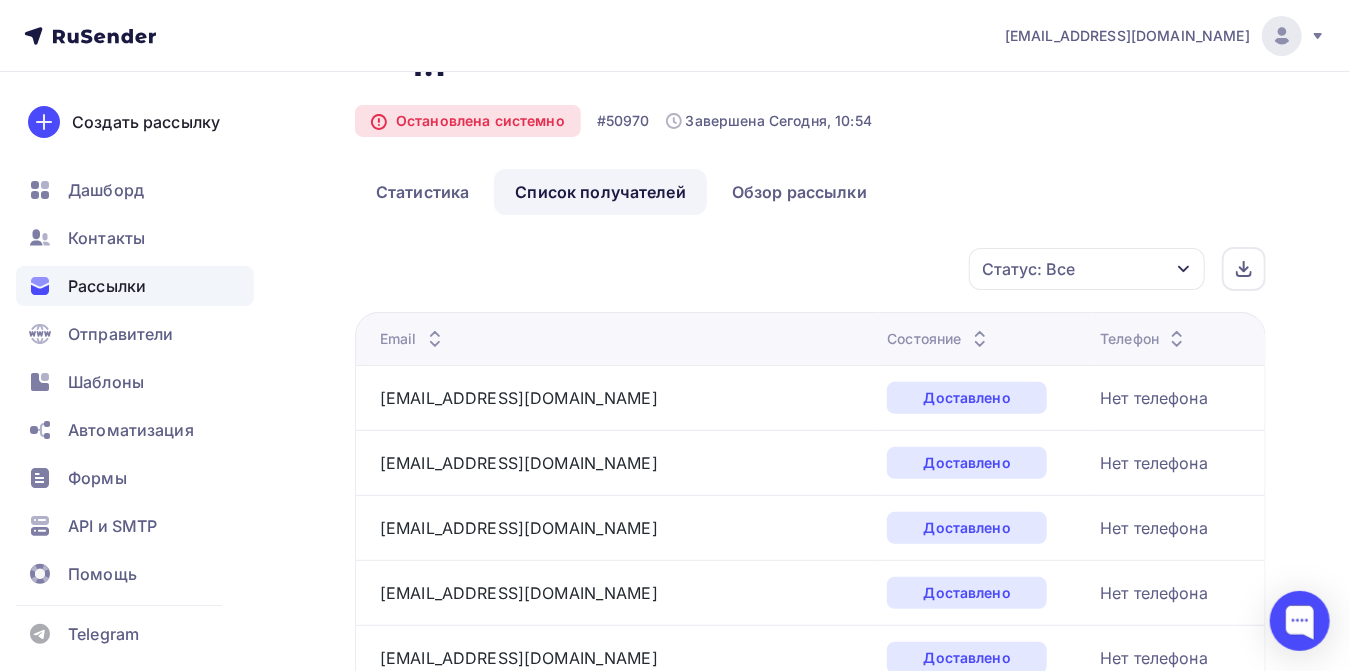 scroll, scrollTop: 0, scrollLeft: 0, axis: both 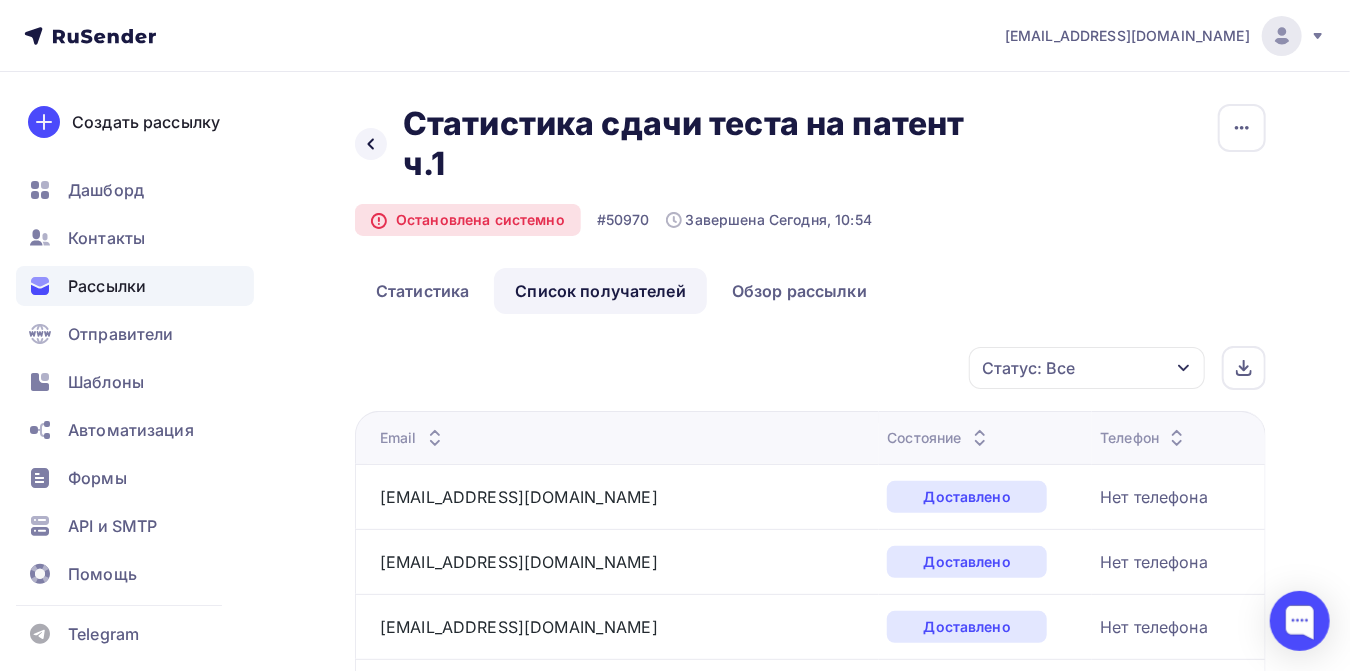 click on "Рассылки" at bounding box center (107, 286) 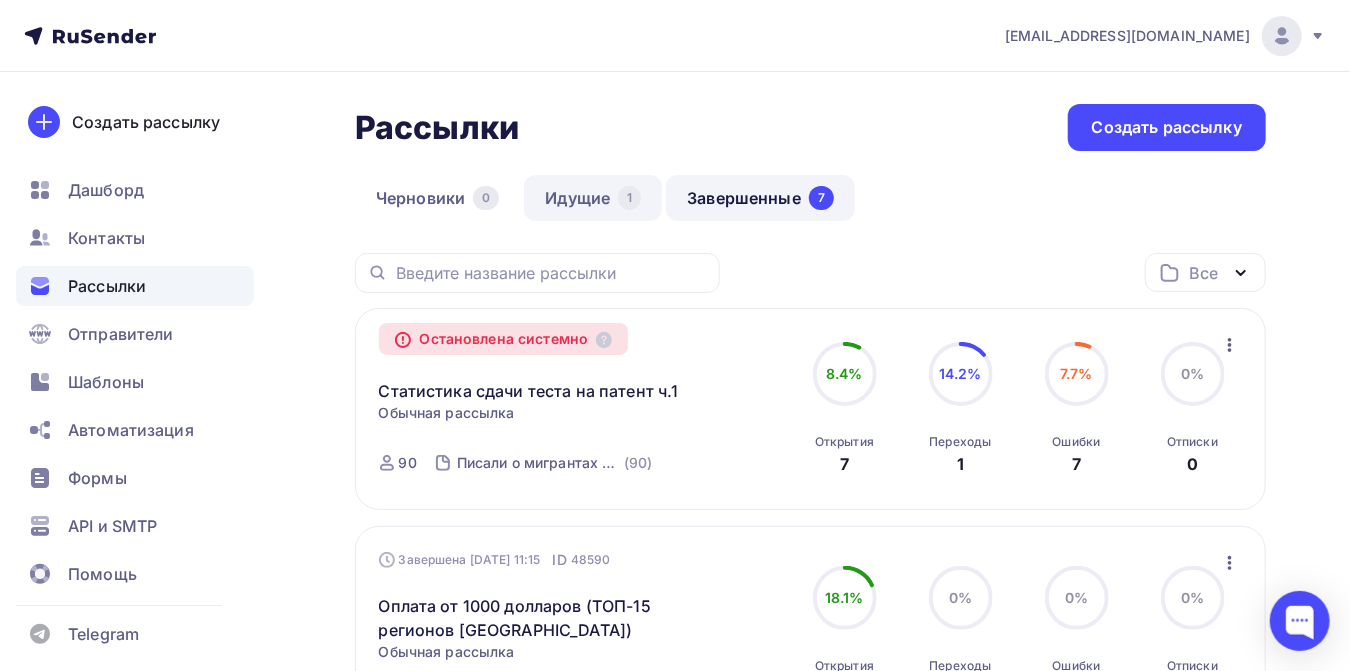 click on "Идущие
1" at bounding box center (593, 198) 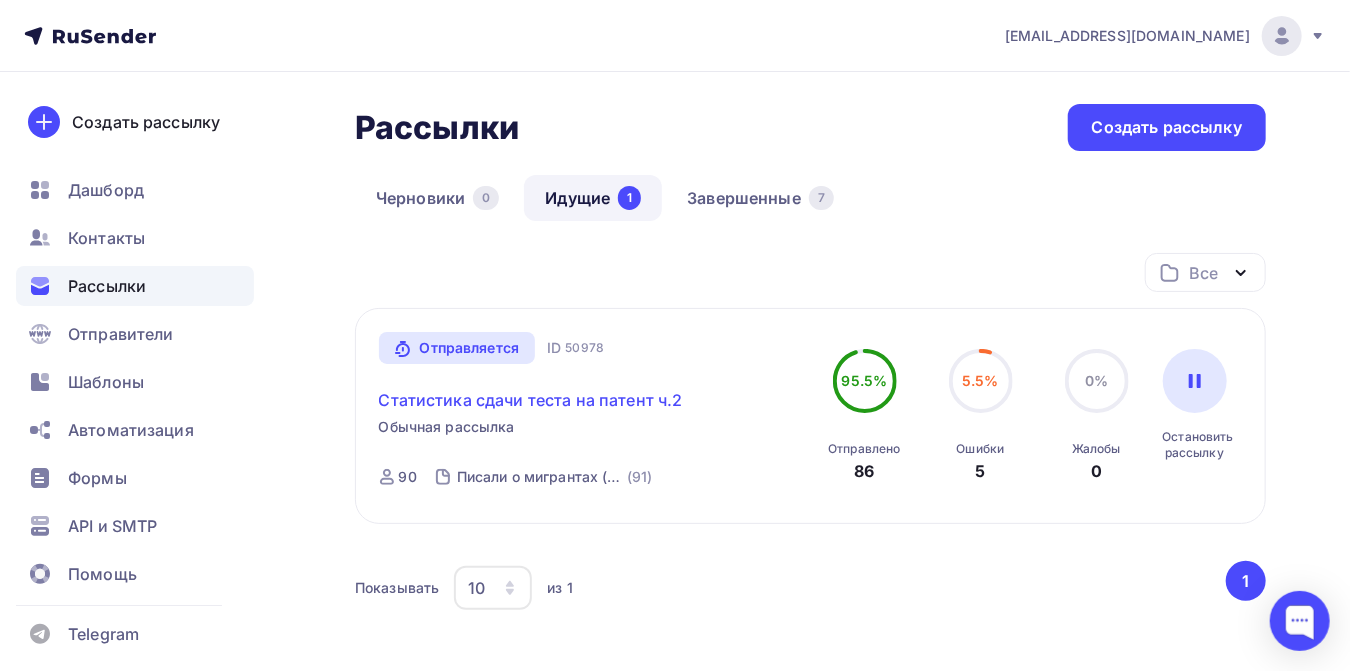 click on "Статистика сдачи теста на патент ч.2" at bounding box center [531, 400] 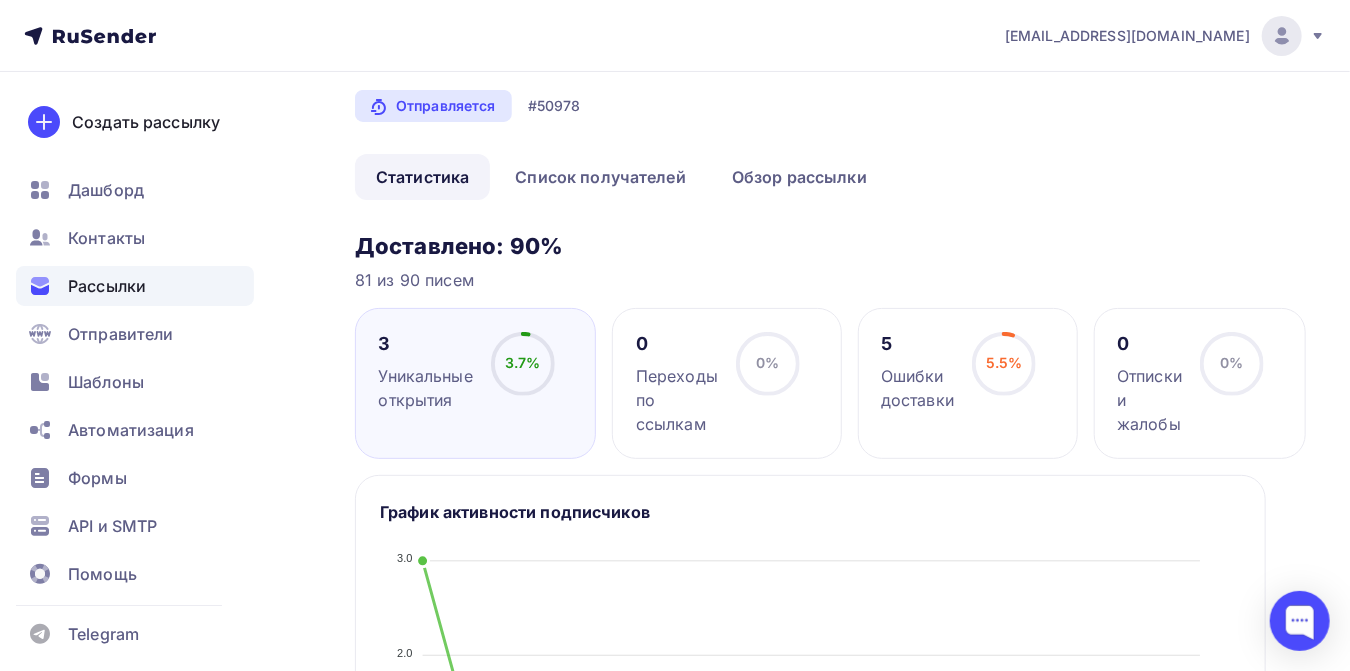 scroll, scrollTop: 111, scrollLeft: 0, axis: vertical 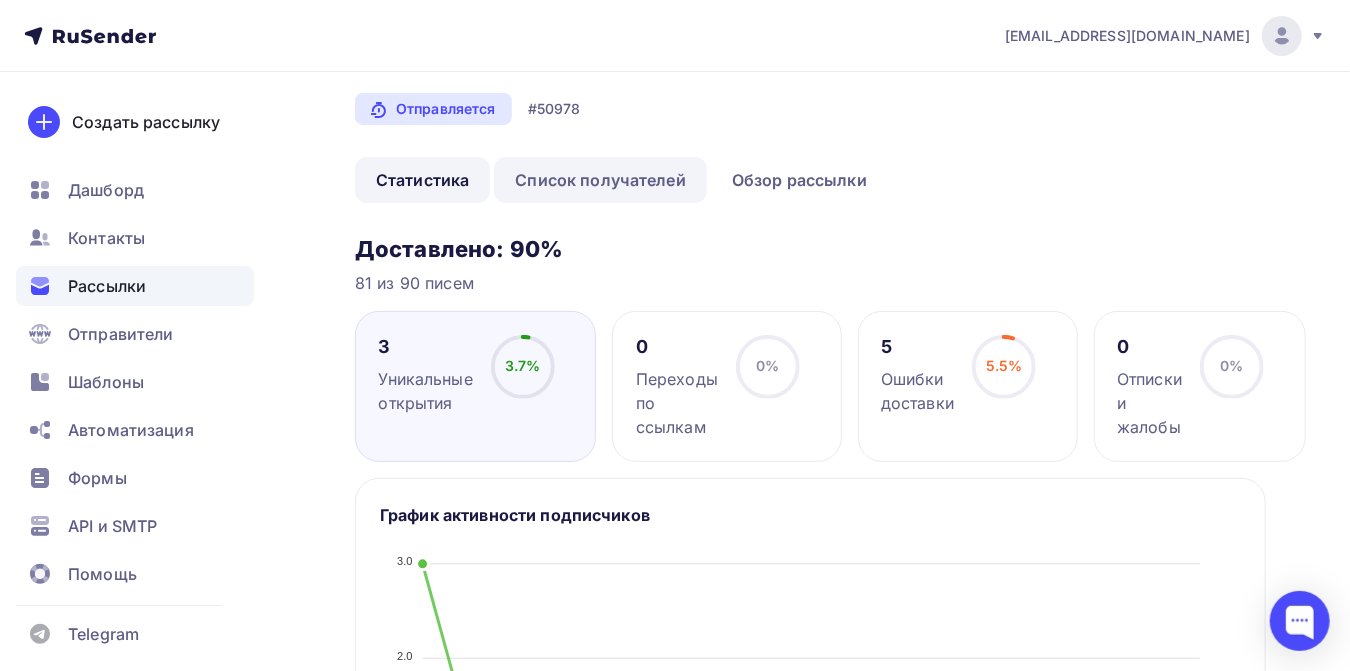 click on "Список получателей" at bounding box center [600, 180] 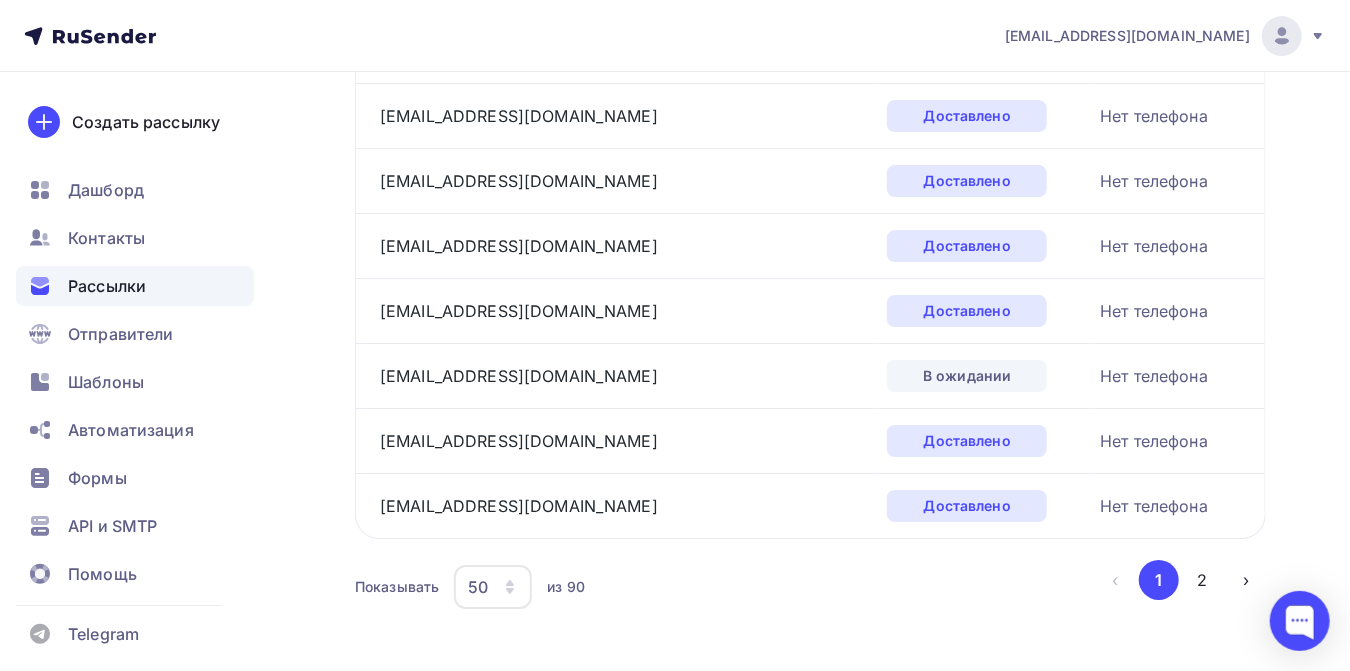 scroll, scrollTop: 3185, scrollLeft: 0, axis: vertical 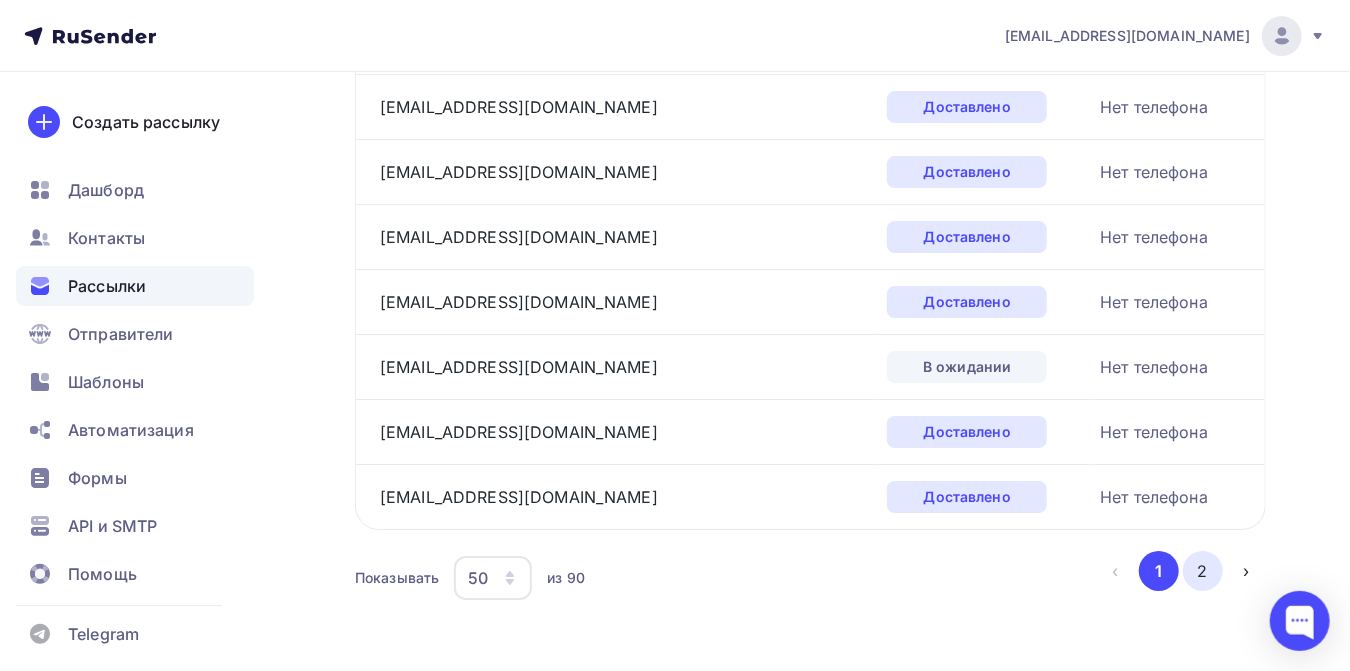 click on "2" at bounding box center (1203, 571) 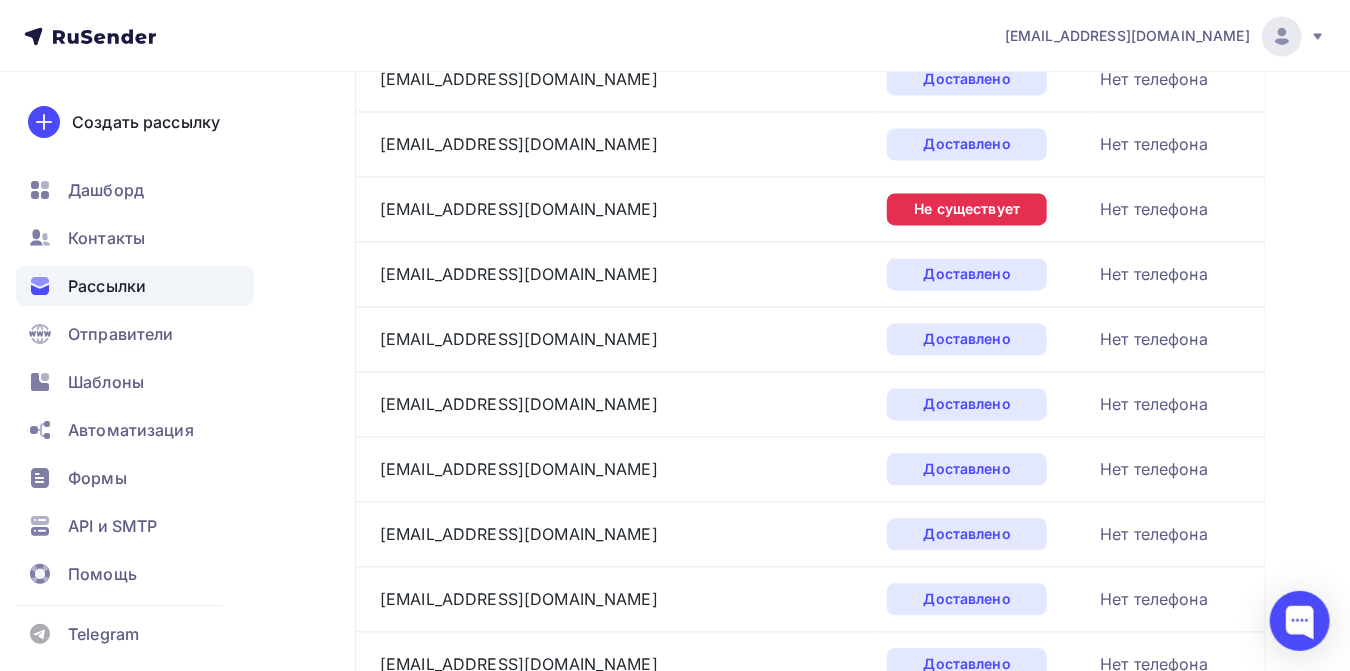 scroll, scrollTop: 1760, scrollLeft: 0, axis: vertical 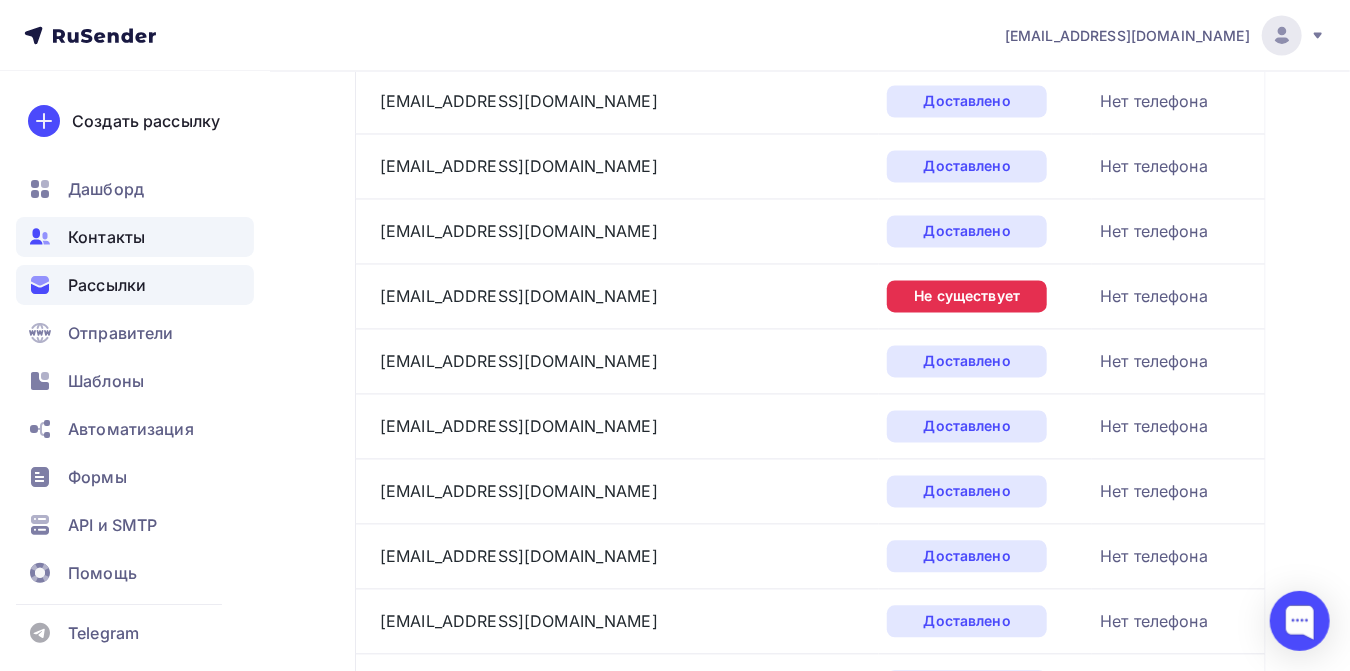 click on "Контакты" at bounding box center [106, 238] 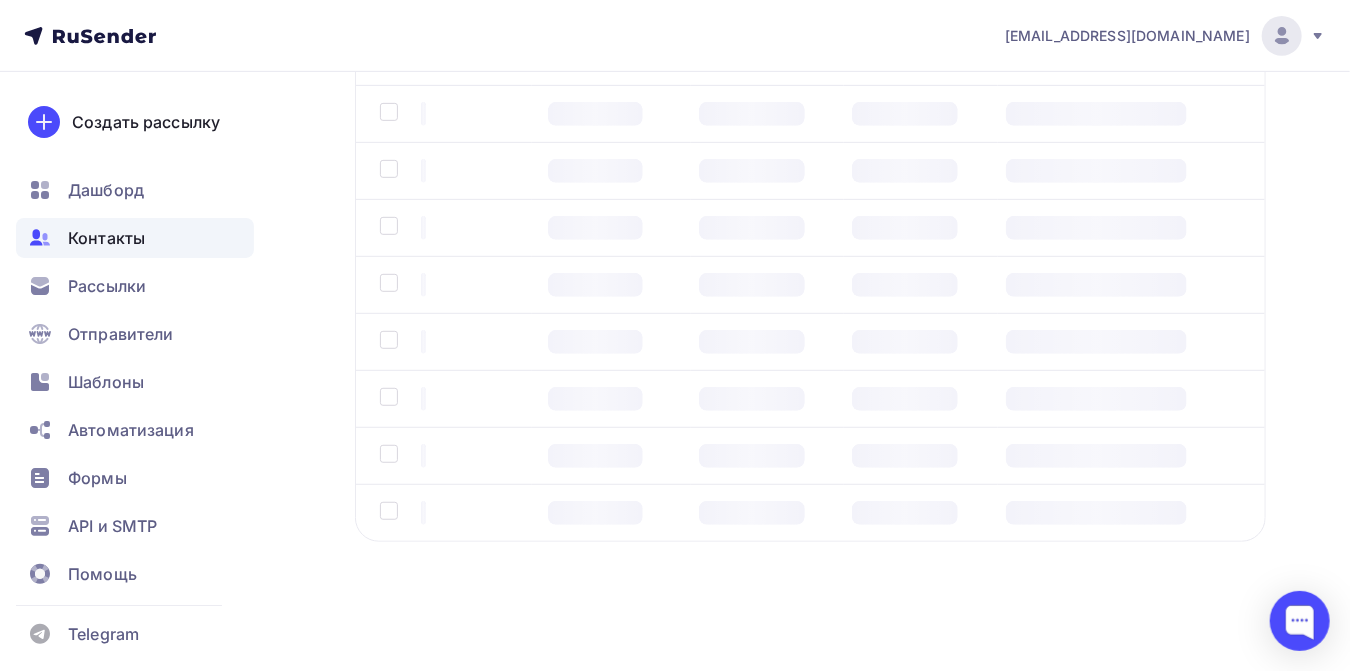 scroll, scrollTop: 0, scrollLeft: 0, axis: both 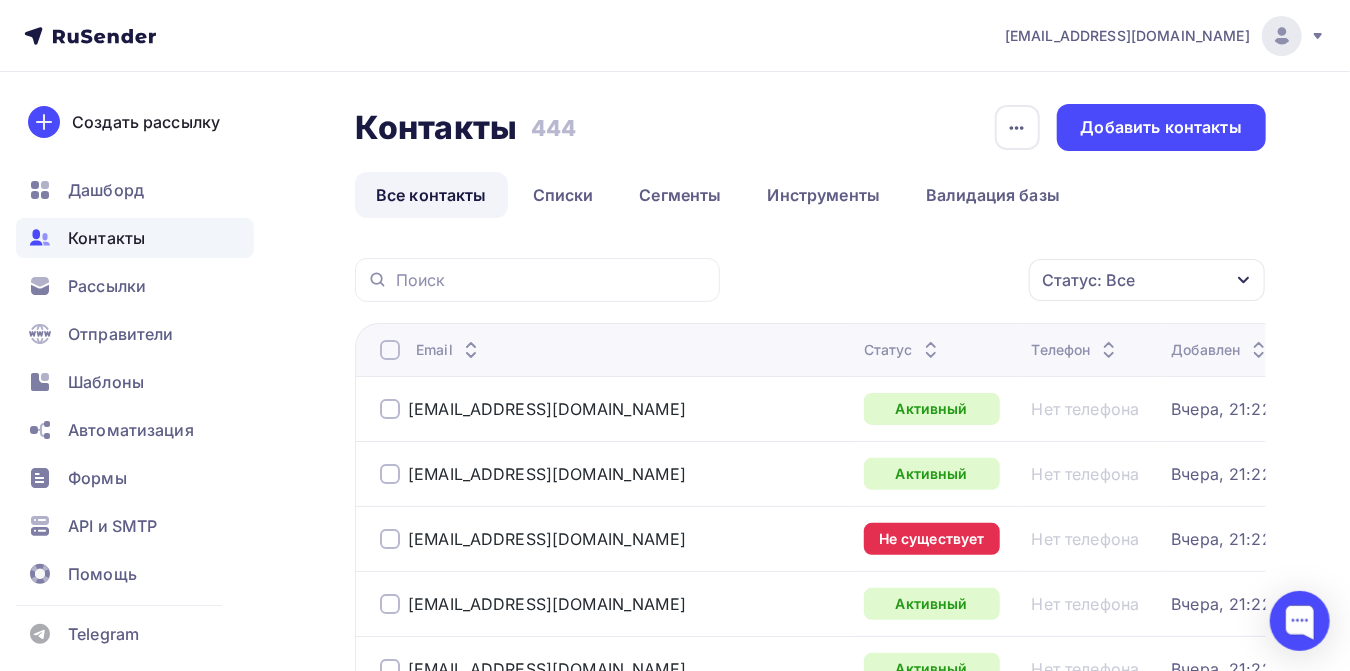 click at bounding box center [390, 539] 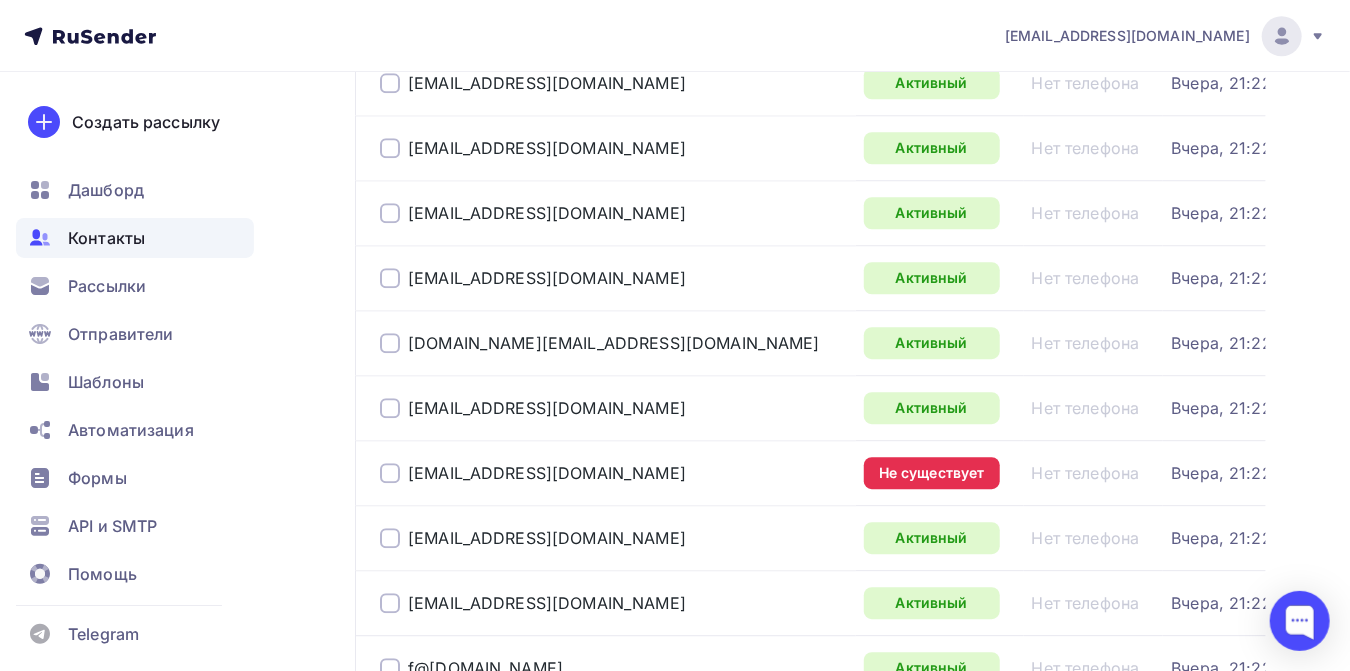 scroll, scrollTop: 2555, scrollLeft: 0, axis: vertical 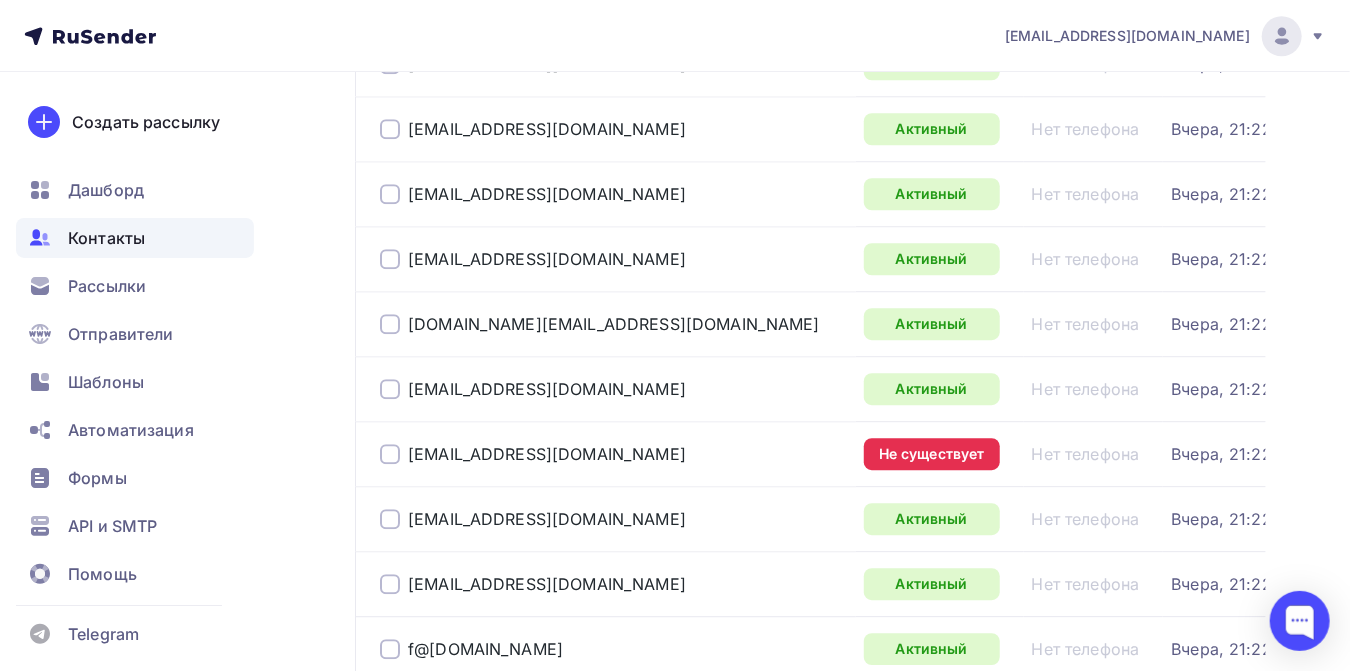 click at bounding box center (390, 454) 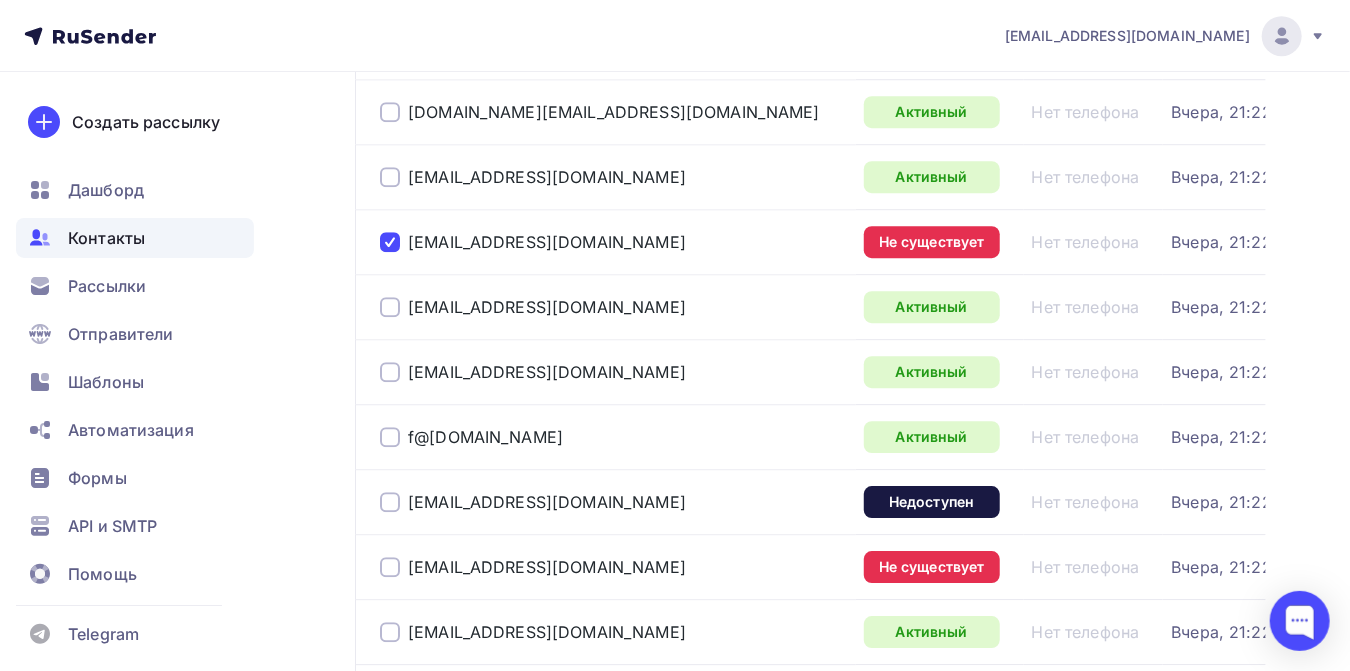 scroll, scrollTop: 2888, scrollLeft: 0, axis: vertical 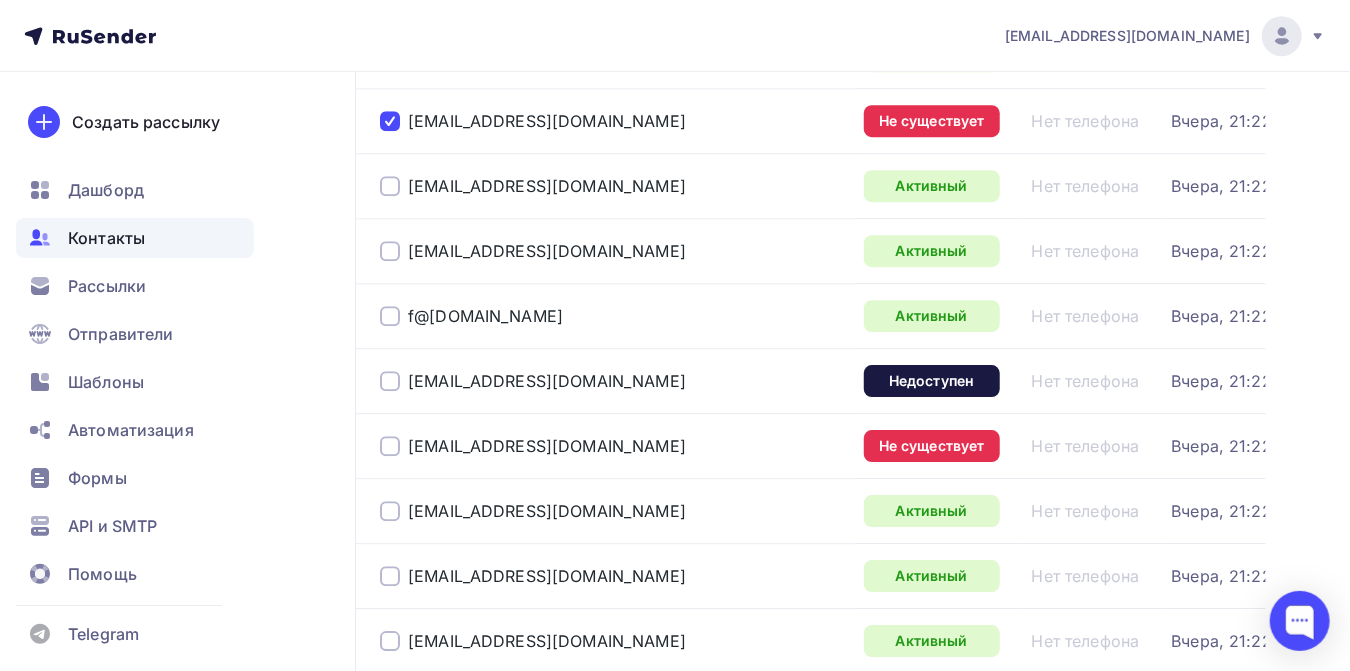 click at bounding box center [390, 446] 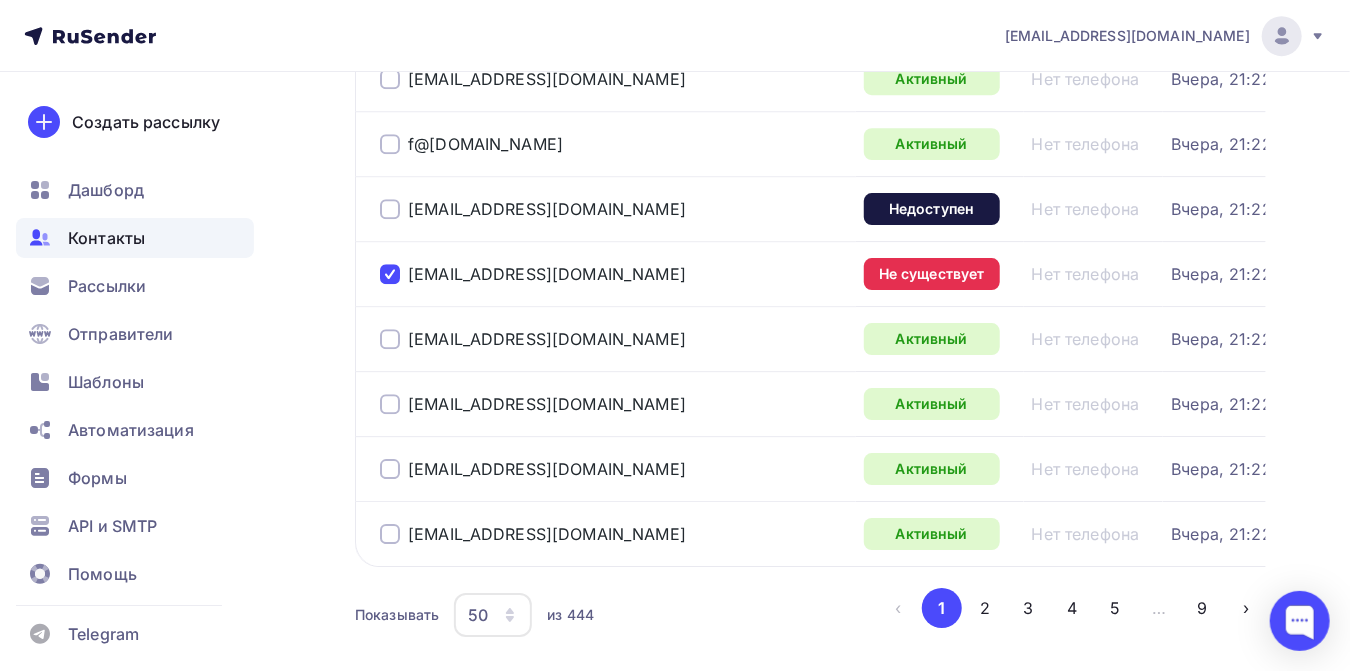 scroll, scrollTop: 3164, scrollLeft: 0, axis: vertical 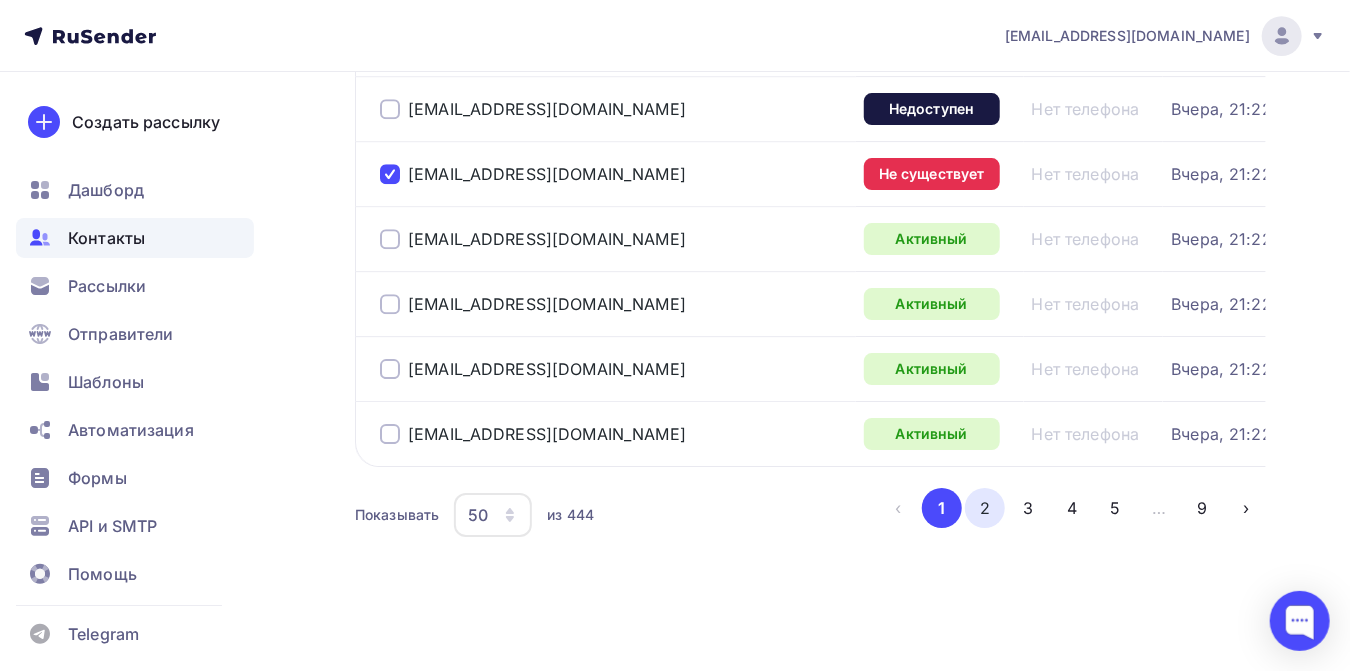 click on "2" at bounding box center [985, 508] 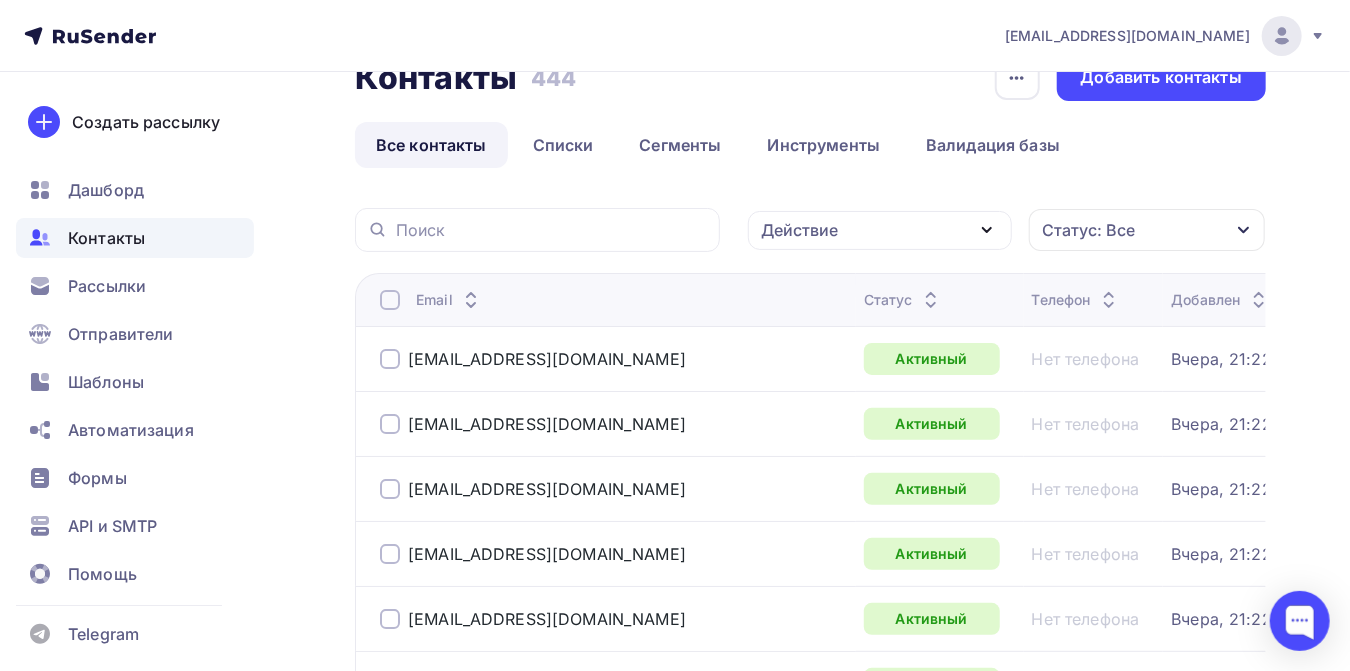 scroll, scrollTop: 0, scrollLeft: 0, axis: both 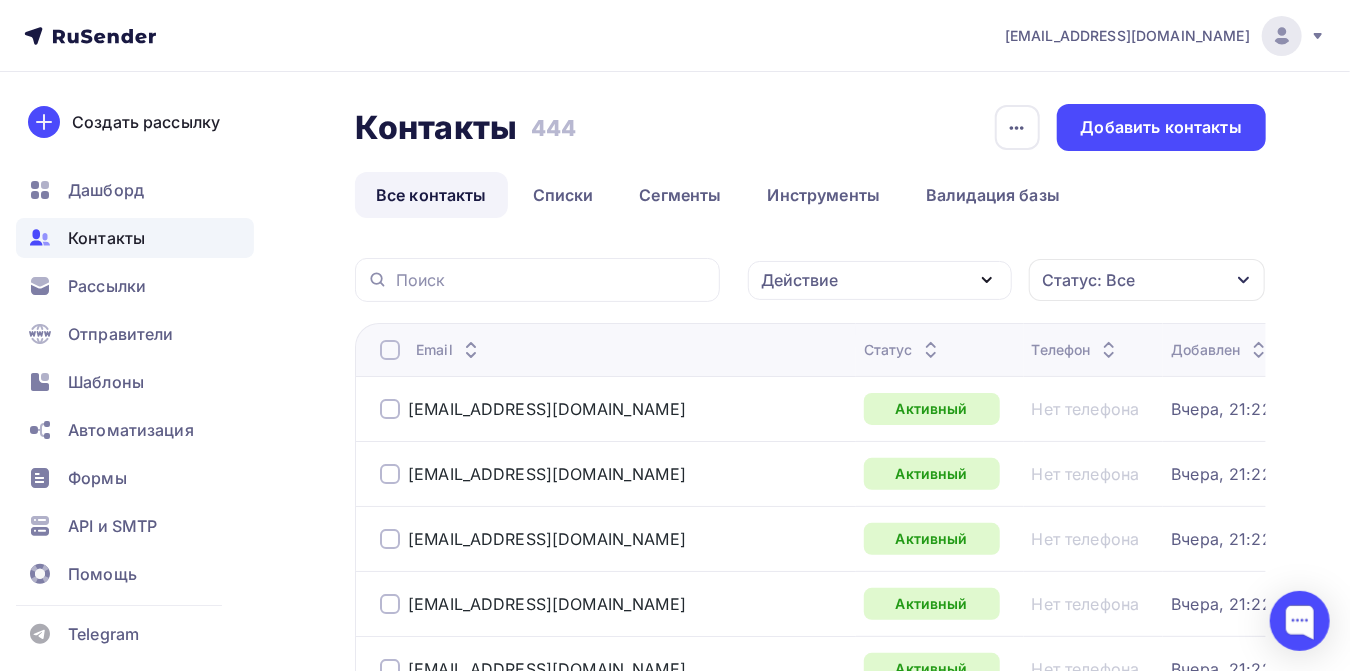 click 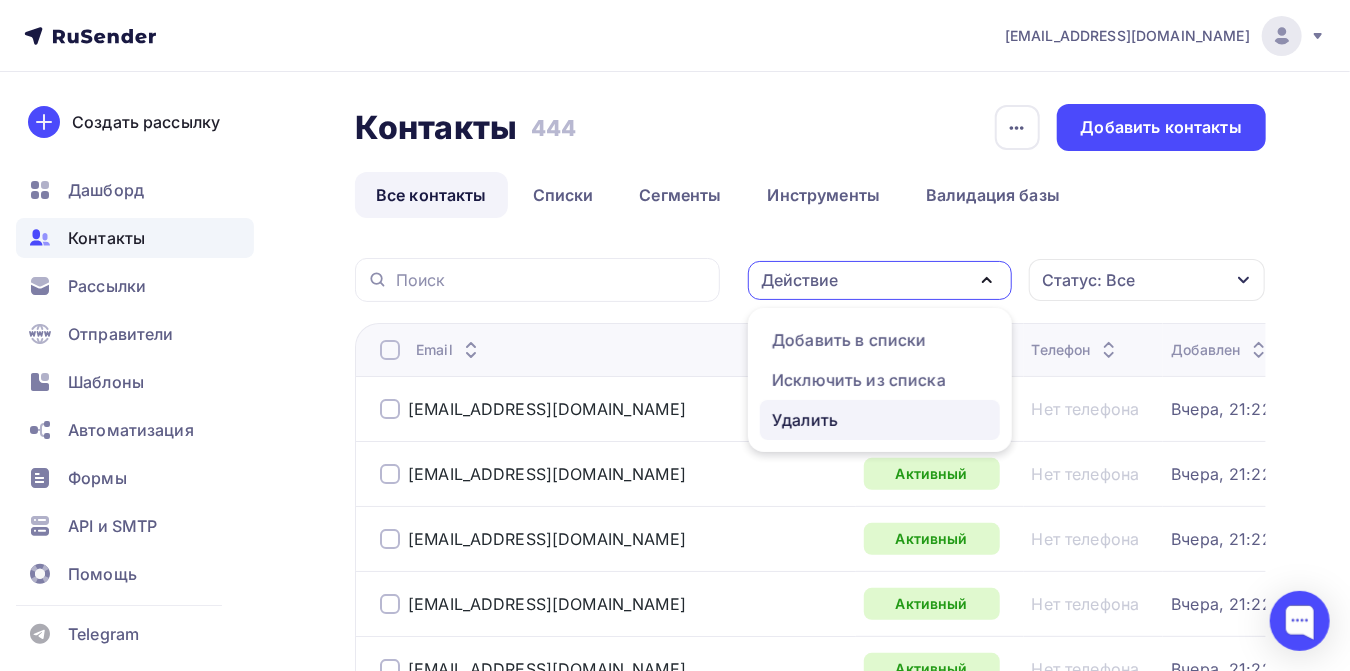click on "Удалить" at bounding box center [805, 420] 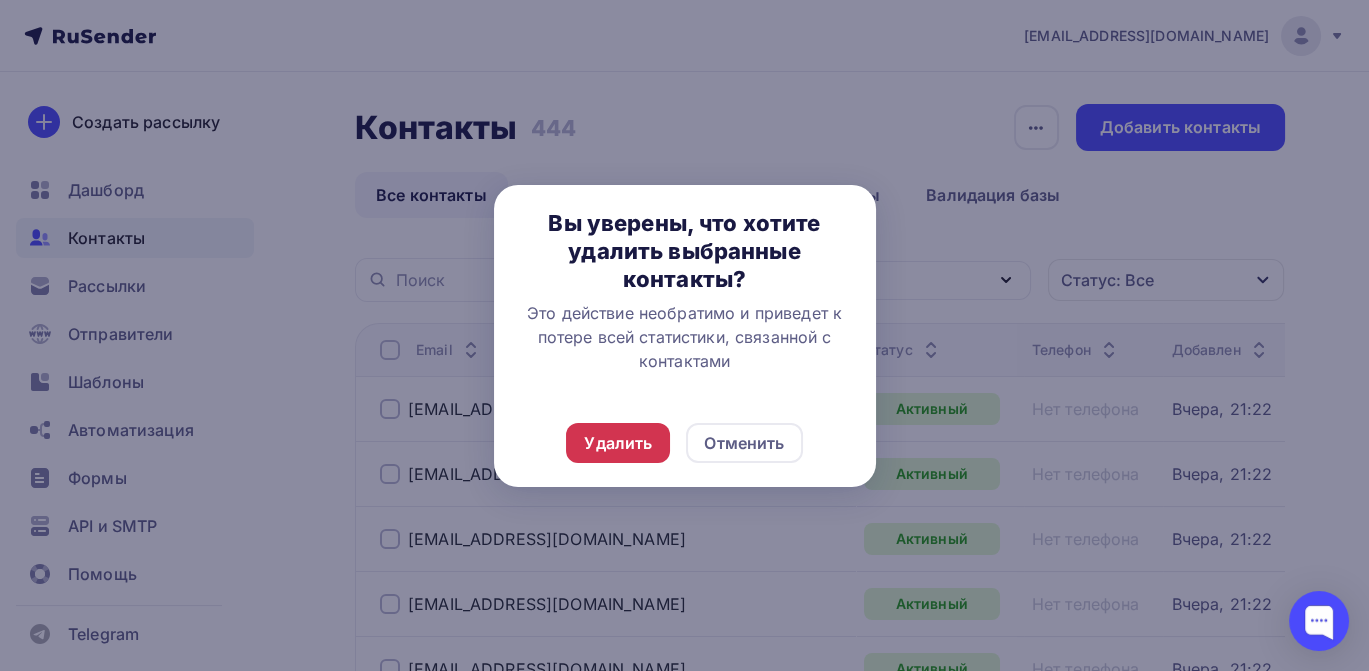 click on "Удалить" at bounding box center (618, 443) 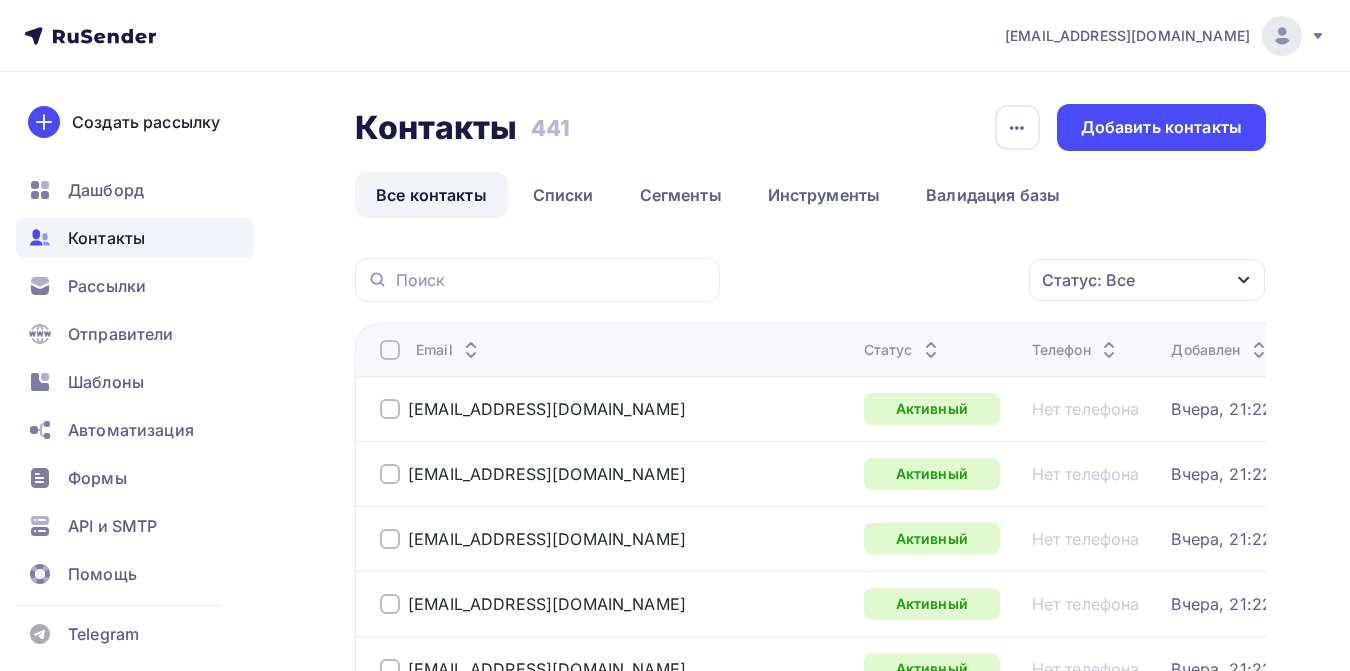 scroll, scrollTop: 0, scrollLeft: 0, axis: both 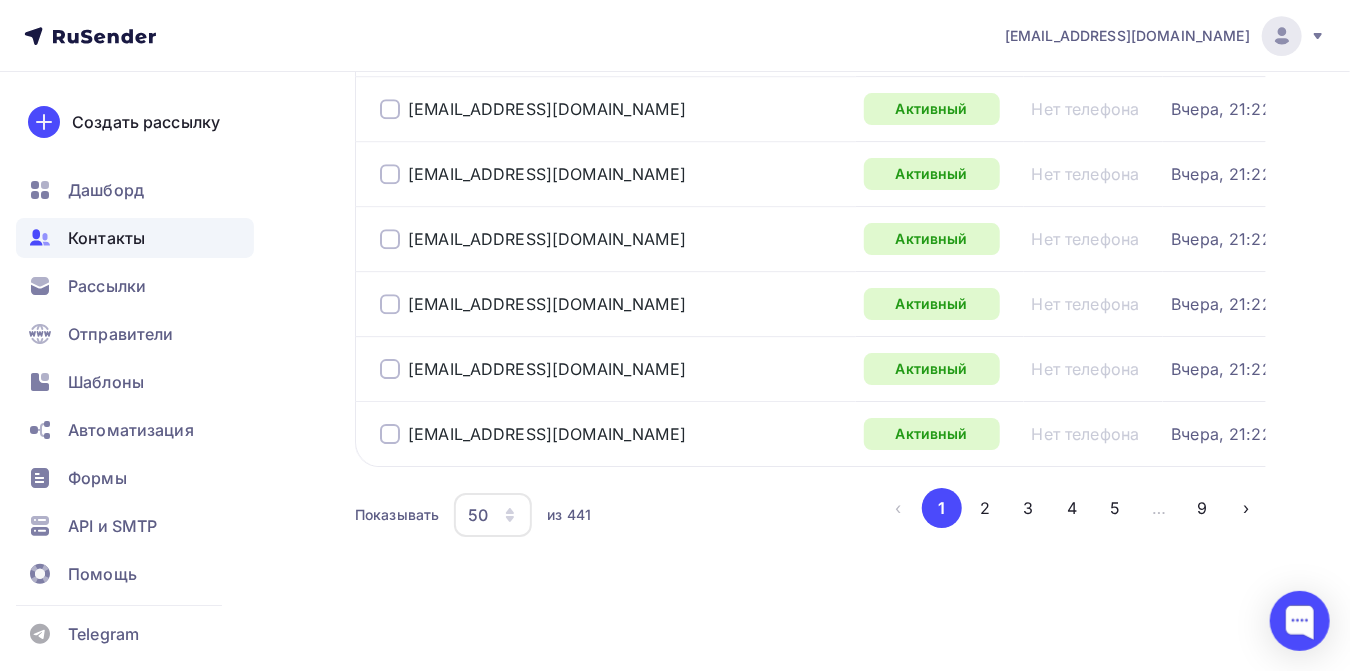 click on "2" at bounding box center [985, 508] 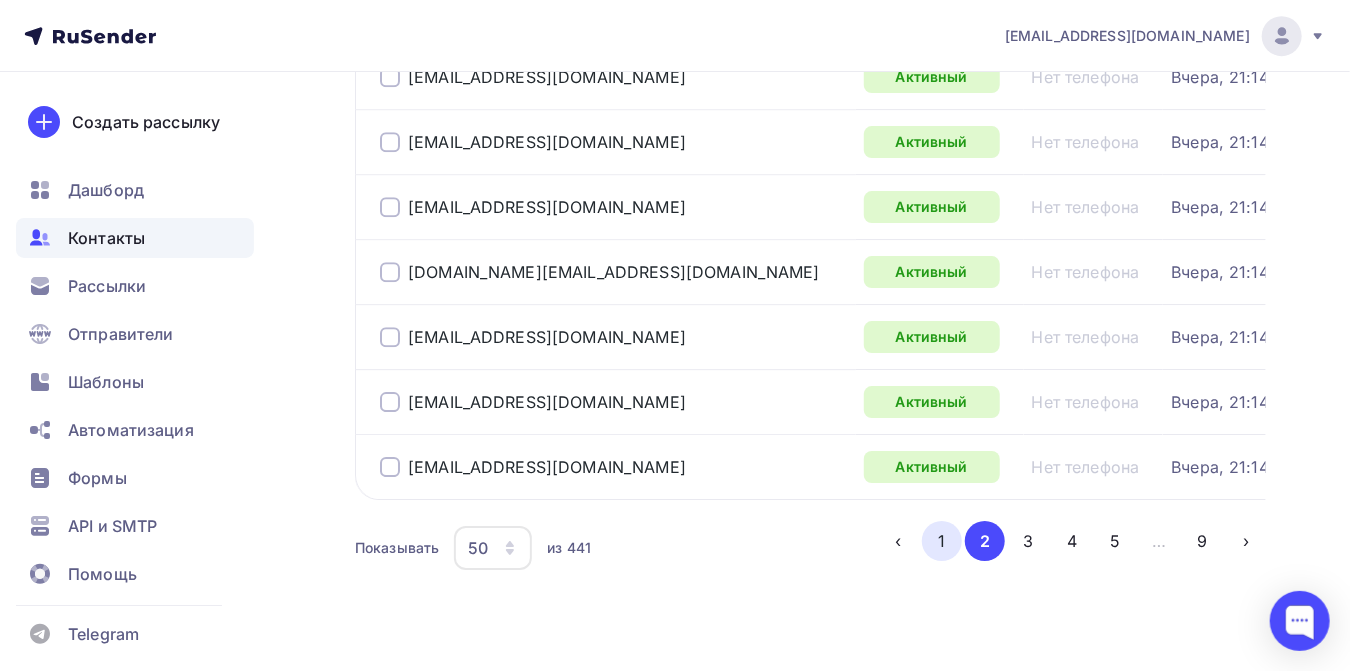 scroll, scrollTop: 3164, scrollLeft: 0, axis: vertical 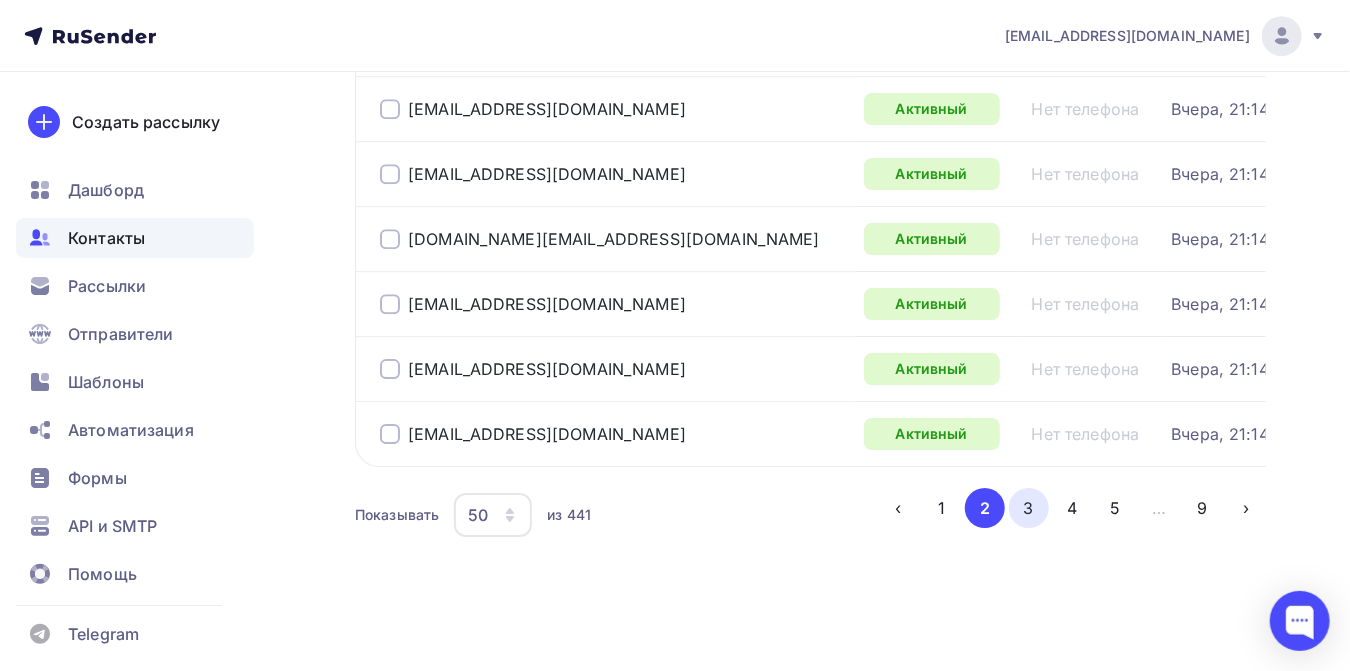 click on "3" at bounding box center (1029, 508) 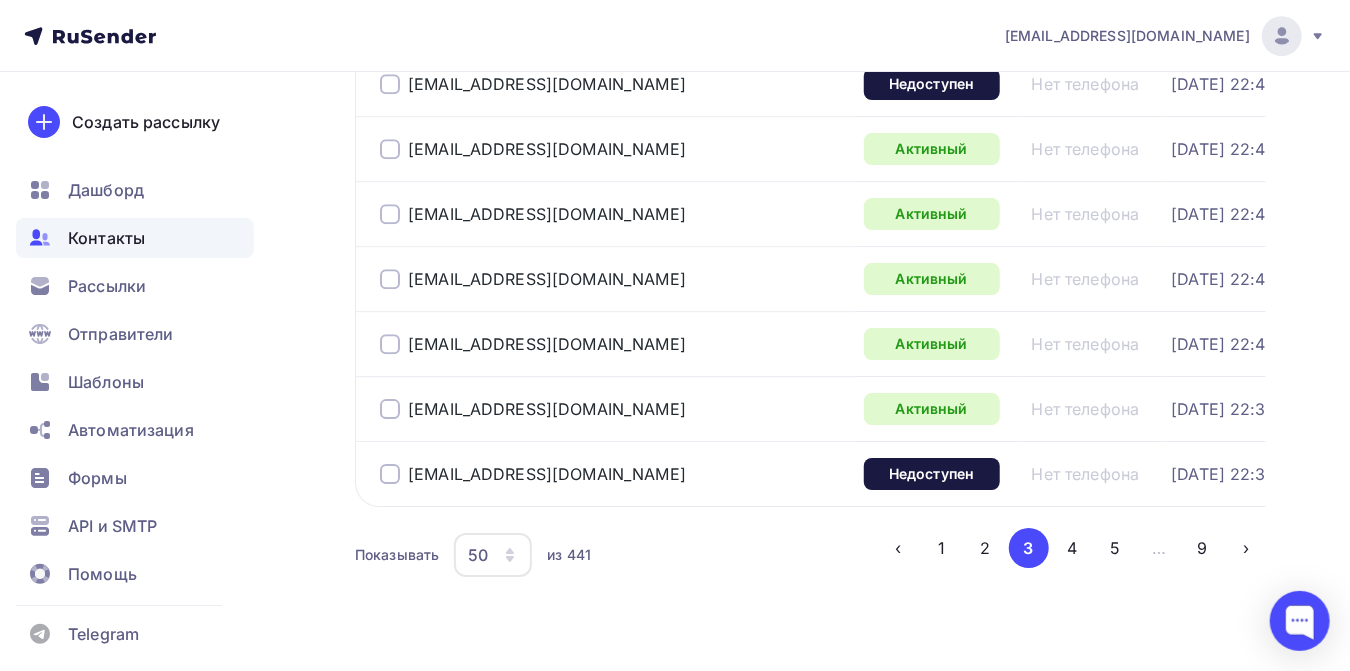 scroll, scrollTop: 3157, scrollLeft: 0, axis: vertical 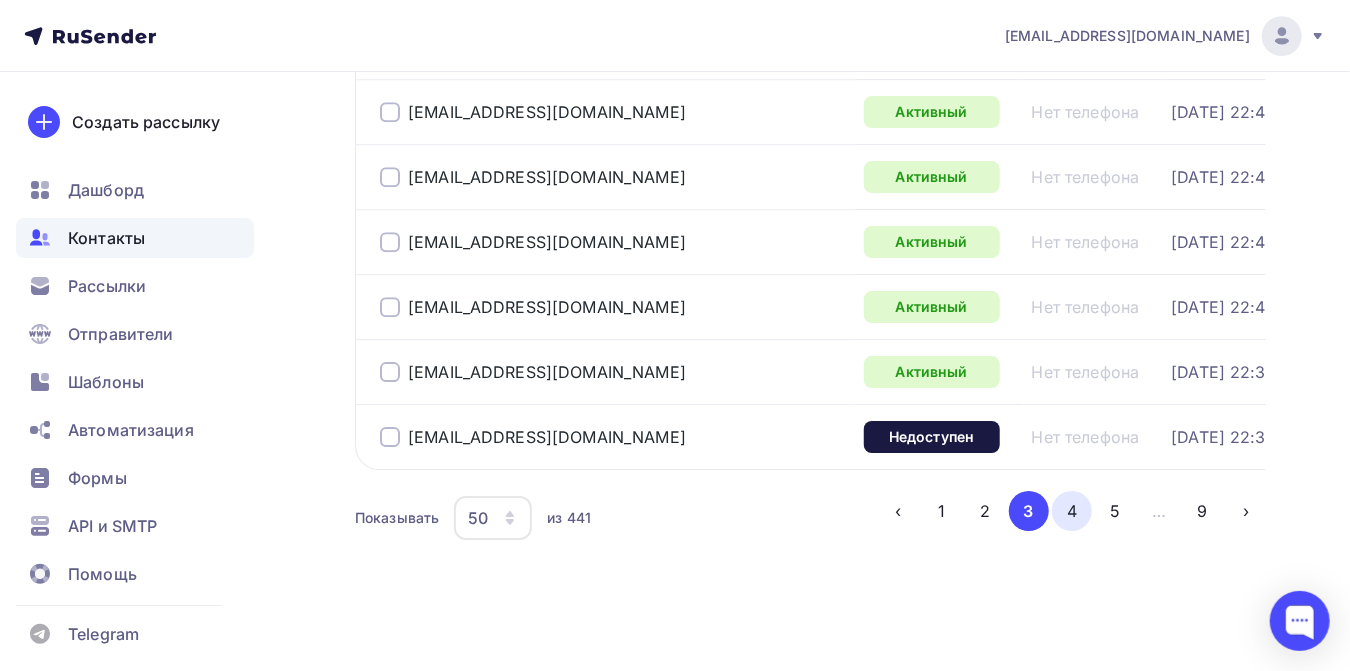 click on "4" at bounding box center (1072, 511) 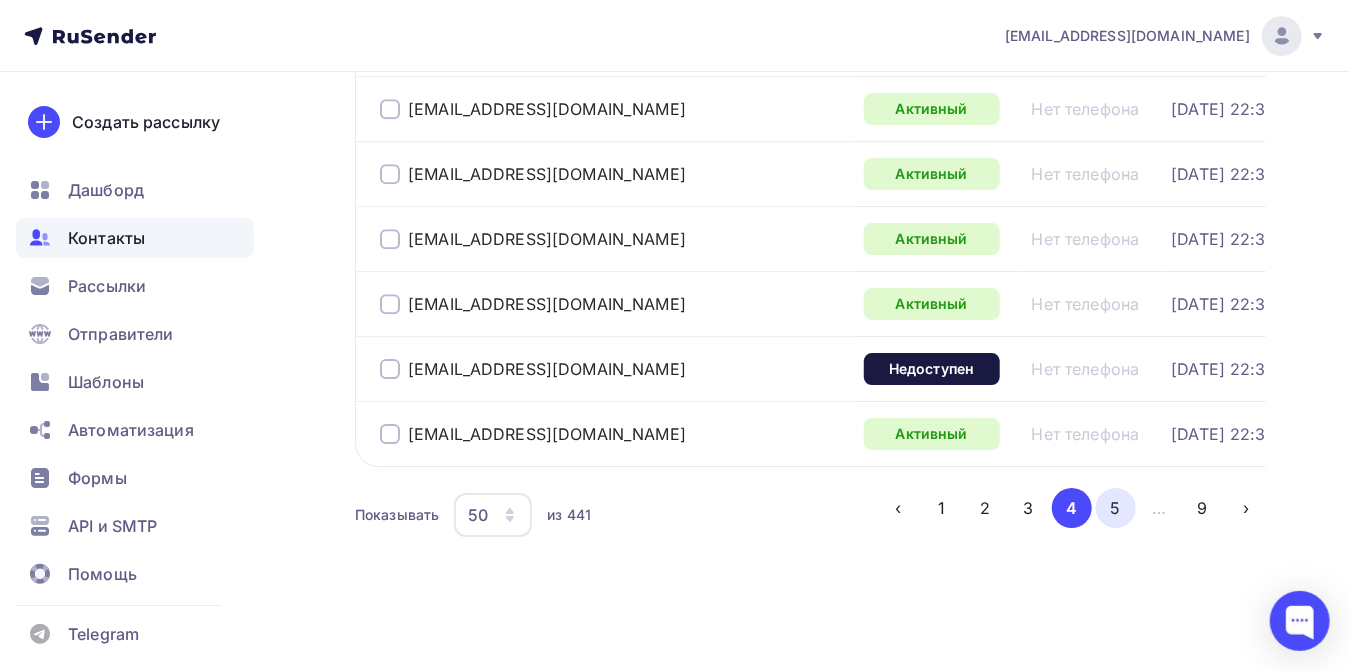 click on "5" at bounding box center (1116, 508) 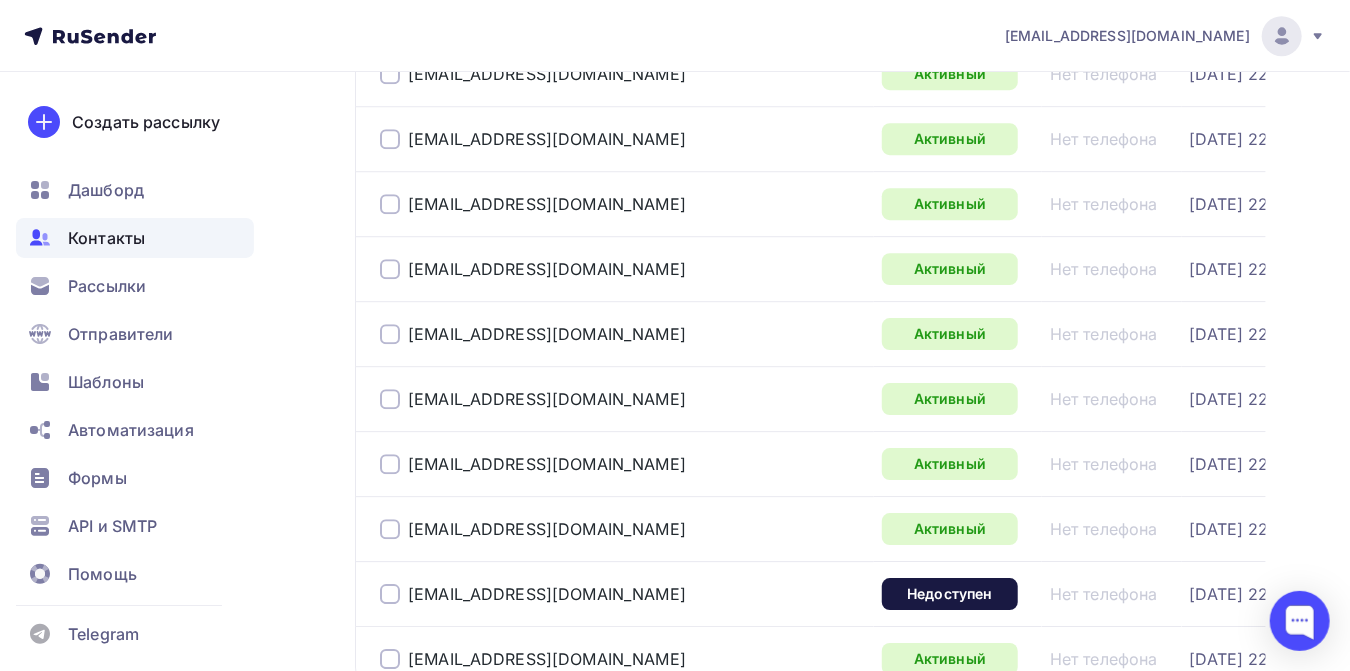 scroll, scrollTop: 3164, scrollLeft: 0, axis: vertical 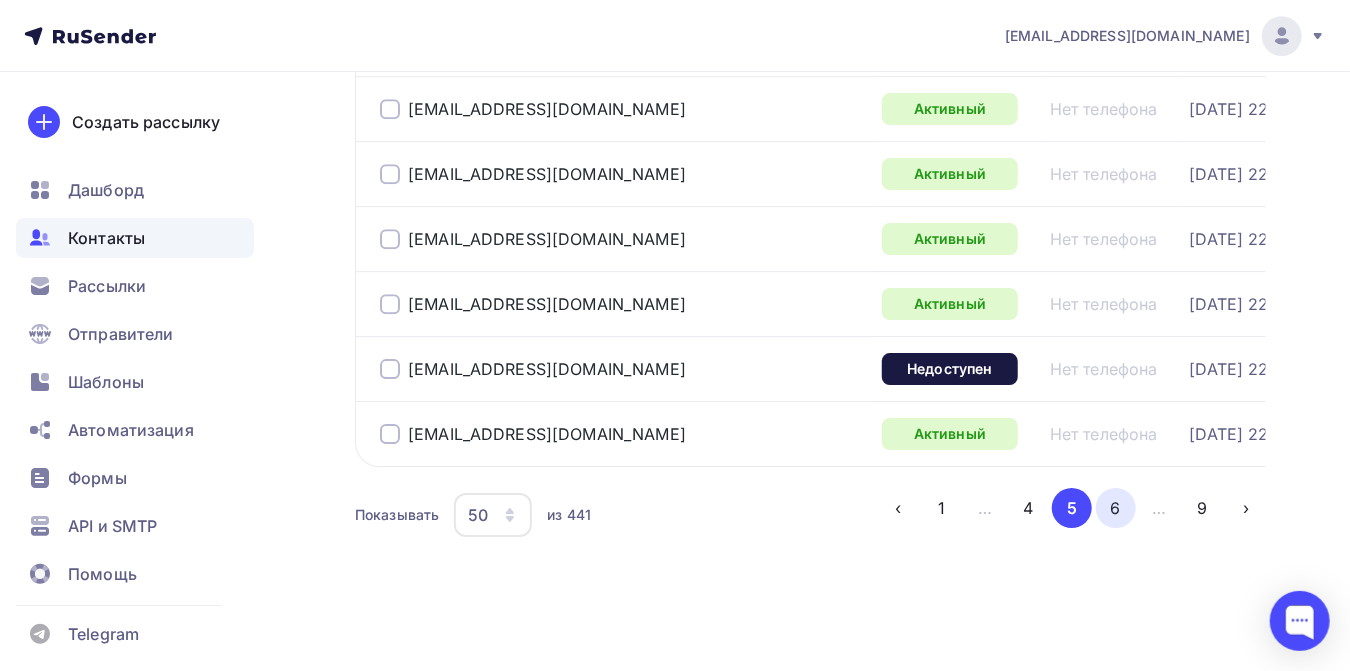 click on "6" at bounding box center (1116, 508) 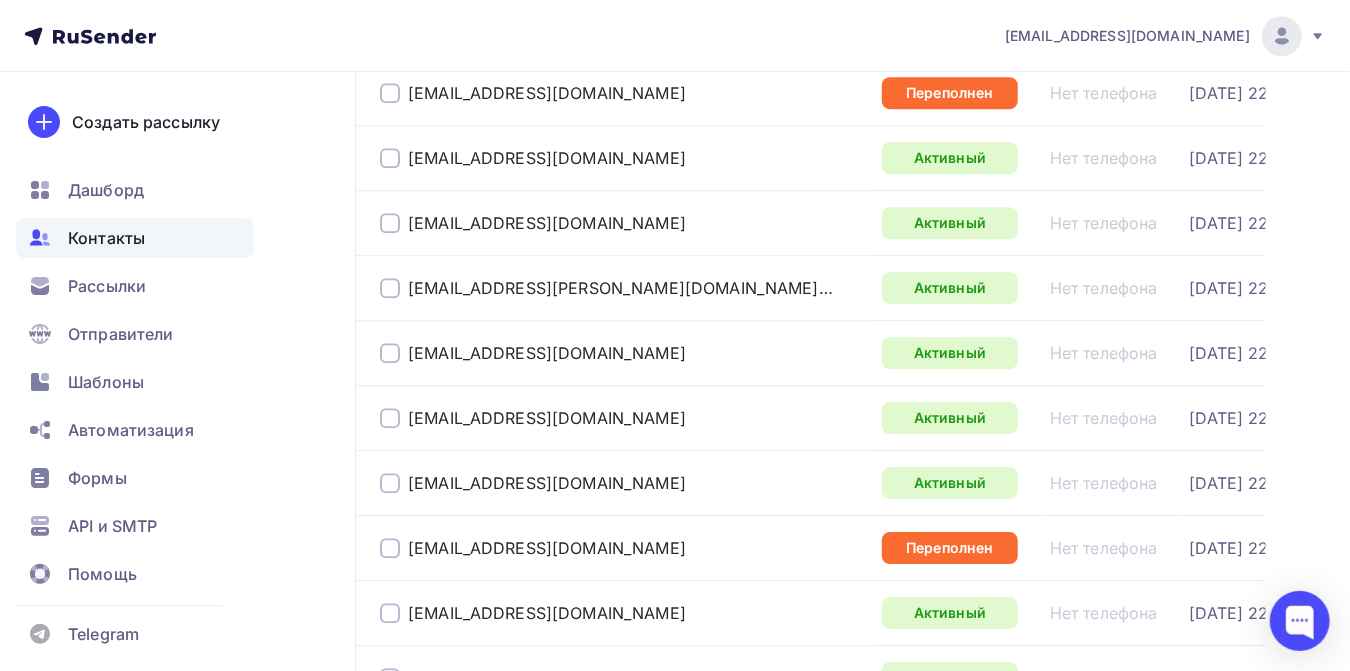 scroll, scrollTop: 3046, scrollLeft: 0, axis: vertical 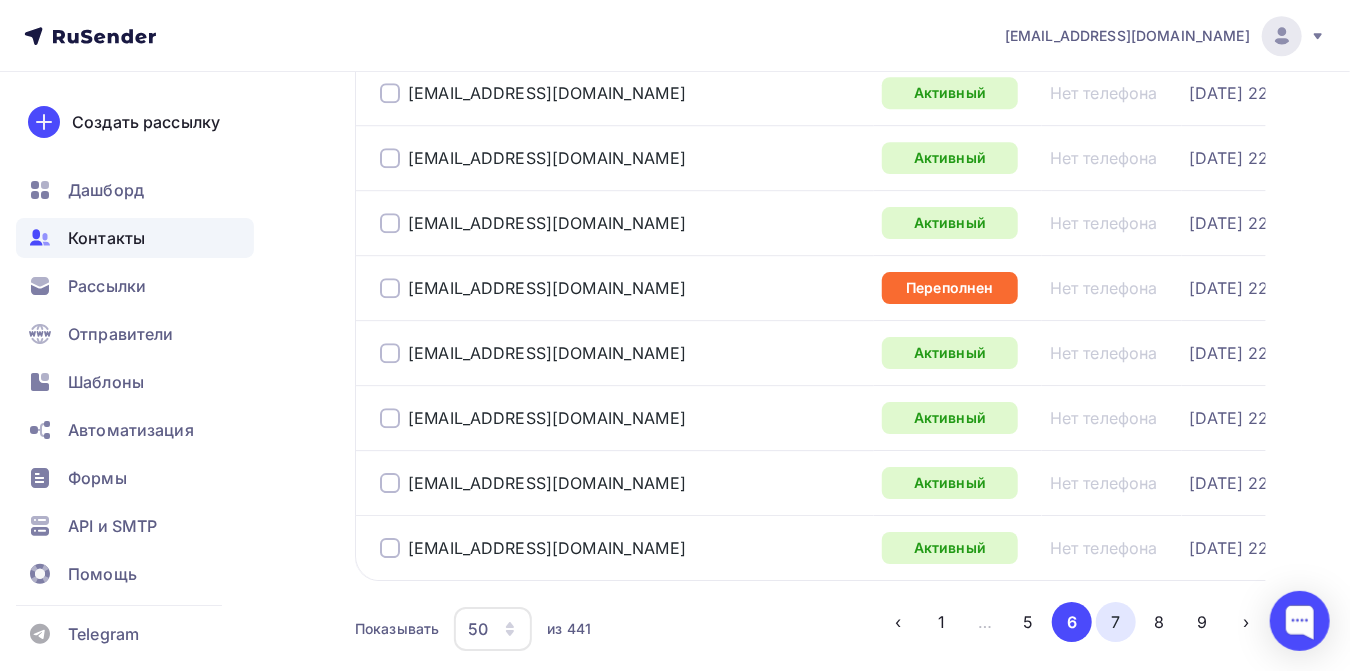 click on "7" at bounding box center [1116, 622] 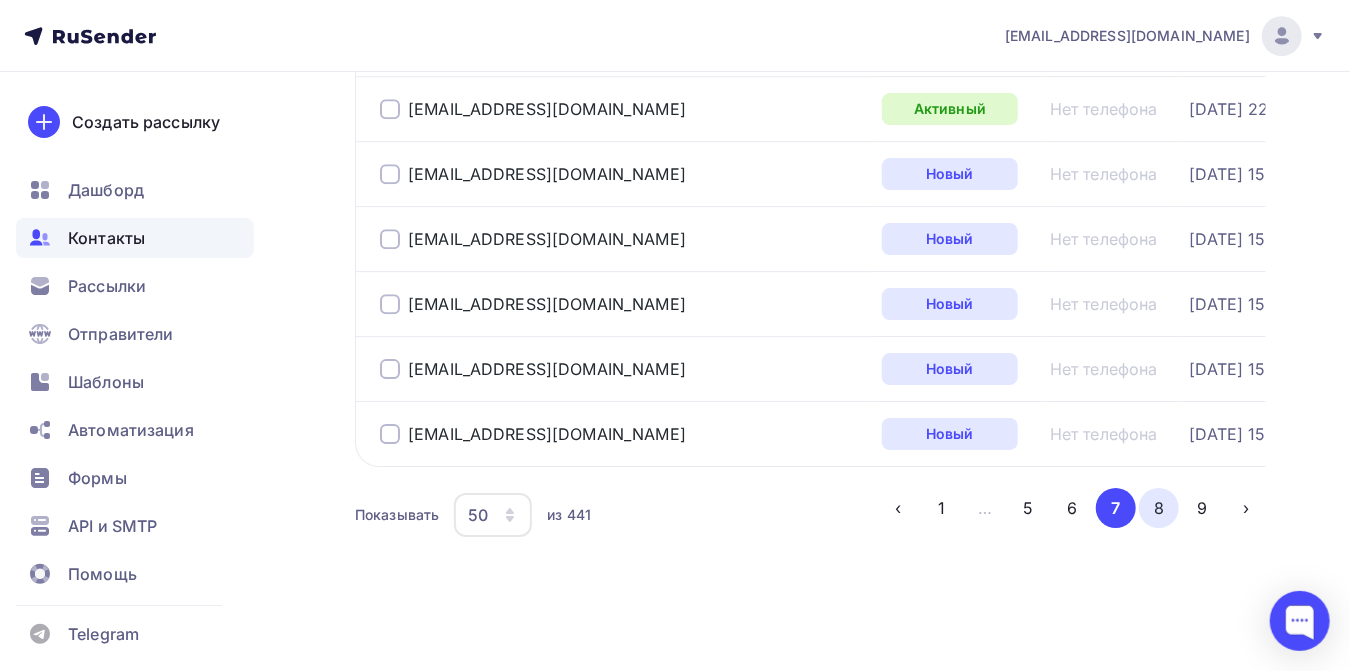 click on "8" at bounding box center [1159, 508] 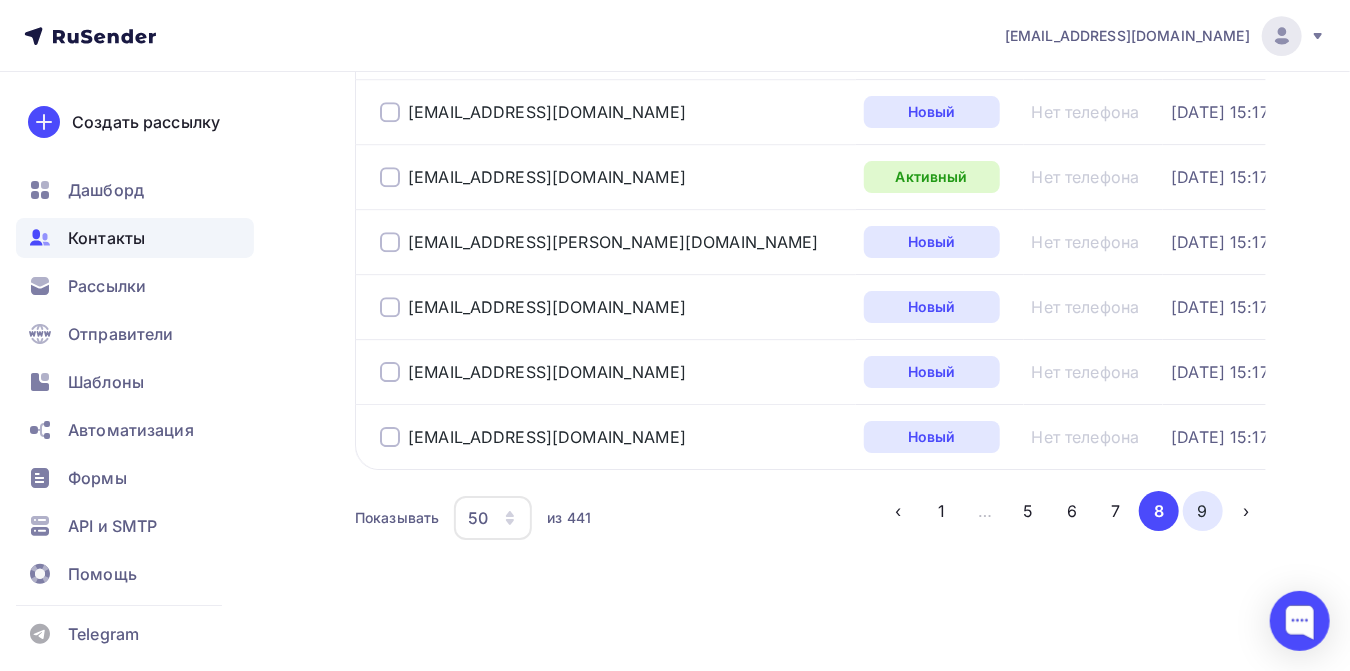 click on "9" at bounding box center [1203, 511] 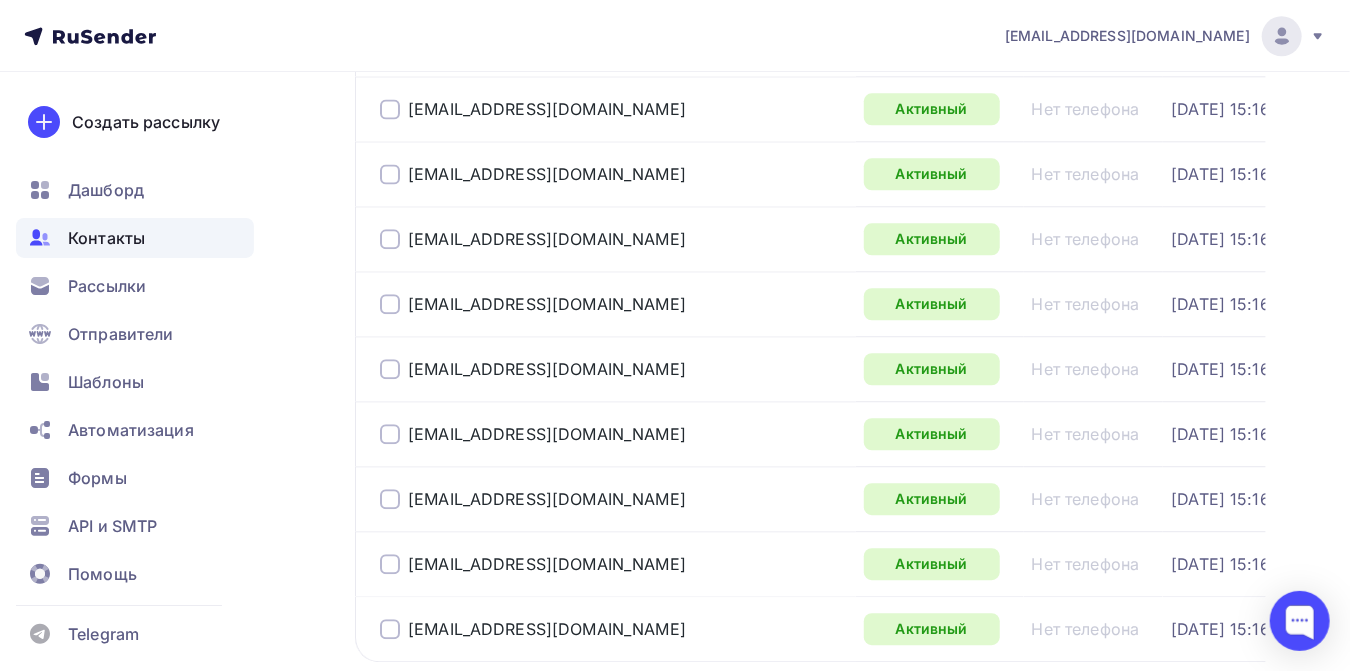 scroll, scrollTop: 2581, scrollLeft: 0, axis: vertical 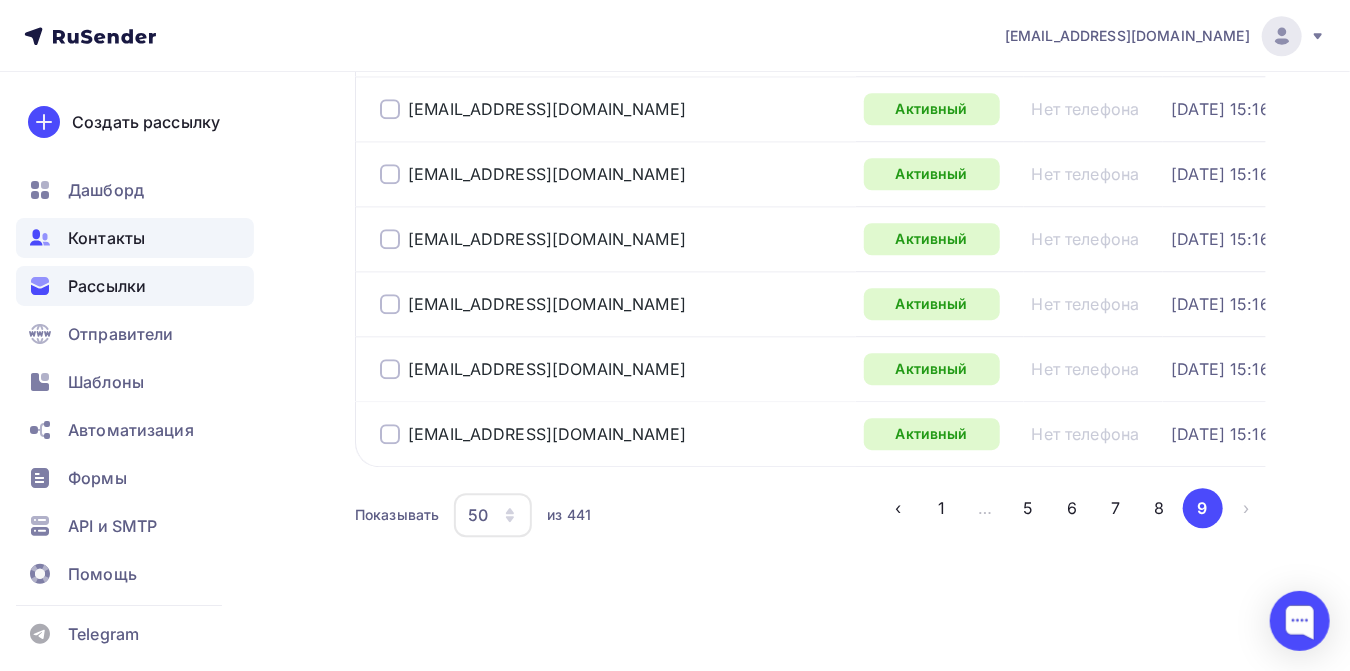 click on "Рассылки" at bounding box center [107, 286] 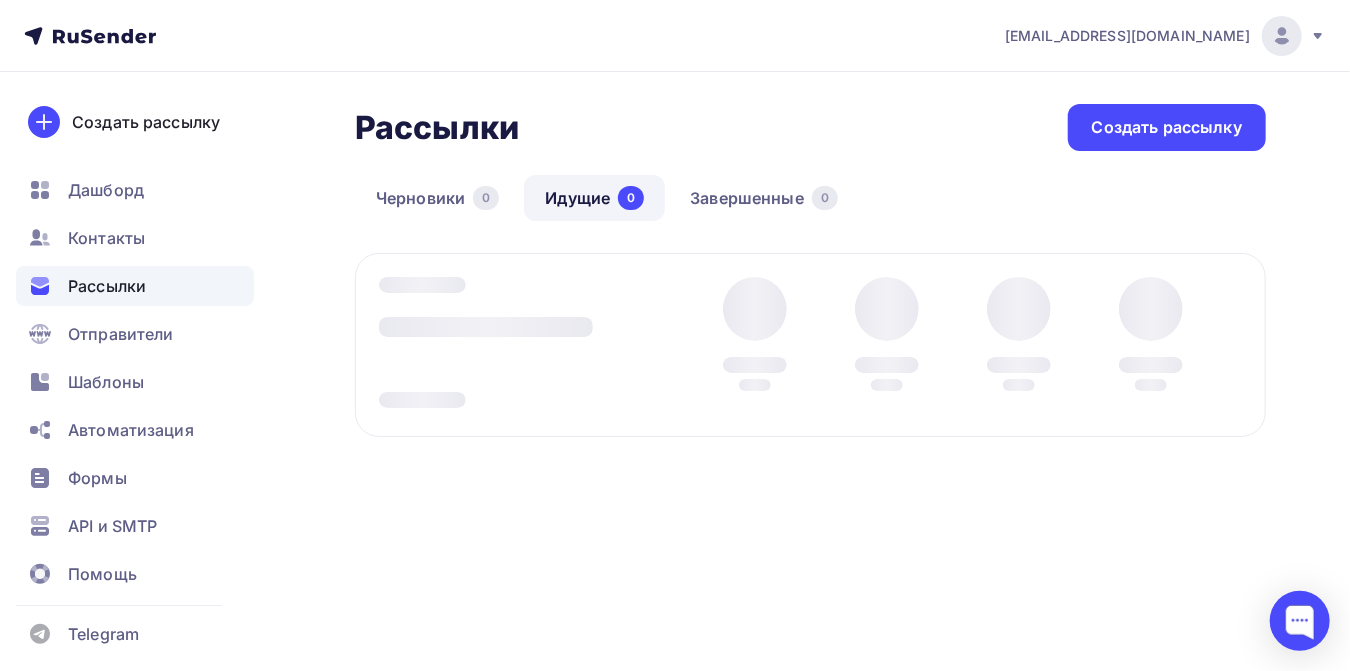scroll, scrollTop: 0, scrollLeft: 0, axis: both 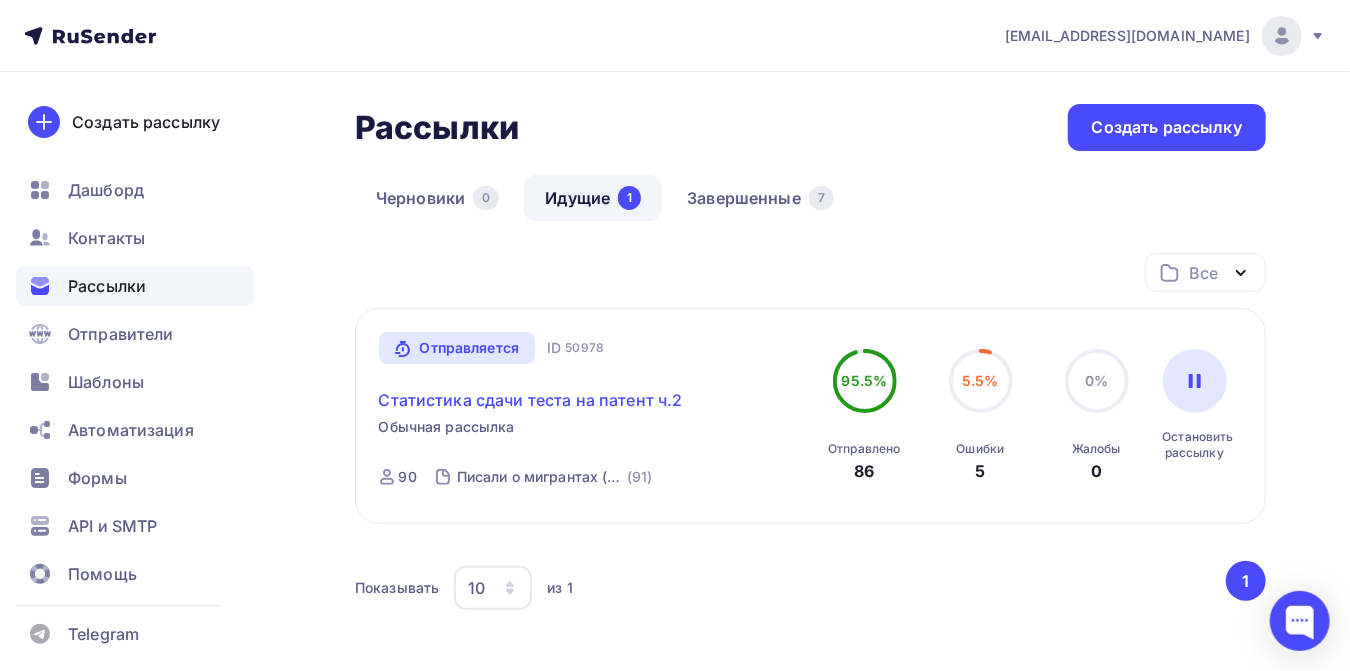 click on "Статистика сдачи теста на патент ч.2" at bounding box center (531, 400) 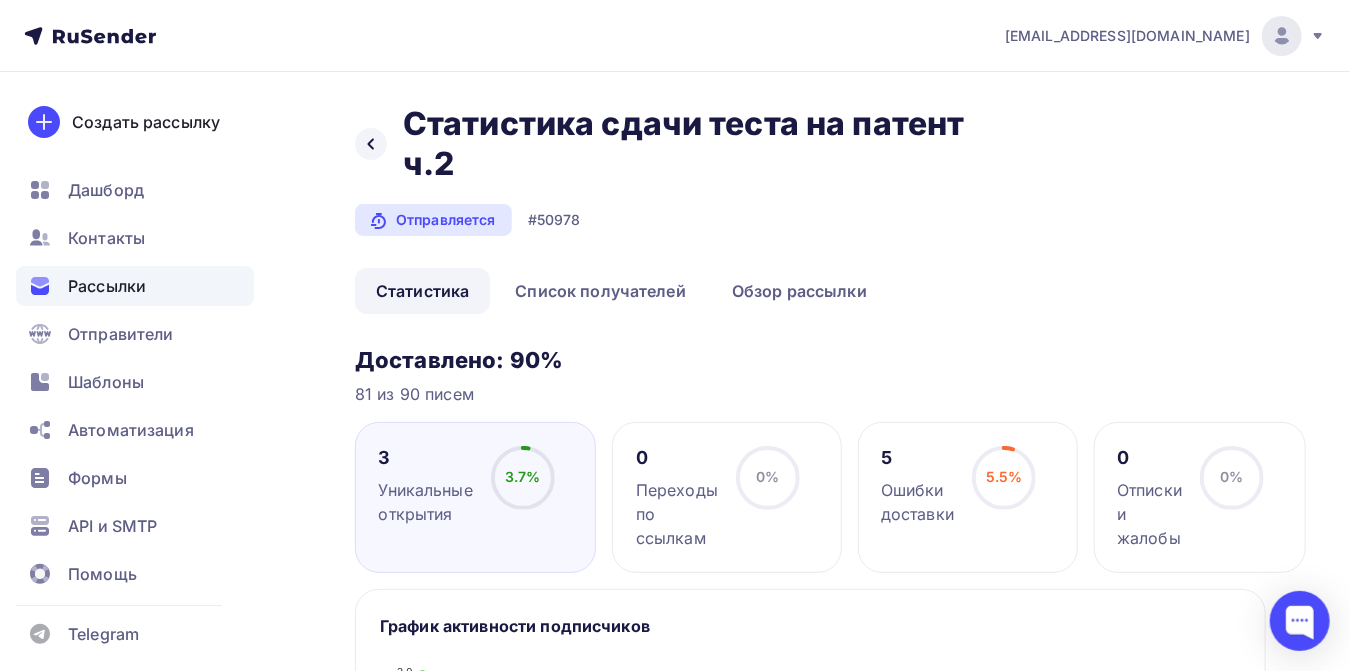 click on "Рассылки" at bounding box center [107, 286] 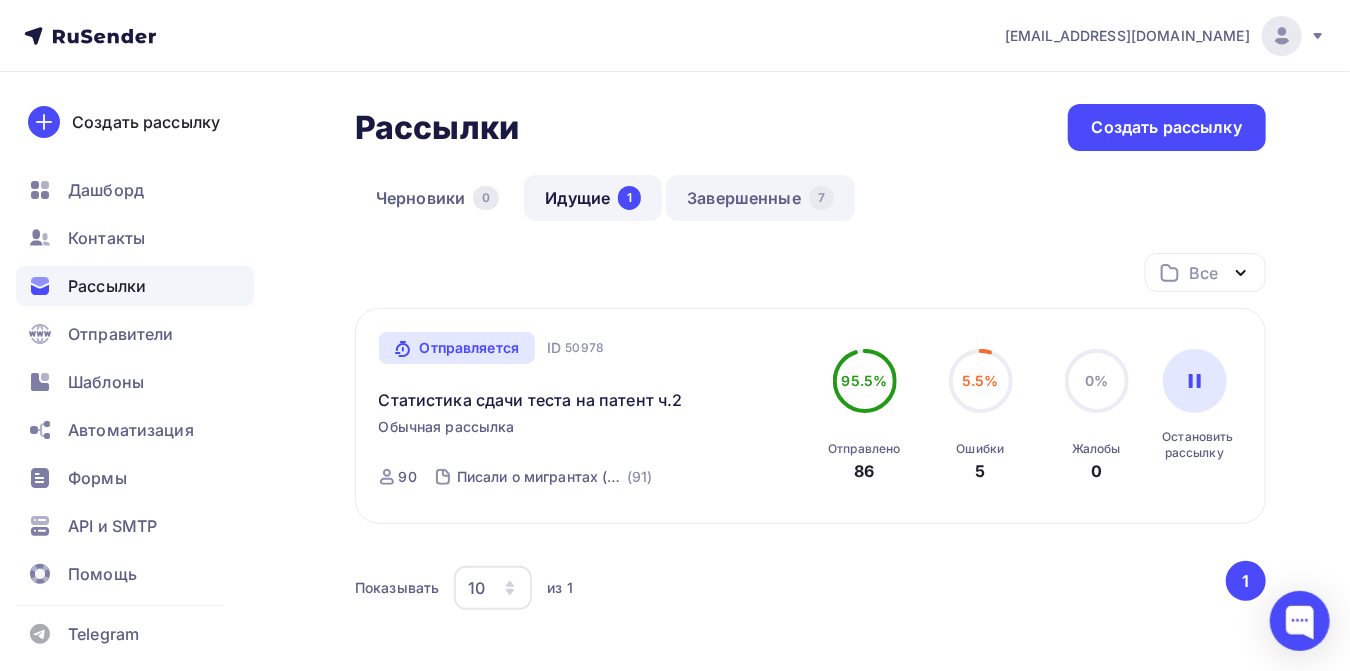 click on "Завершенные
7" at bounding box center [760, 198] 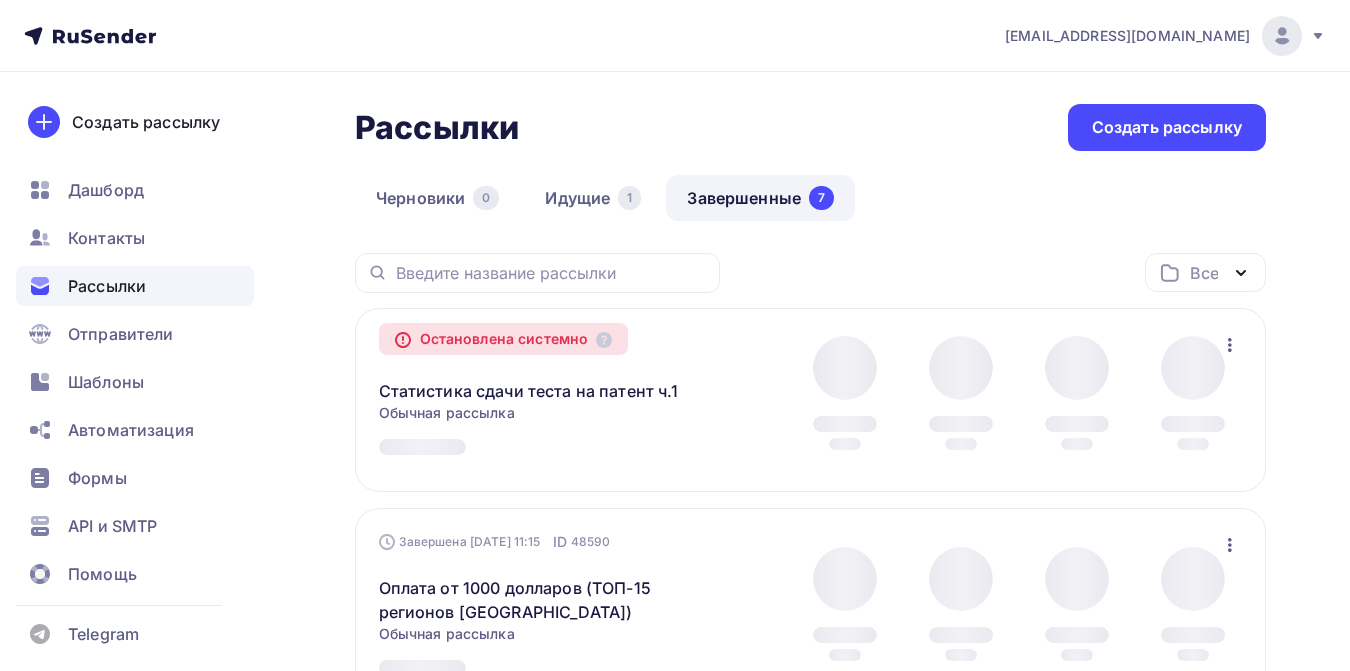 scroll, scrollTop: 0, scrollLeft: 0, axis: both 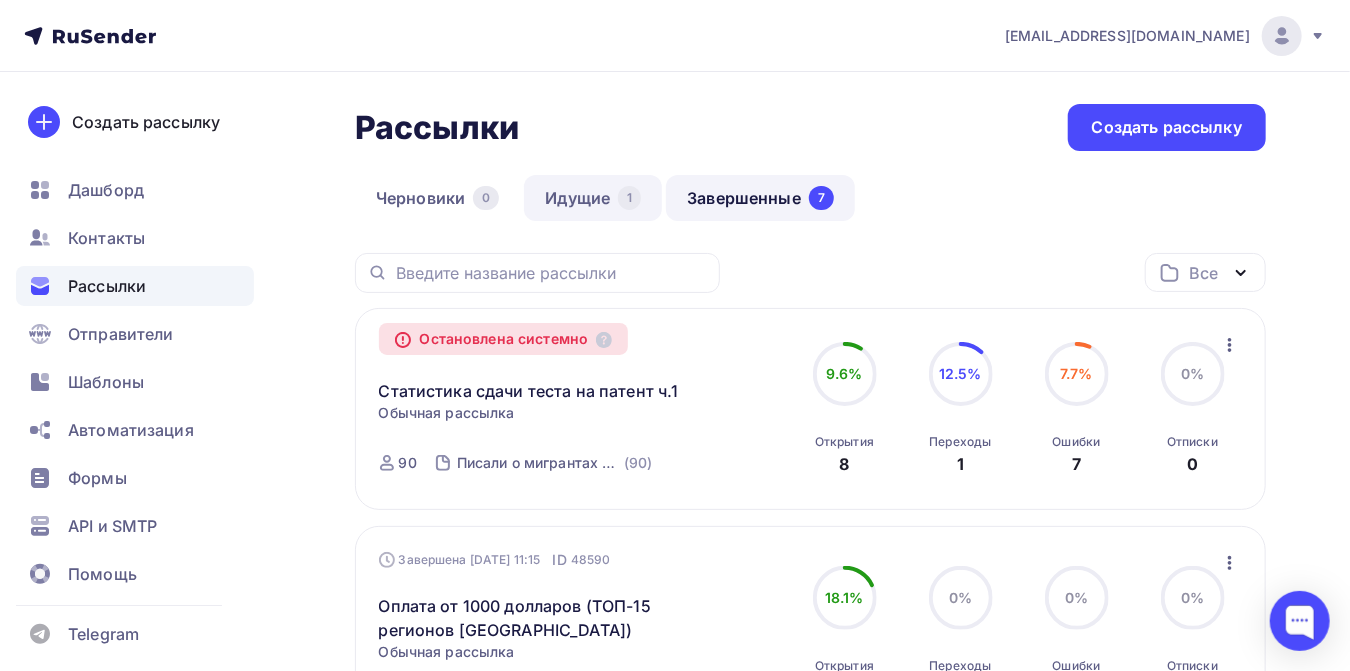 click on "Идущие
1" at bounding box center [593, 198] 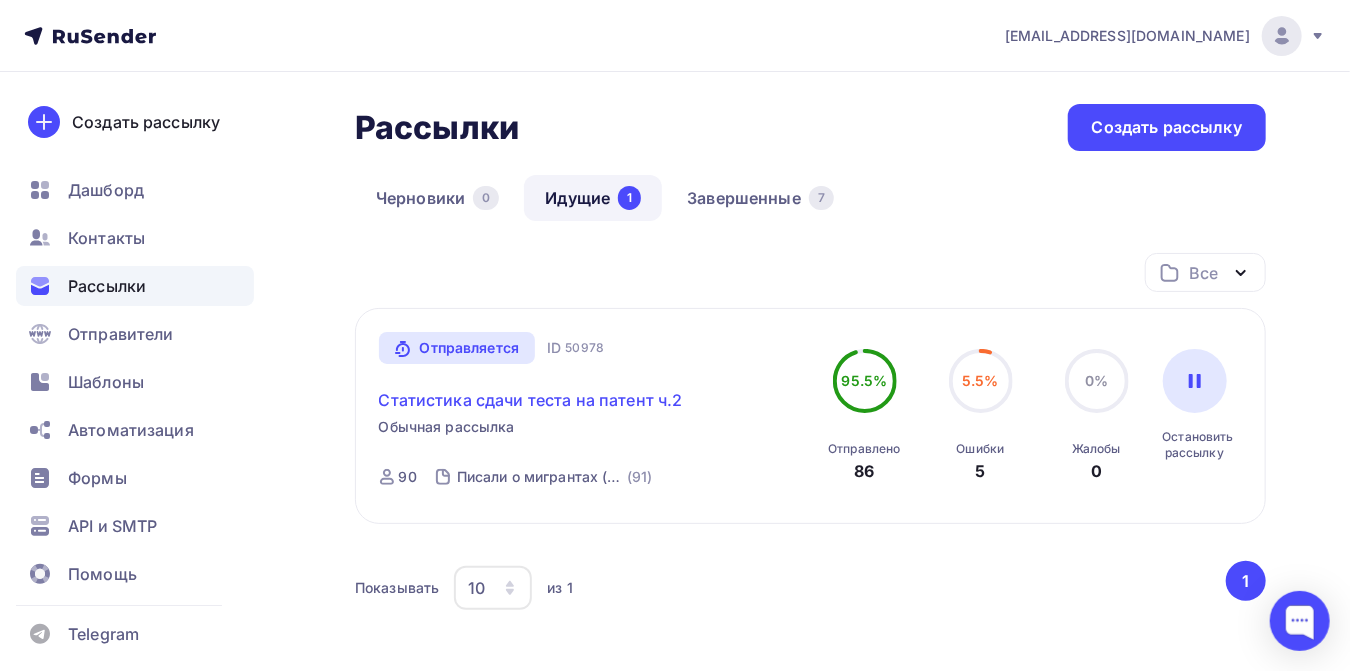 click on "Статистика сдачи теста на патент ч.2" at bounding box center (531, 400) 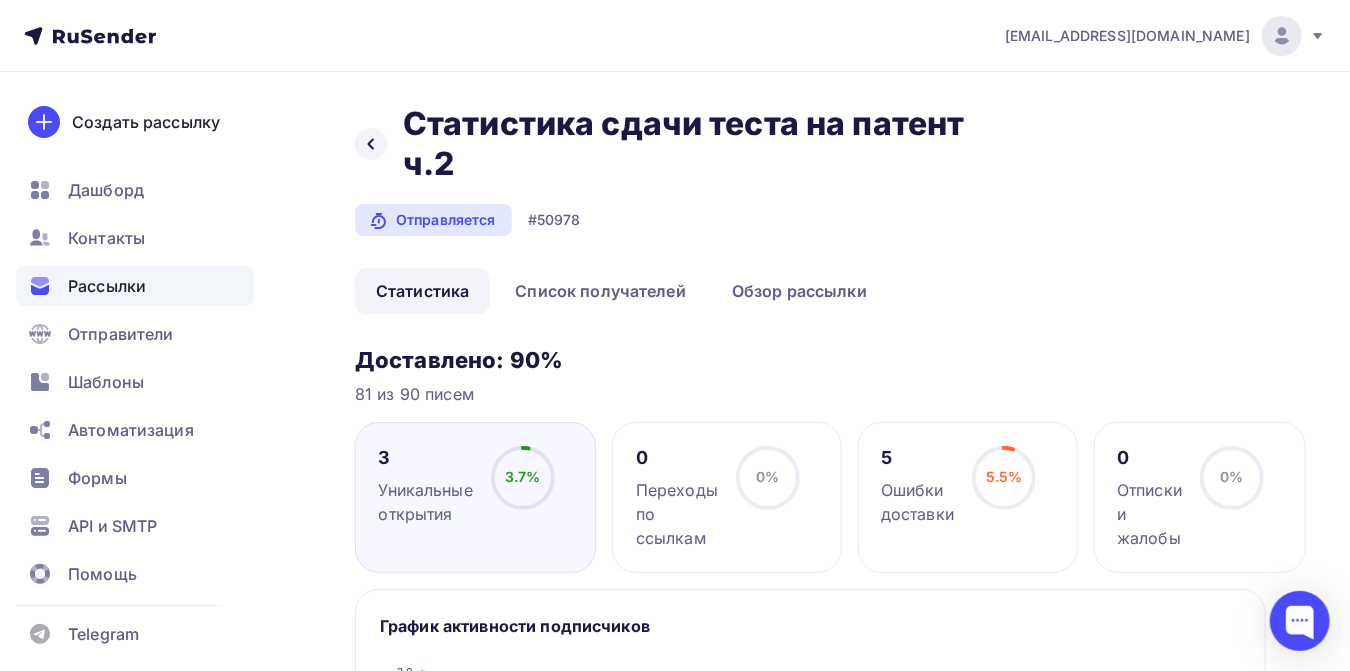 click on "Рассылки" at bounding box center [107, 286] 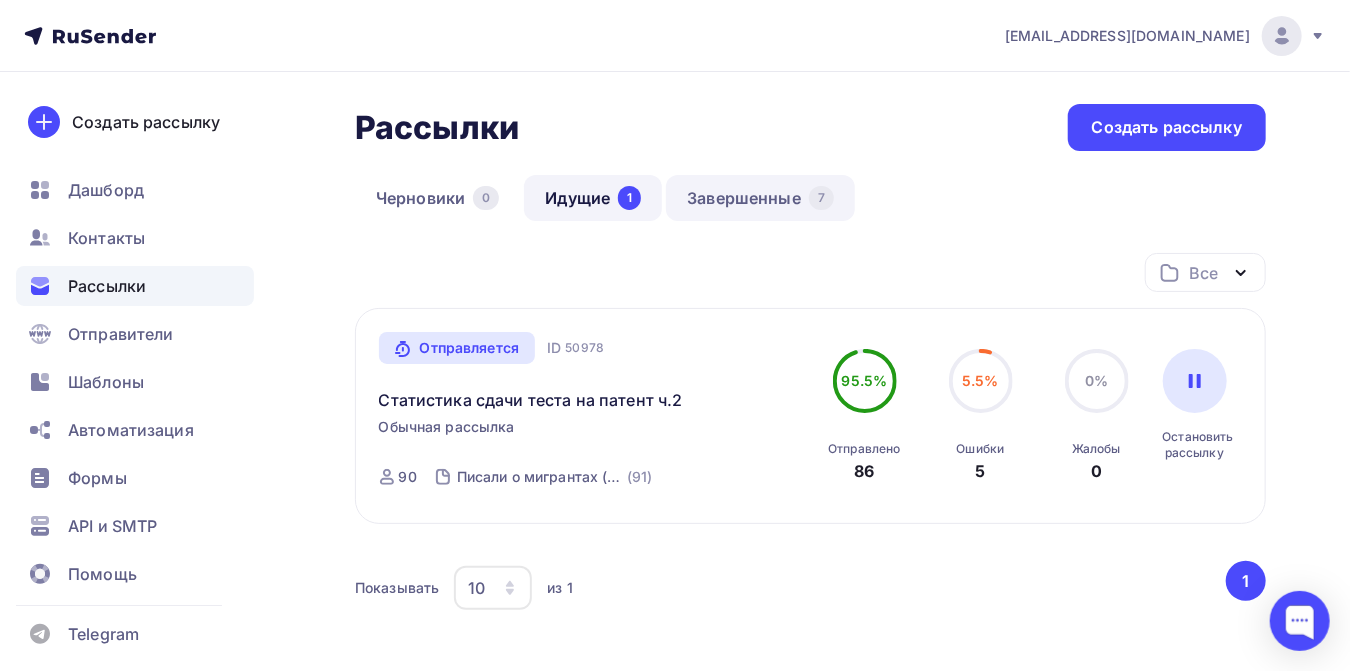 click on "Завершенные
7" at bounding box center (760, 198) 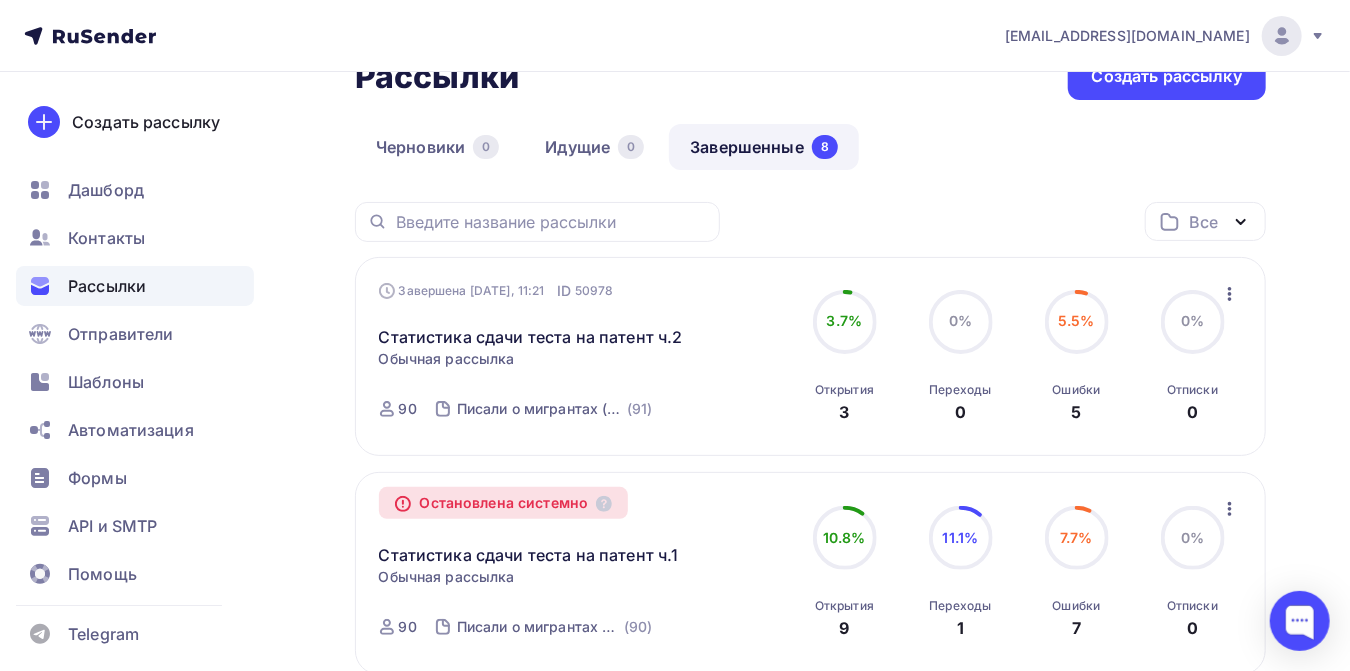scroll, scrollTop: 0, scrollLeft: 0, axis: both 